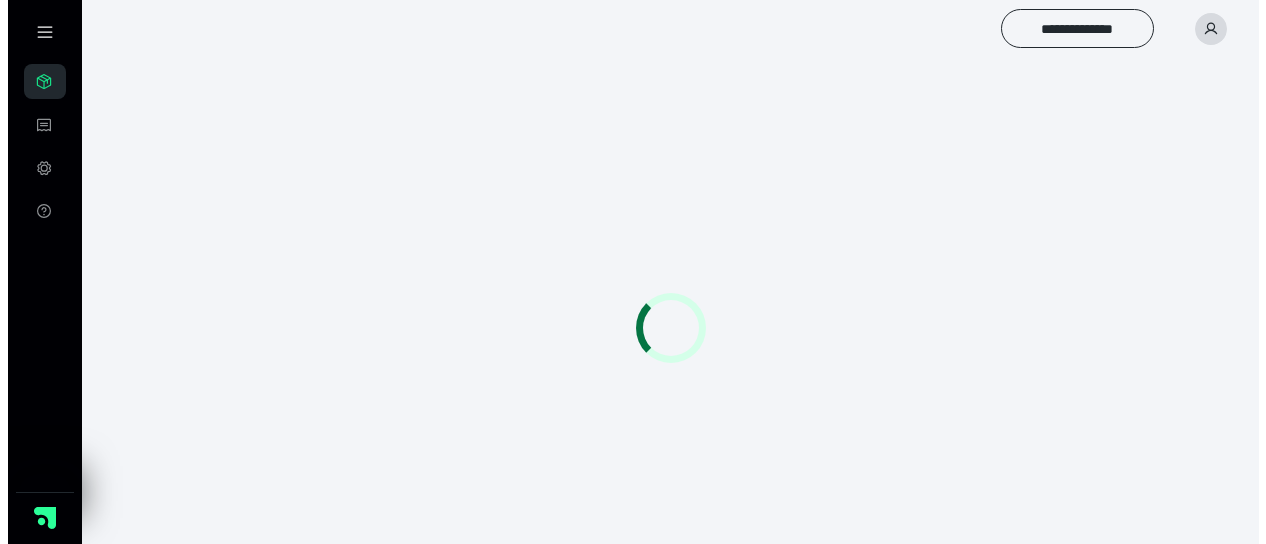 scroll, scrollTop: 0, scrollLeft: 0, axis: both 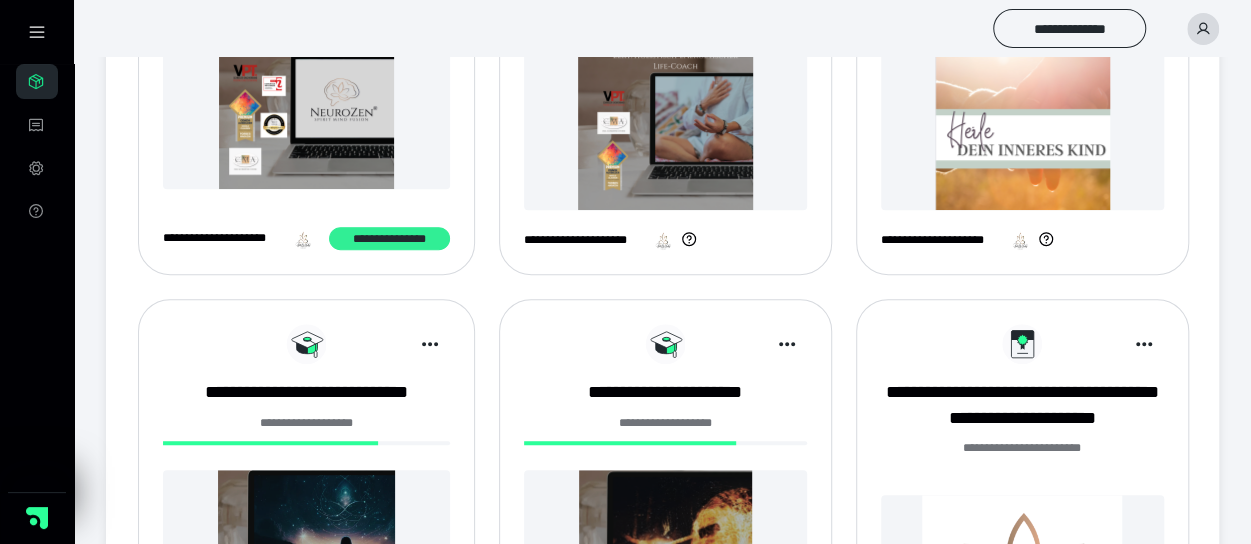 click on "**********" at bounding box center (389, 238) 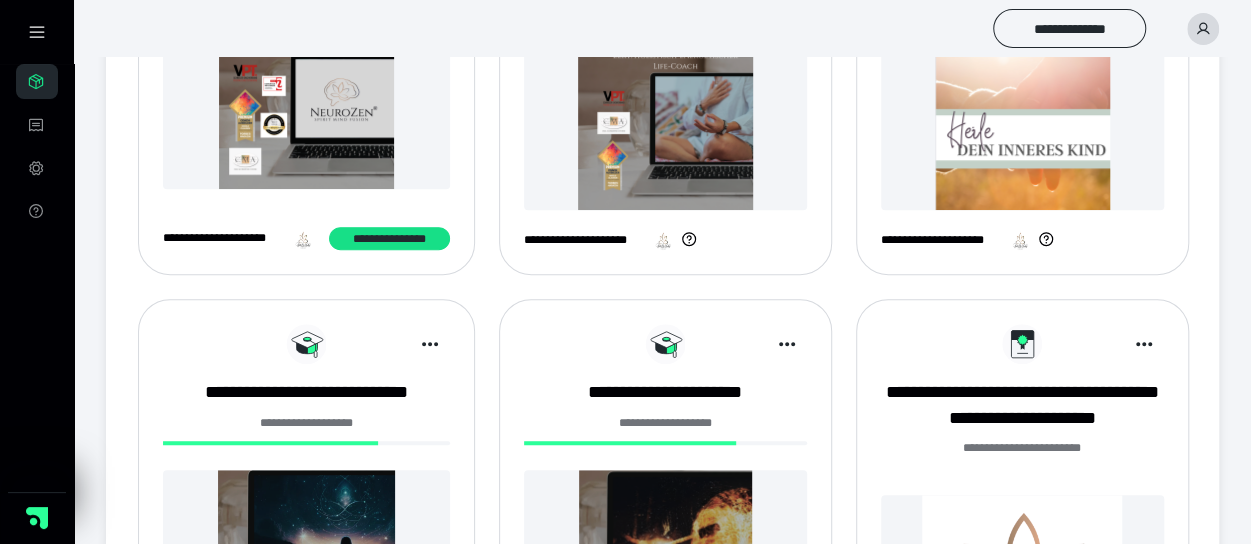 click at bounding box center [665, 122] 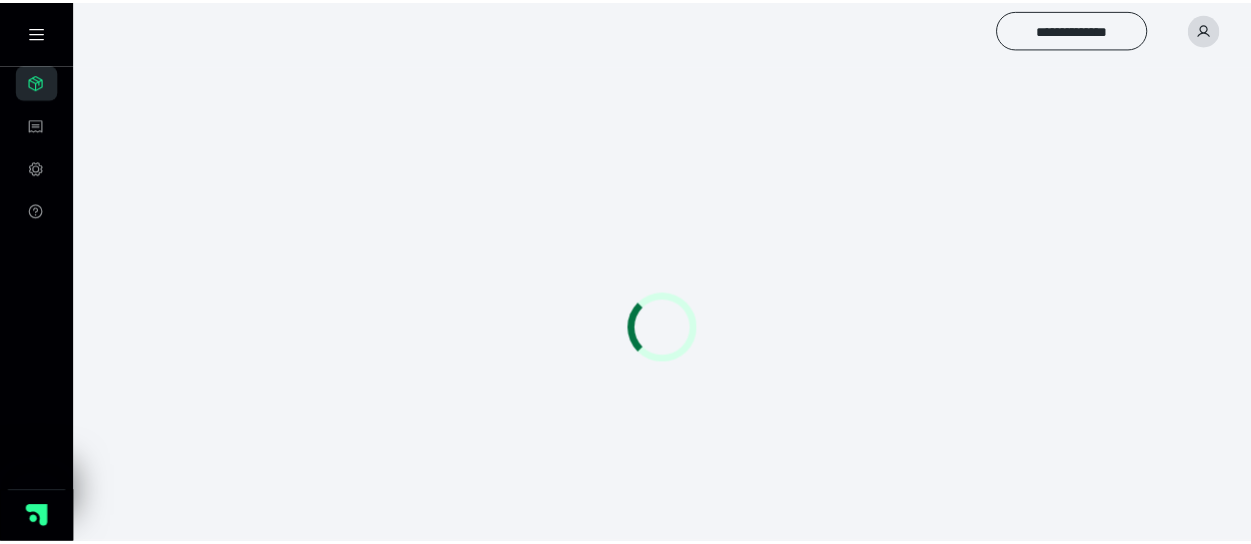 scroll, scrollTop: 0, scrollLeft: 0, axis: both 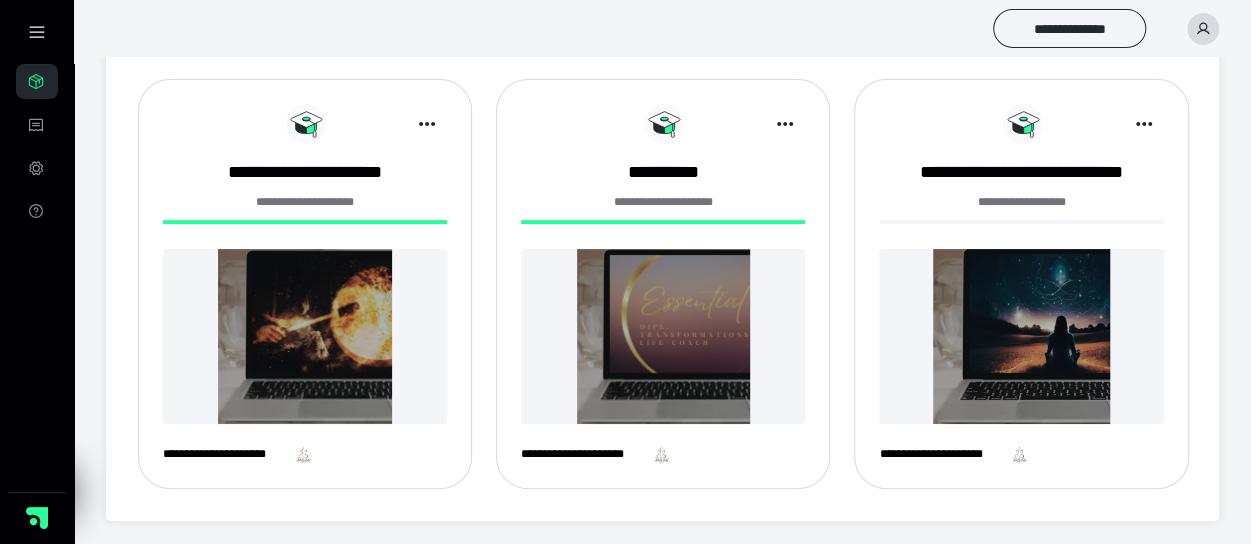 click at bounding box center (305, 336) 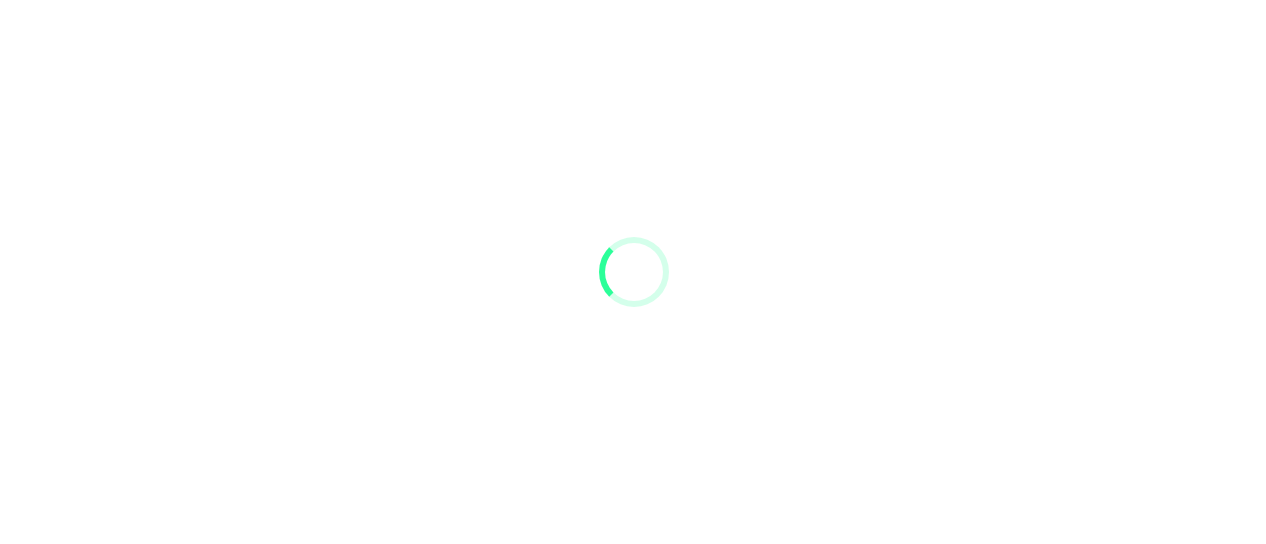 scroll, scrollTop: 0, scrollLeft: 0, axis: both 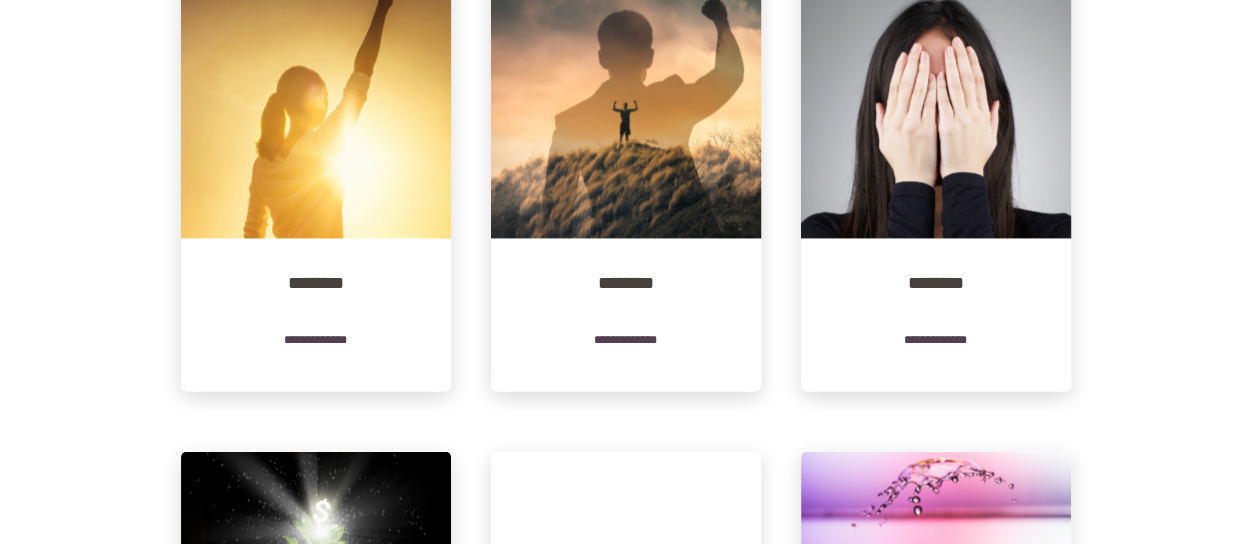 click on "**********" at bounding box center [625, -65] 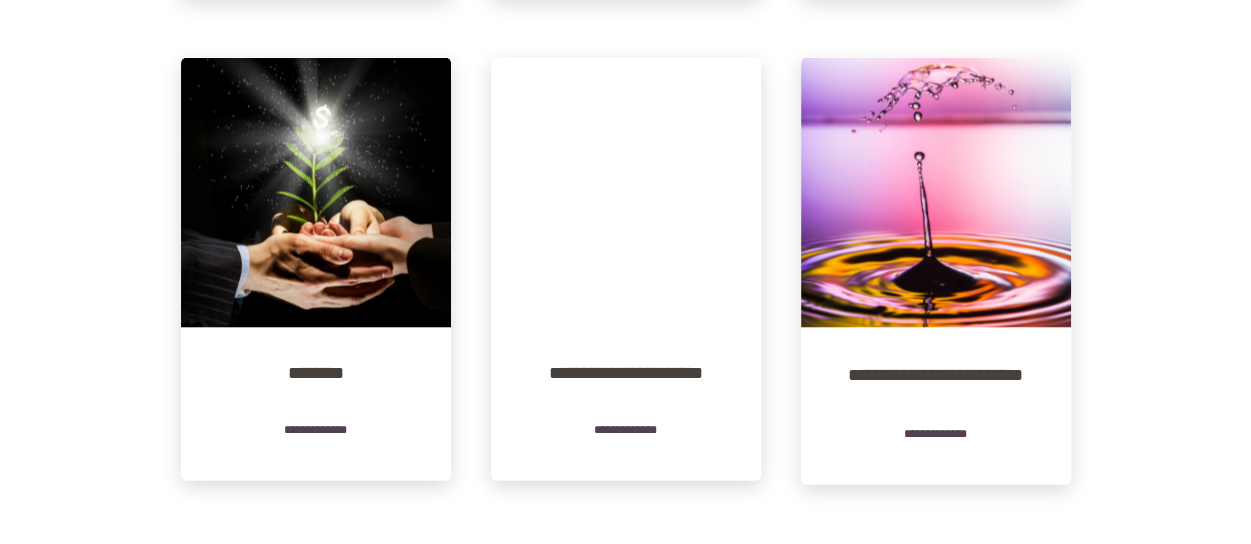 scroll, scrollTop: 1346, scrollLeft: 0, axis: vertical 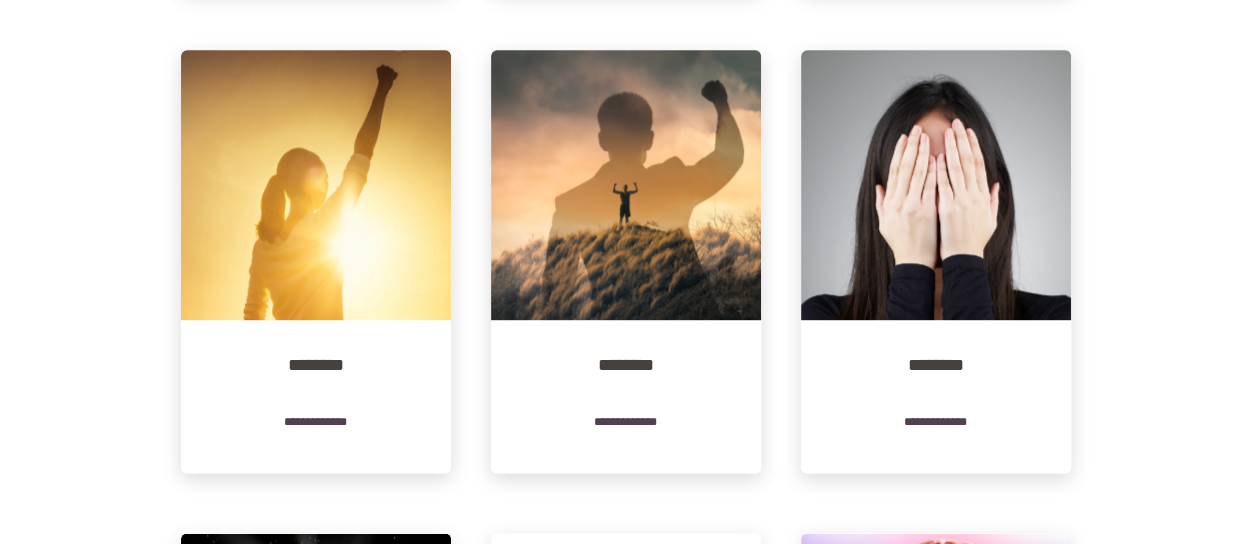 click on "**********" at bounding box center (625, 17) 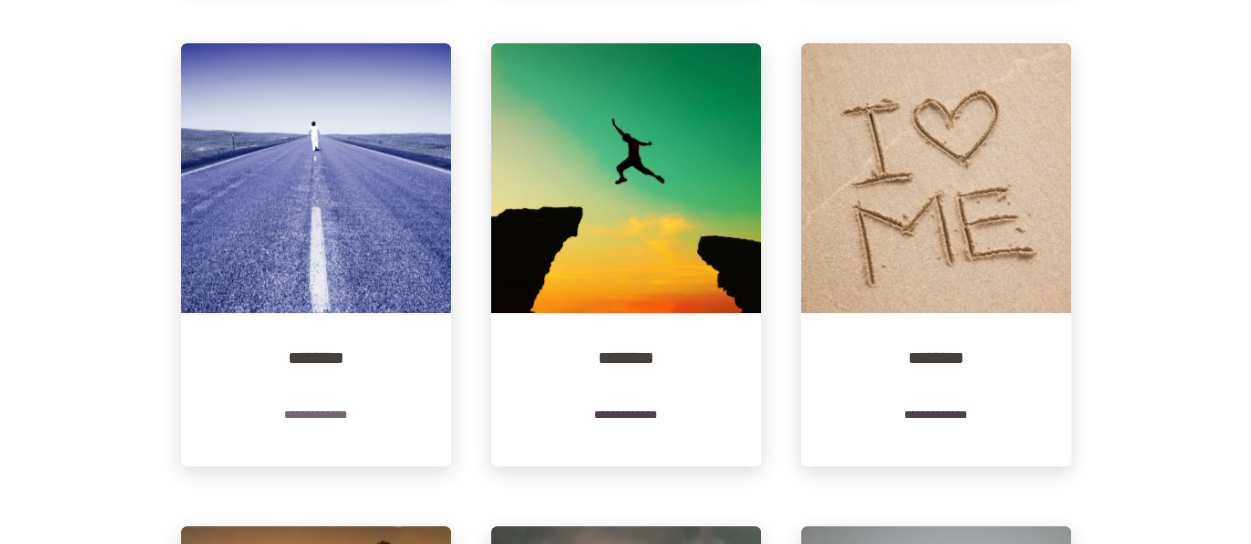 click on "**********" at bounding box center (316, 414) 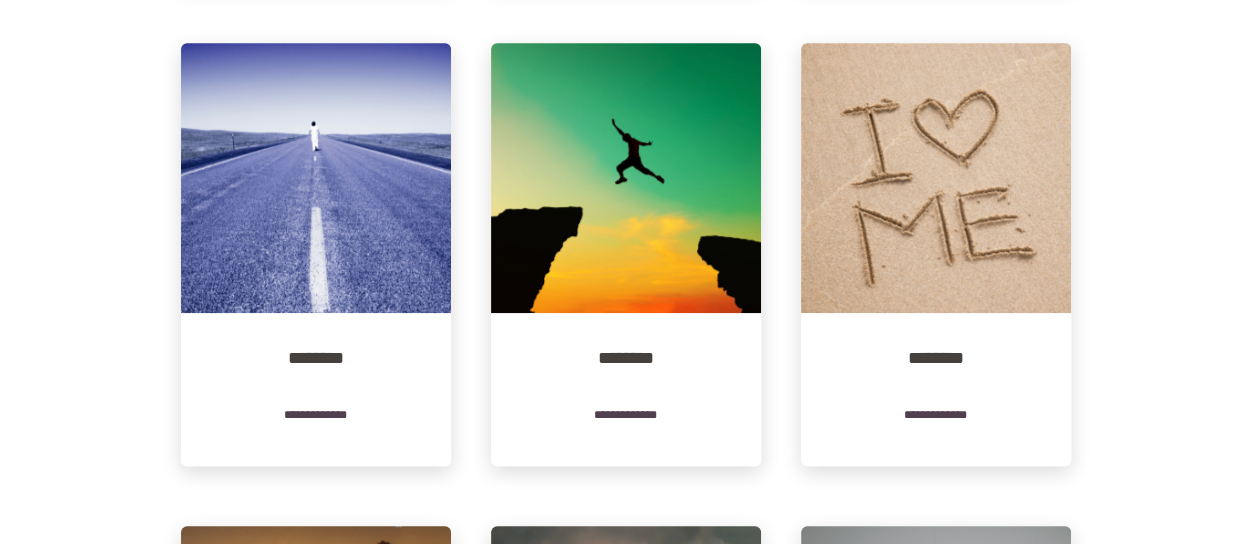 scroll, scrollTop: 0, scrollLeft: 0, axis: both 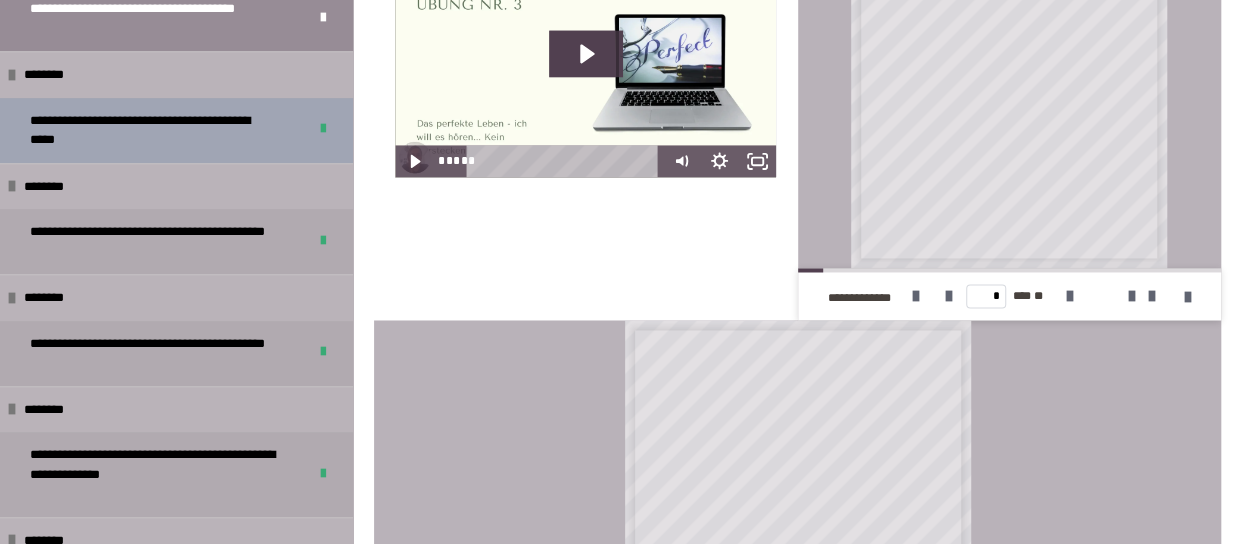click on "**********" at bounding box center (153, 130) 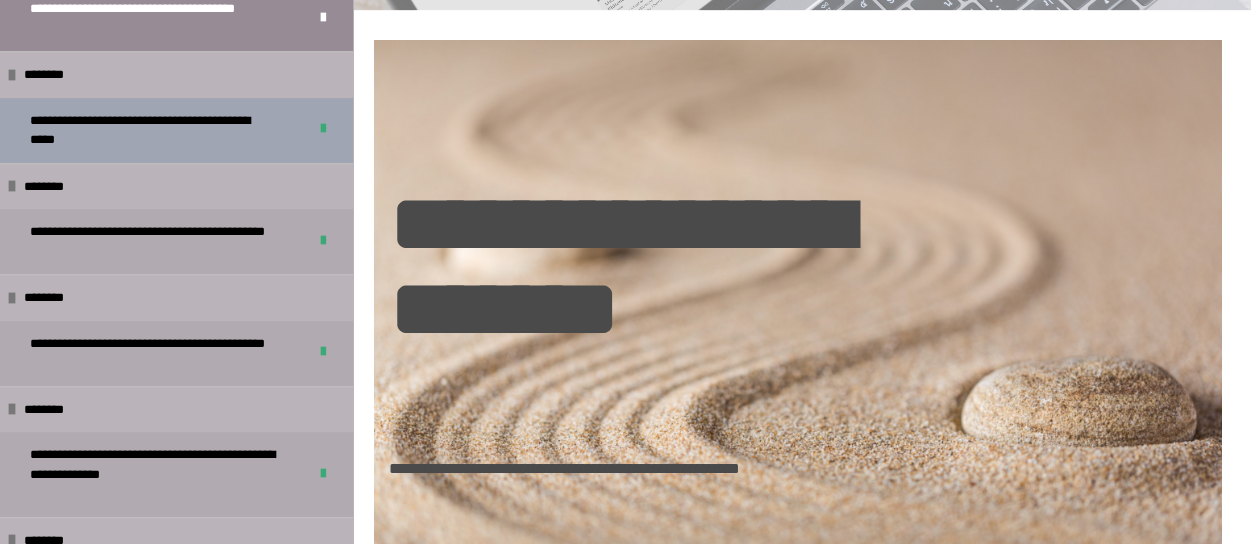 click on "**********" at bounding box center [153, 130] 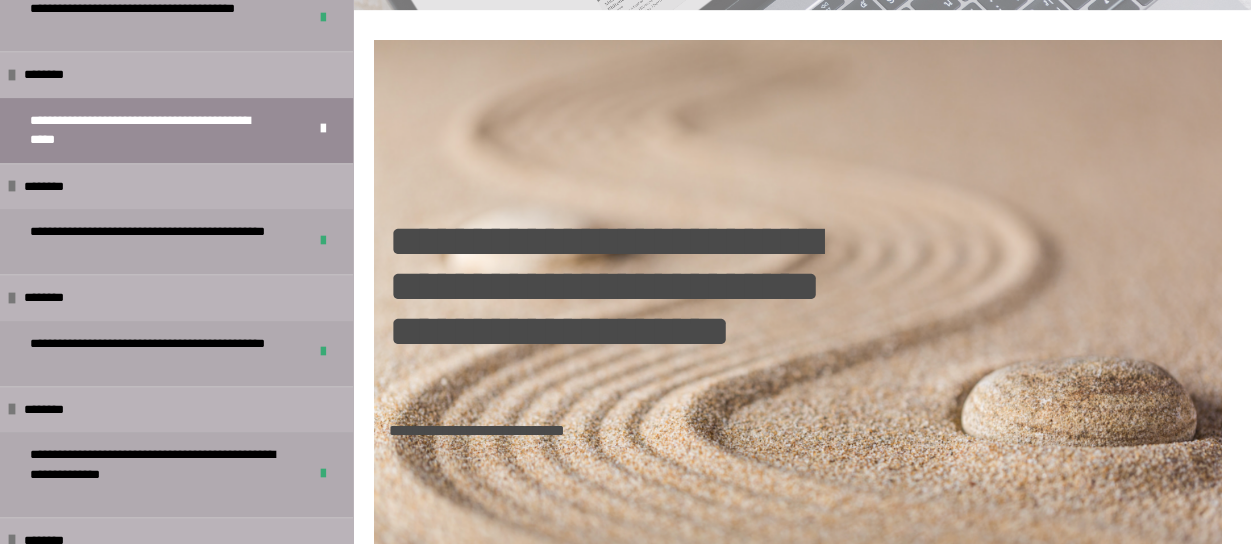 scroll, scrollTop: 746, scrollLeft: 0, axis: vertical 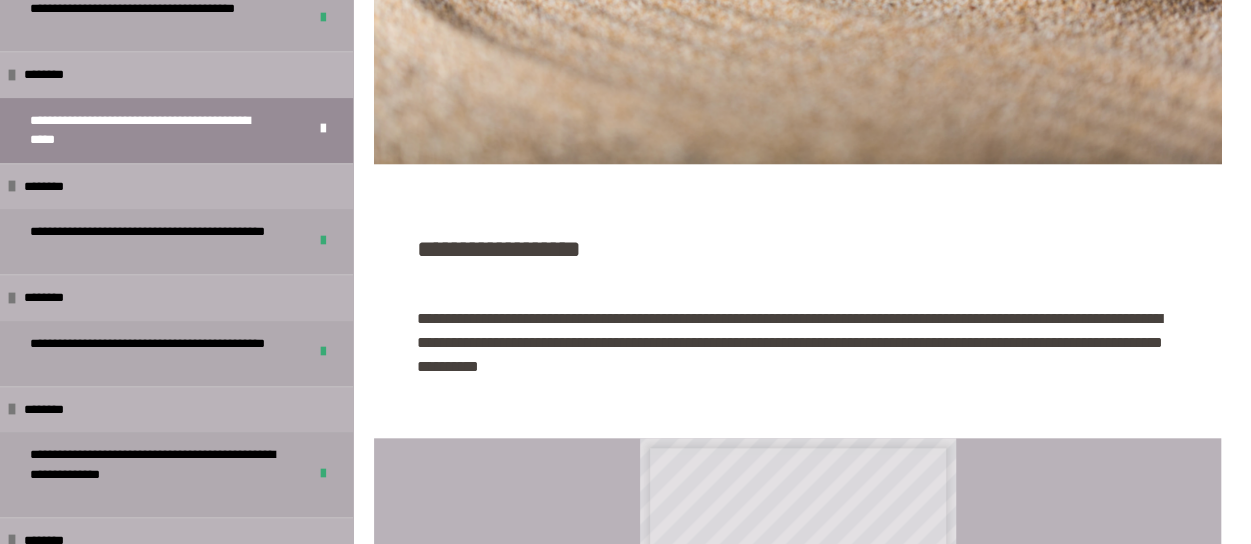 click on "**********" at bounding box center (625, 422) 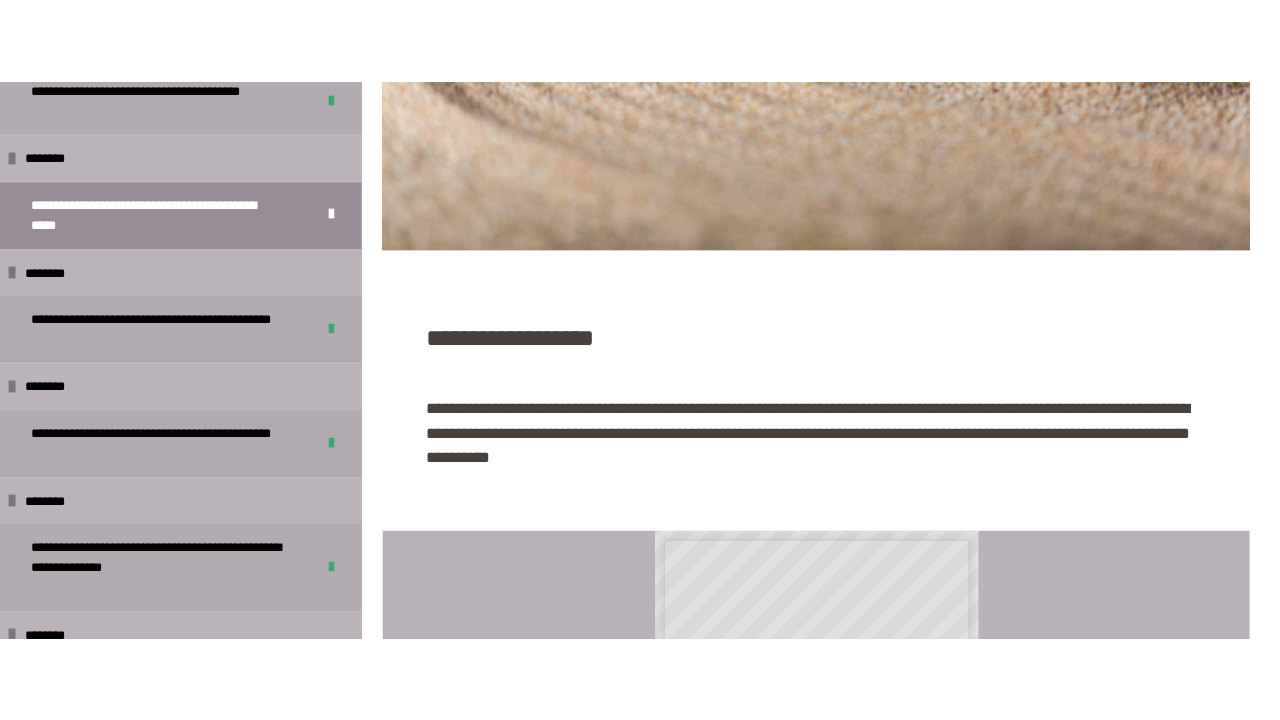 scroll, scrollTop: 1222, scrollLeft: 0, axis: vertical 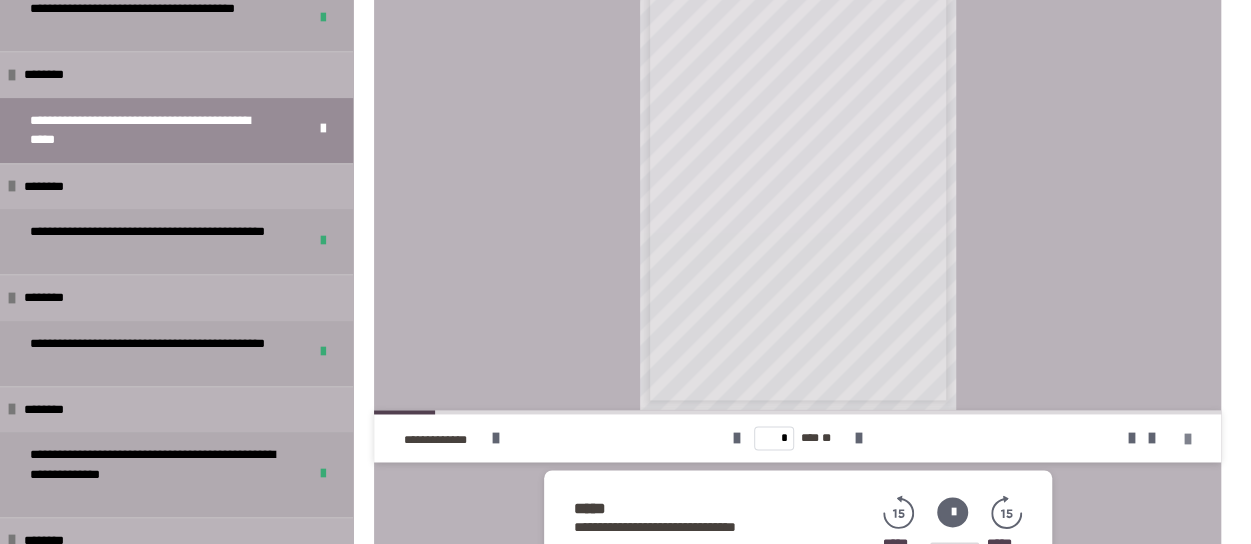 click at bounding box center [1188, 439] 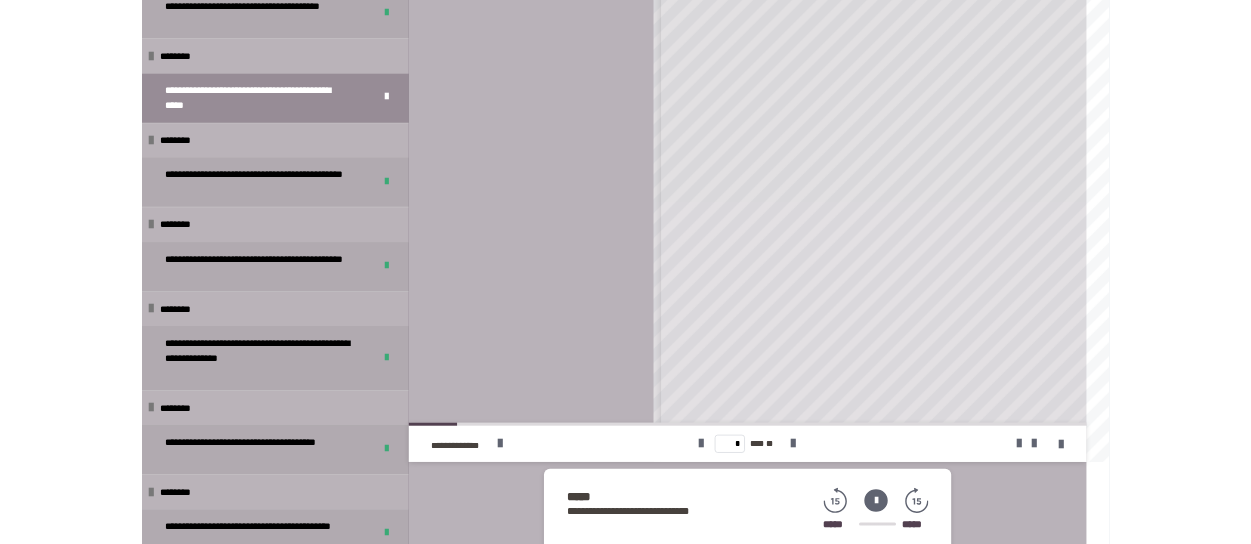 scroll, scrollTop: 202, scrollLeft: 0, axis: vertical 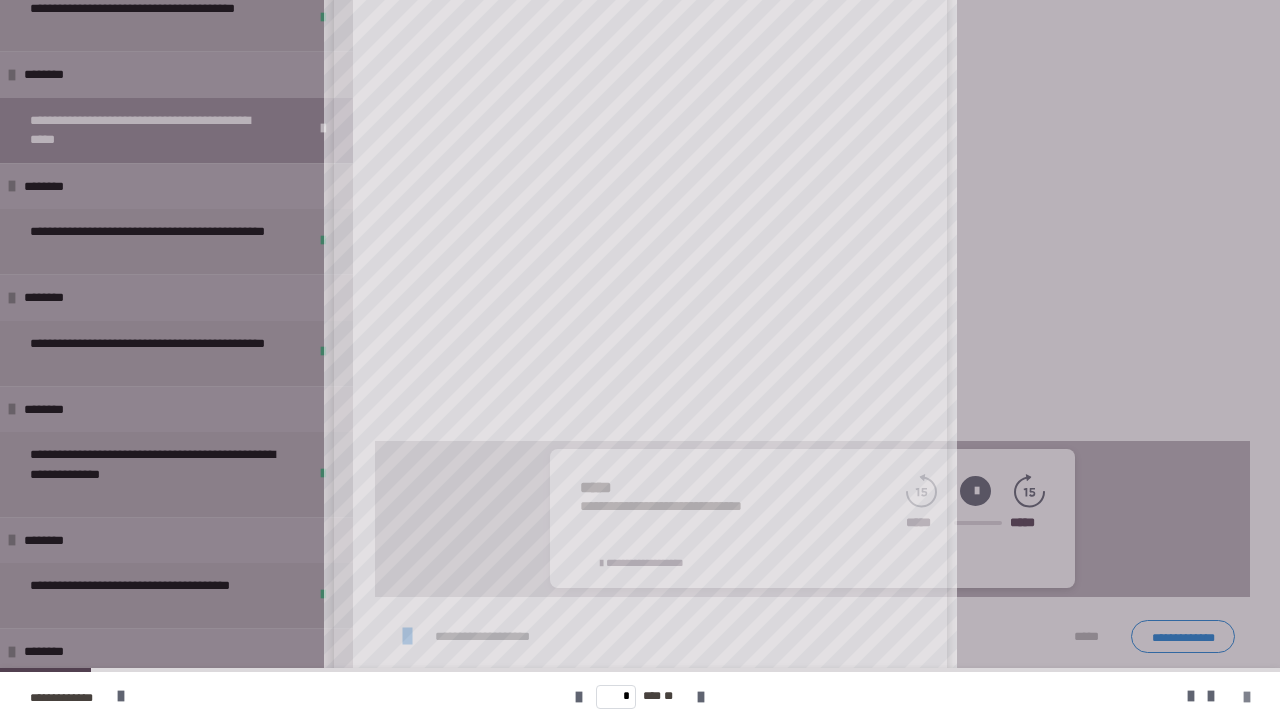 click at bounding box center [1247, 697] 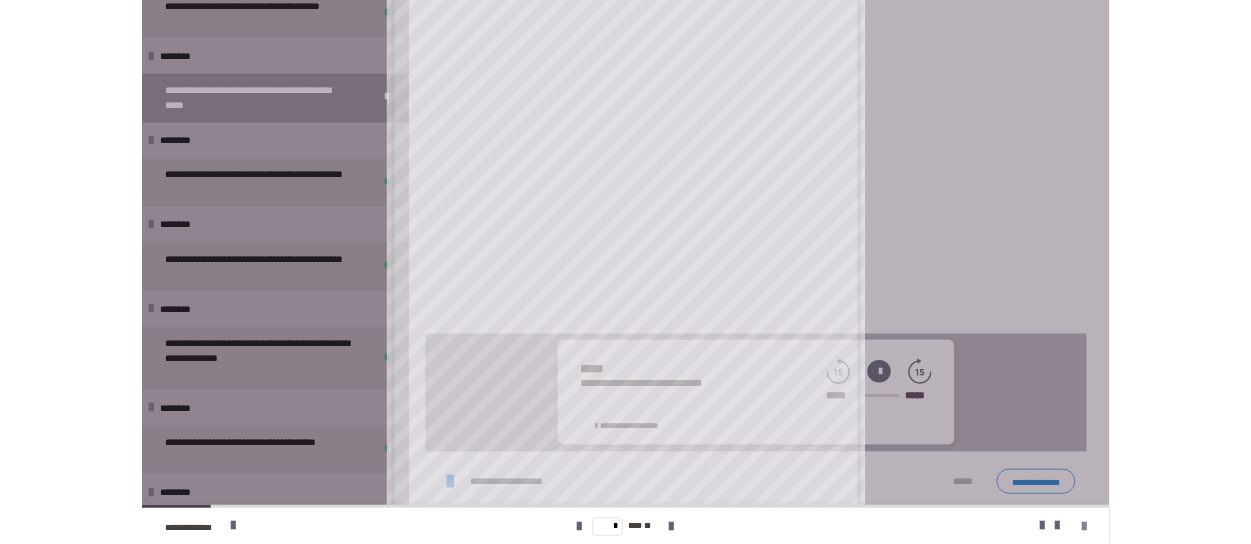 scroll, scrollTop: 0, scrollLeft: 0, axis: both 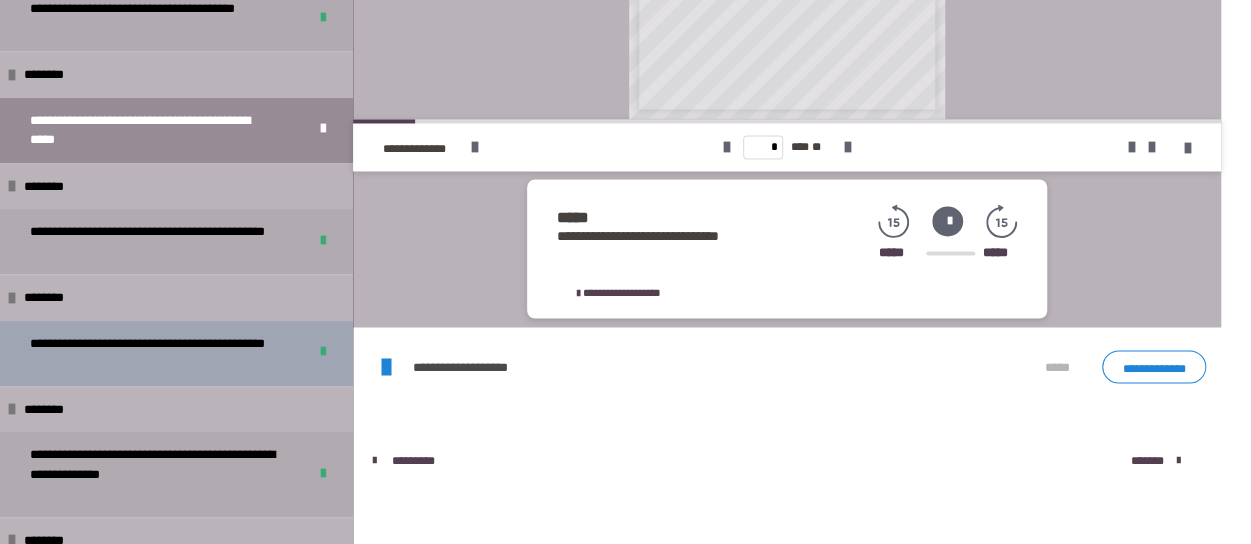 click on "**********" at bounding box center [153, 353] 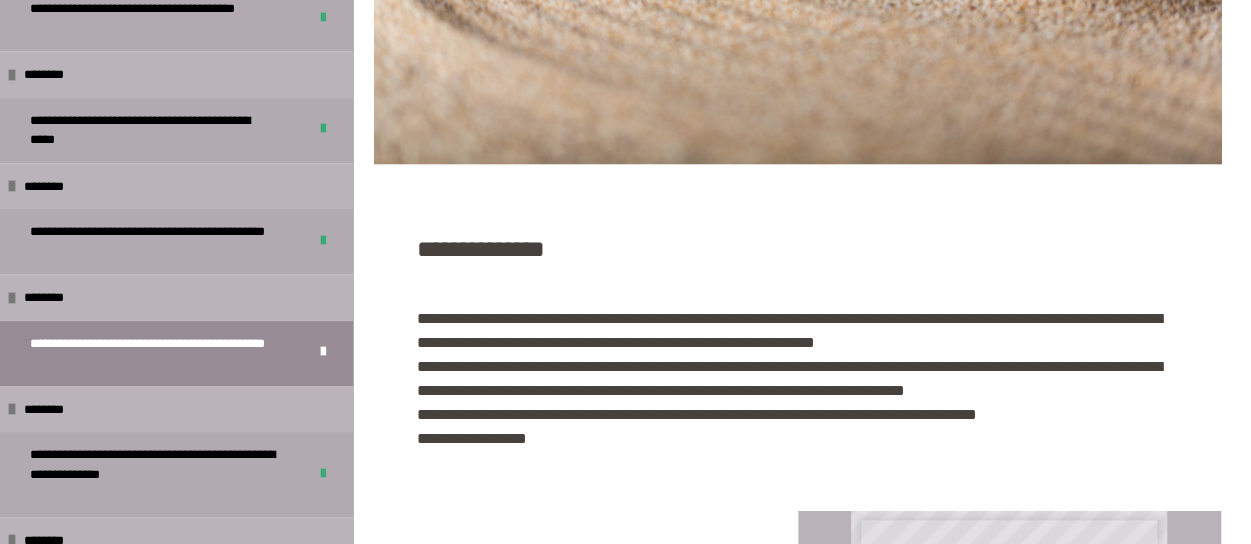 scroll, scrollTop: 1222, scrollLeft: 0, axis: vertical 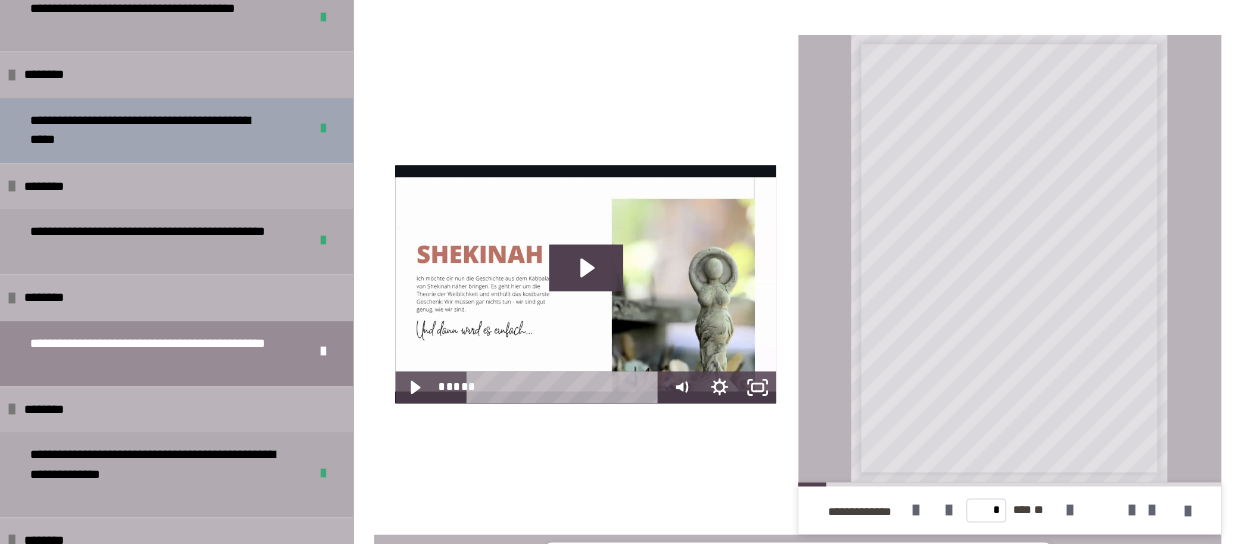 click on "**********" at bounding box center (153, 130) 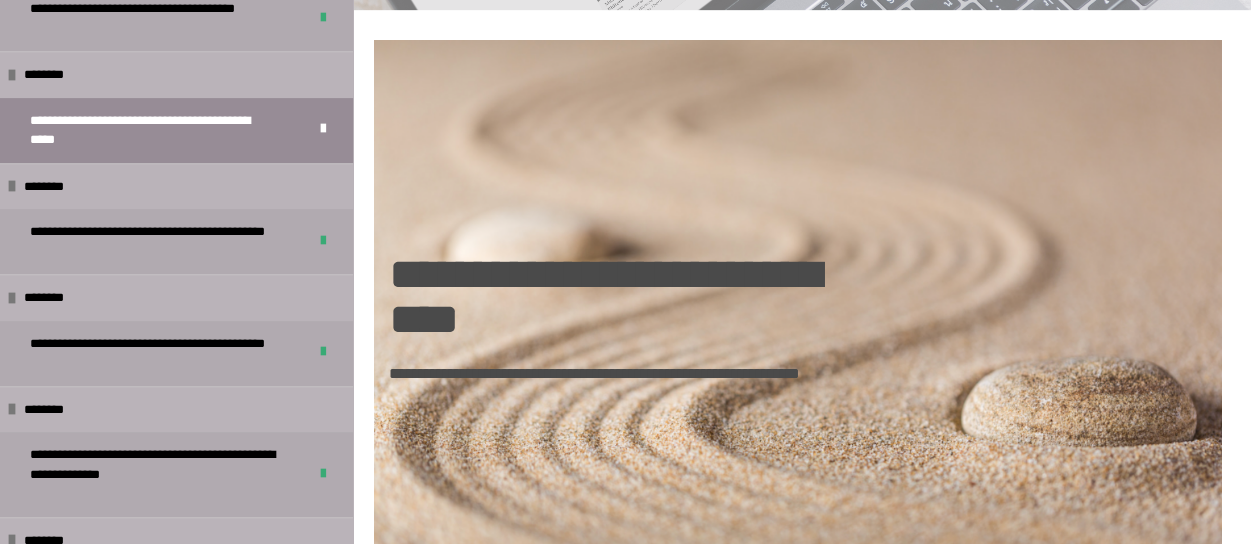 click on "**********" at bounding box center (153, 130) 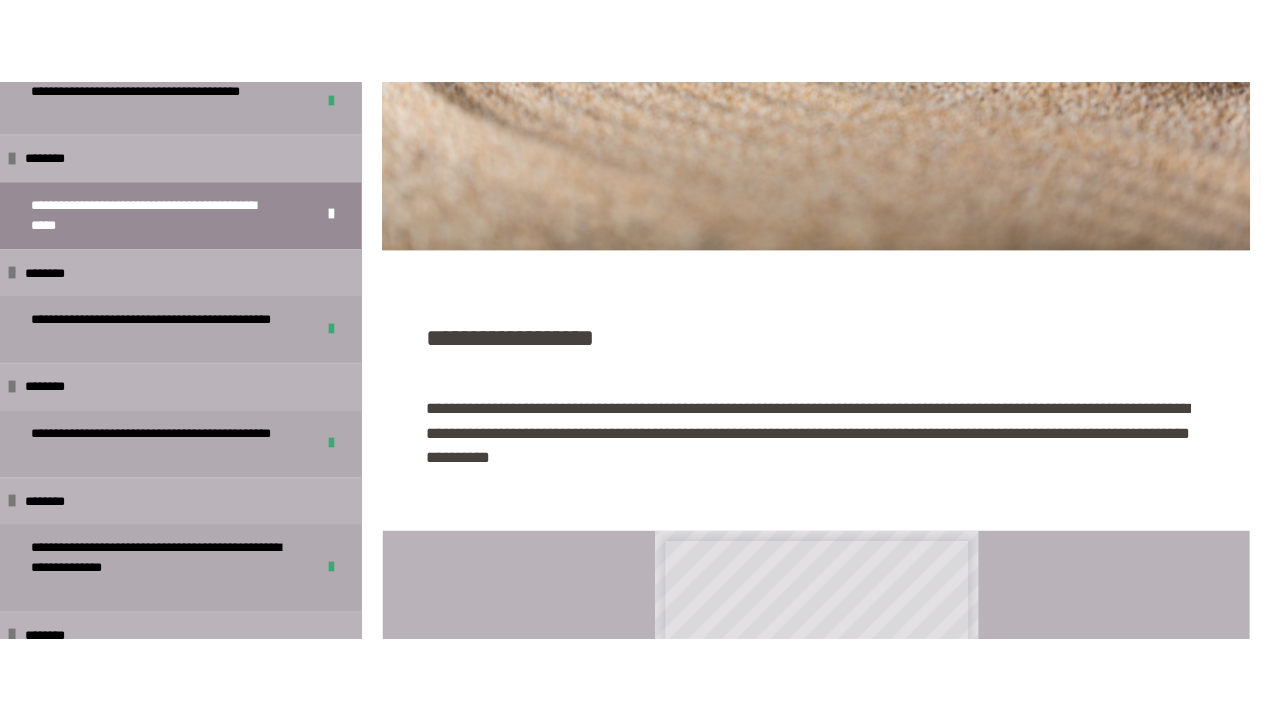 scroll, scrollTop: 1222, scrollLeft: 0, axis: vertical 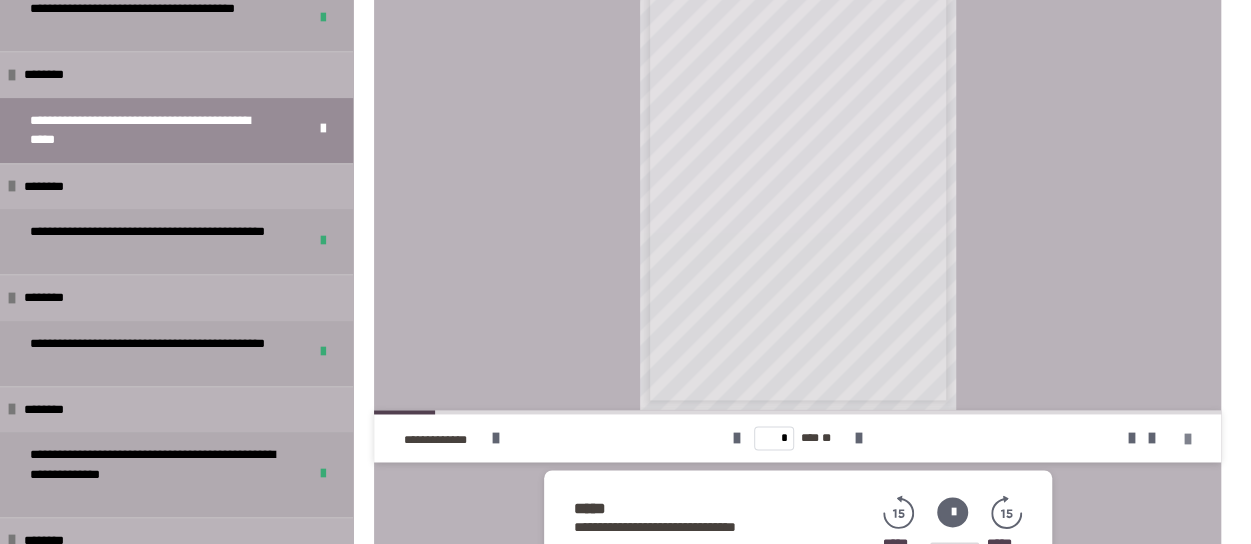 click at bounding box center (1188, 439) 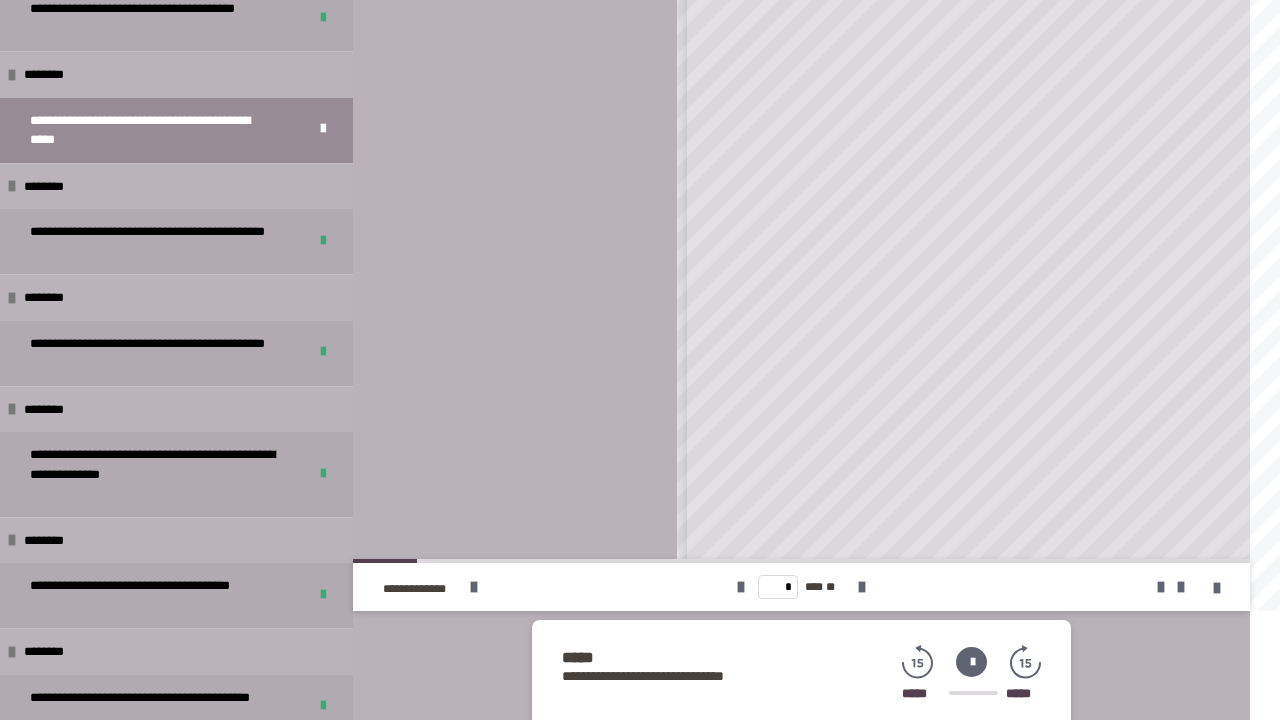 scroll, scrollTop: 202, scrollLeft: 0, axis: vertical 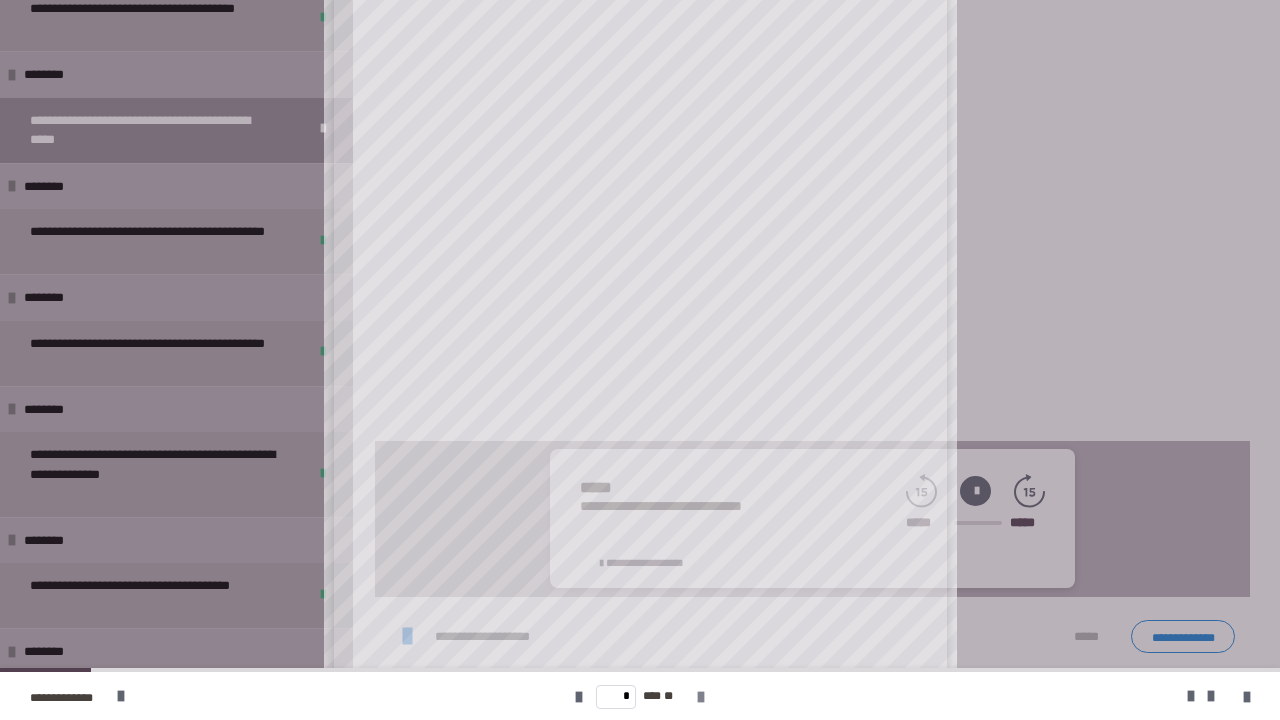 click at bounding box center (701, 697) 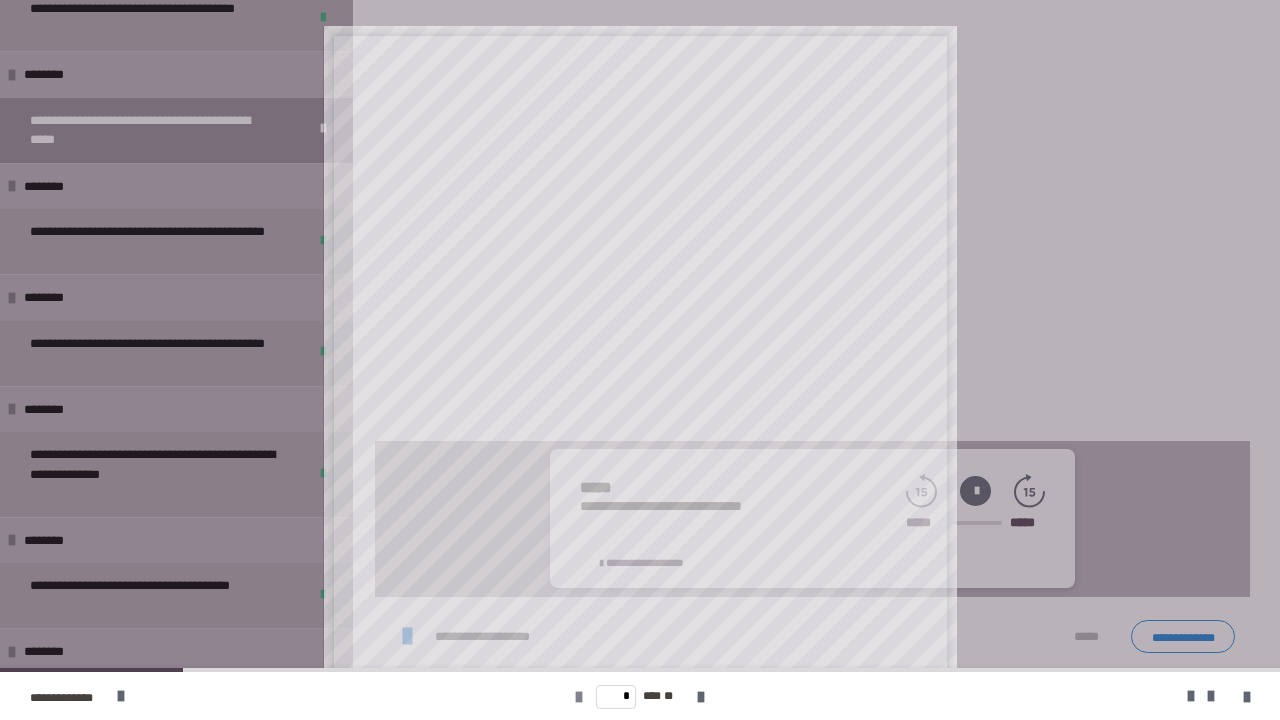 click at bounding box center (579, 697) 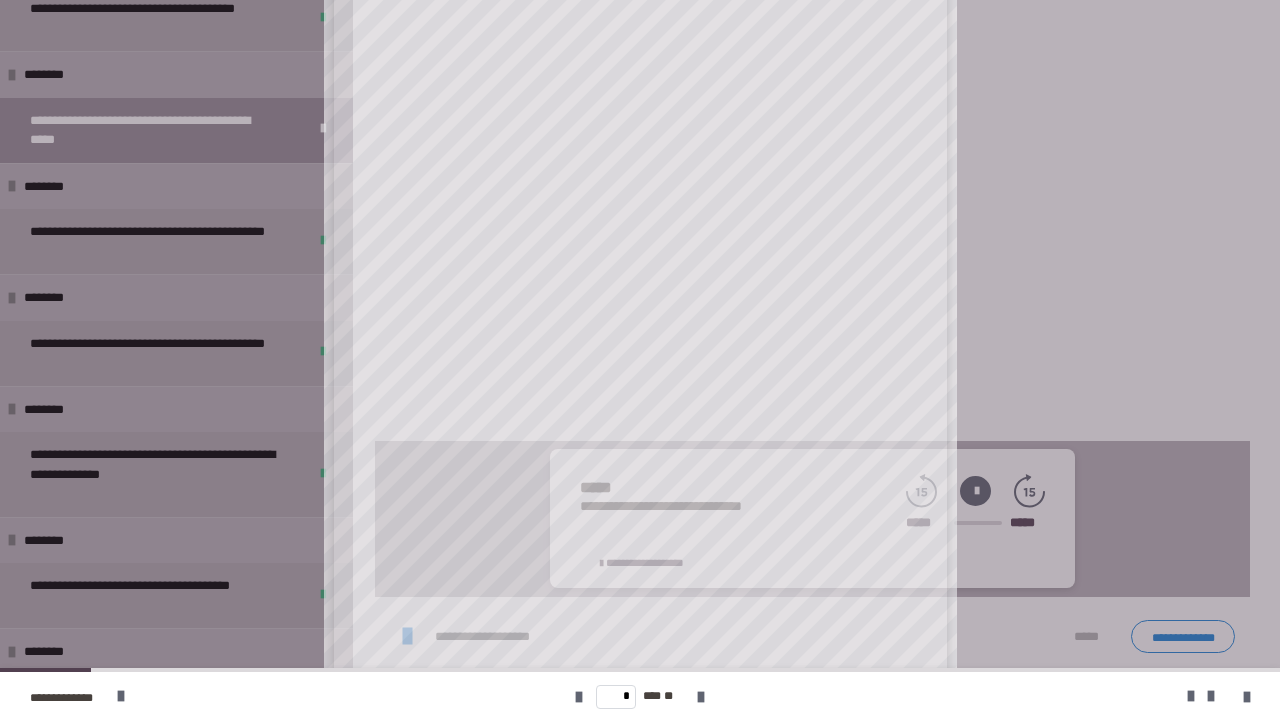 scroll, scrollTop: 202, scrollLeft: 0, axis: vertical 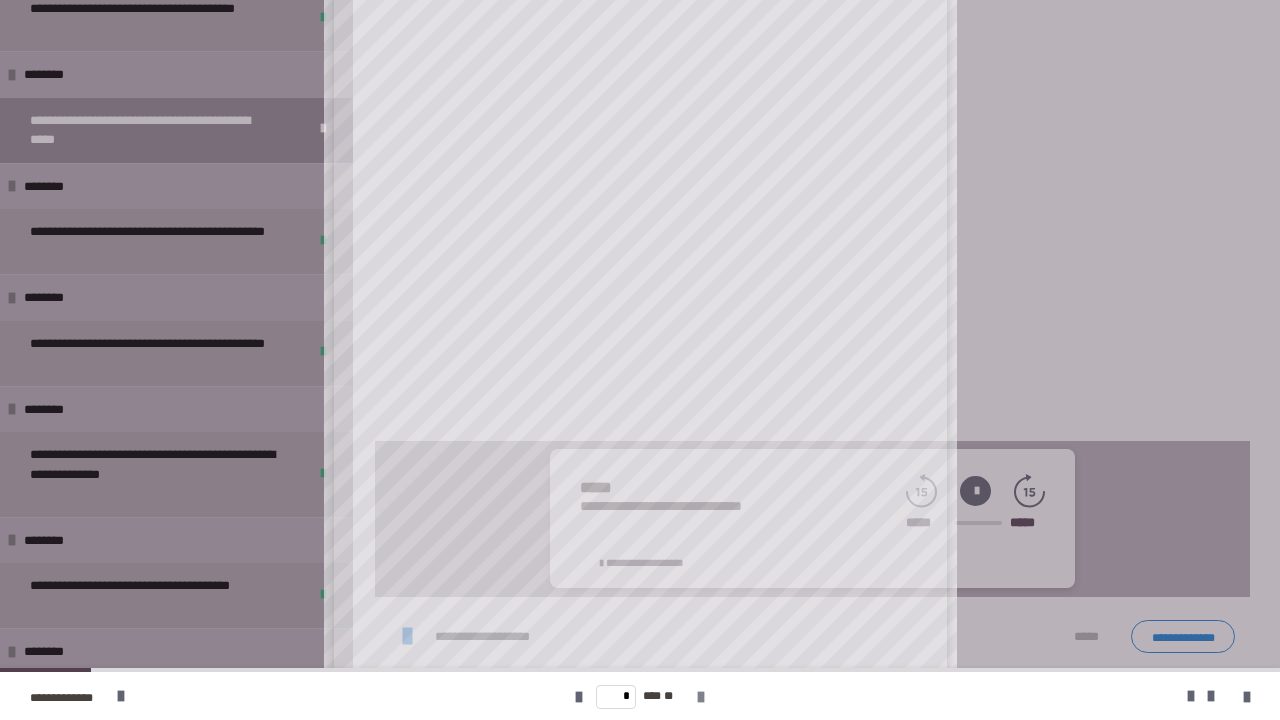 click at bounding box center [701, 697] 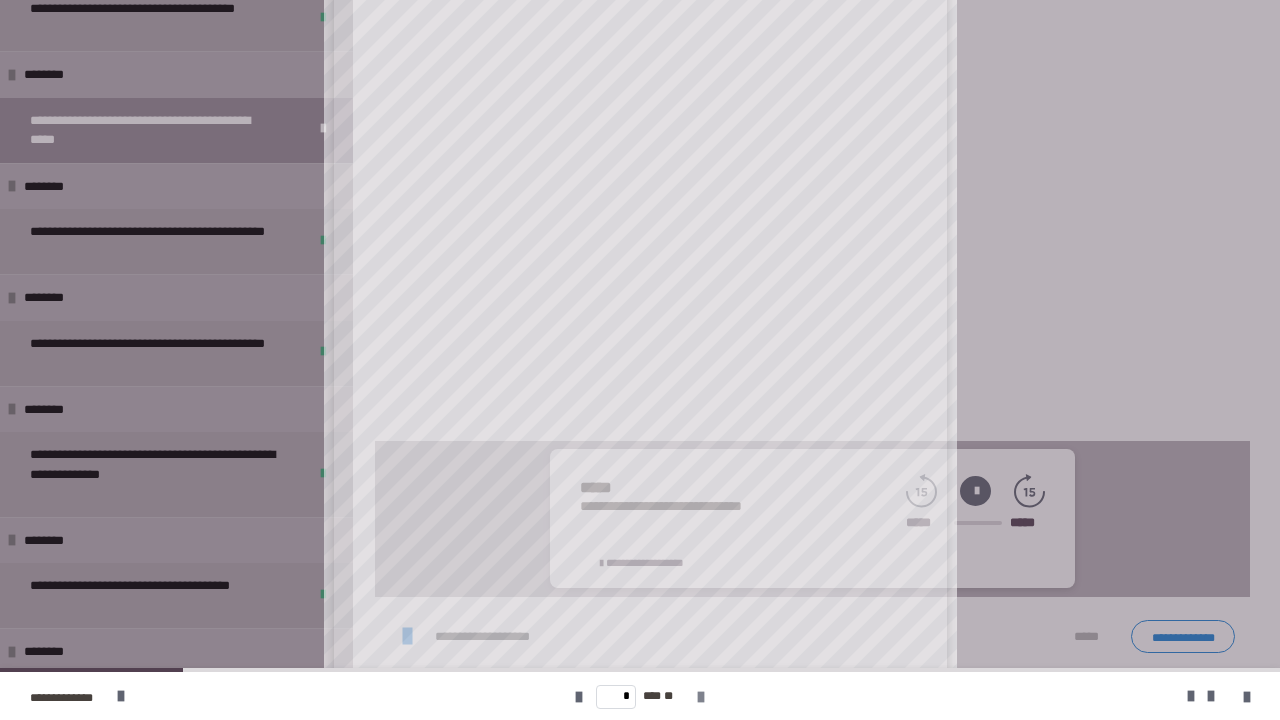 click at bounding box center [701, 697] 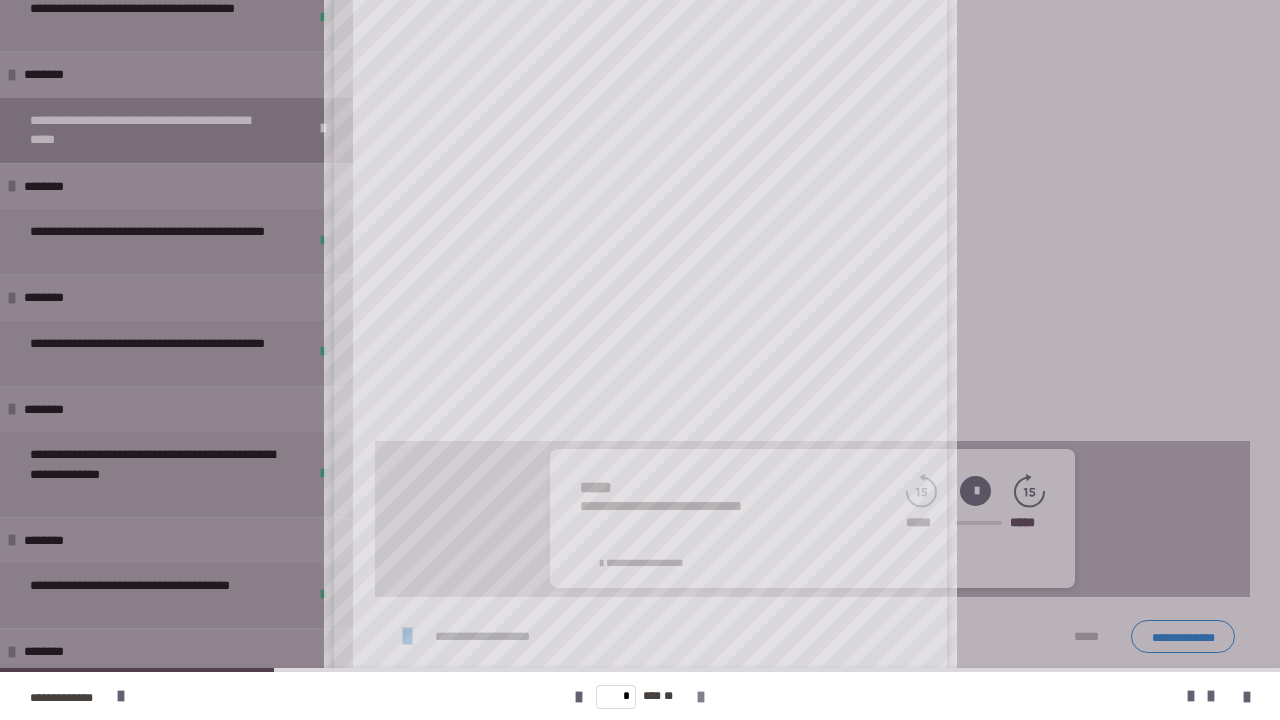 scroll, scrollTop: 0, scrollLeft: 0, axis: both 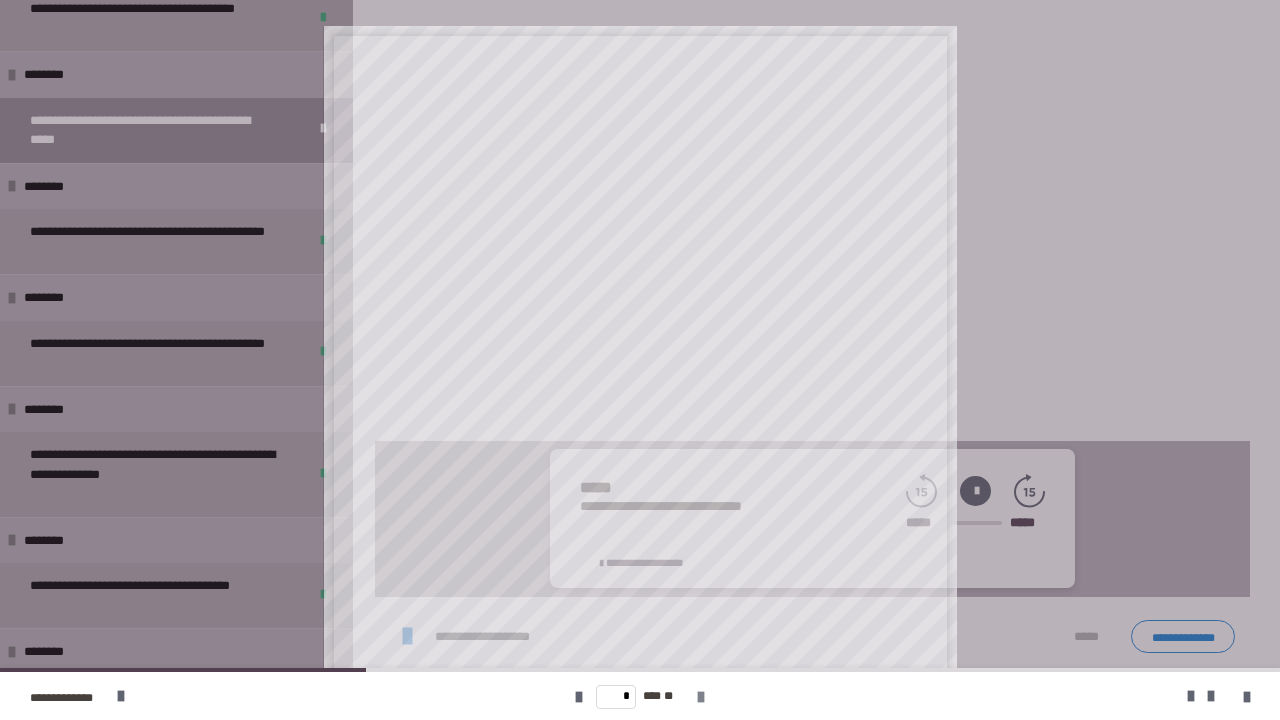 click at bounding box center [701, 697] 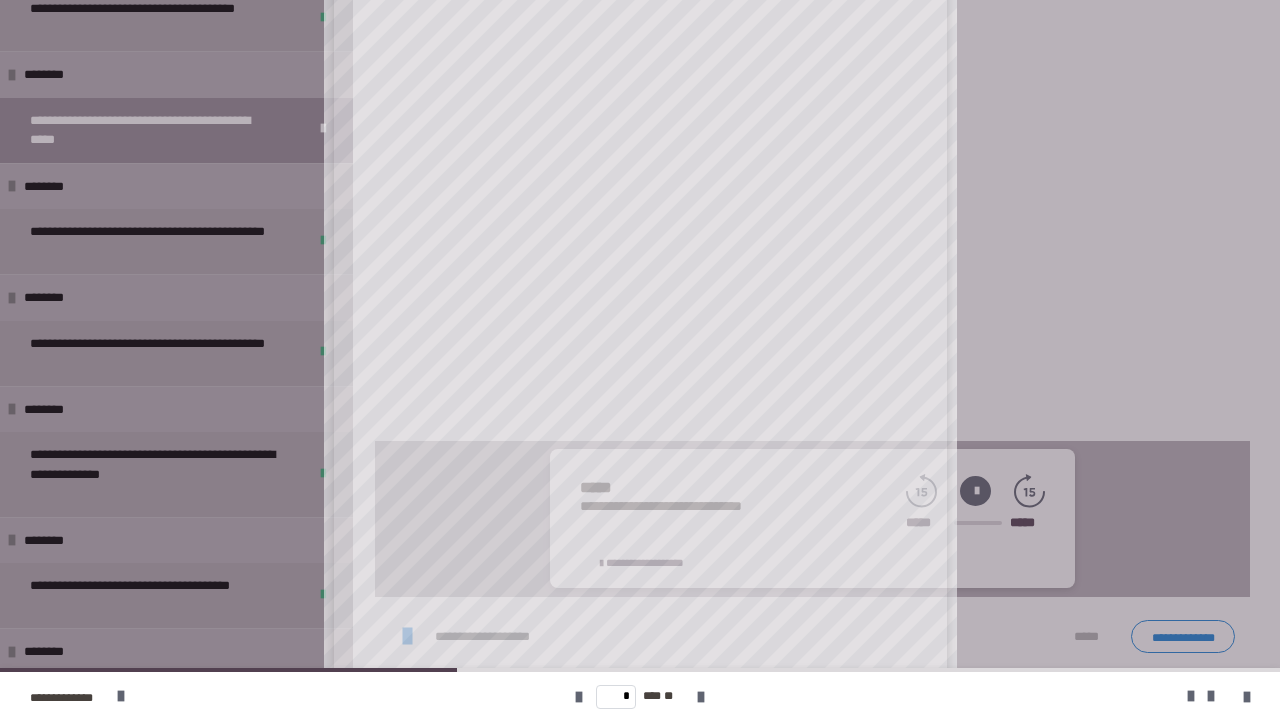 scroll, scrollTop: 202, scrollLeft: 0, axis: vertical 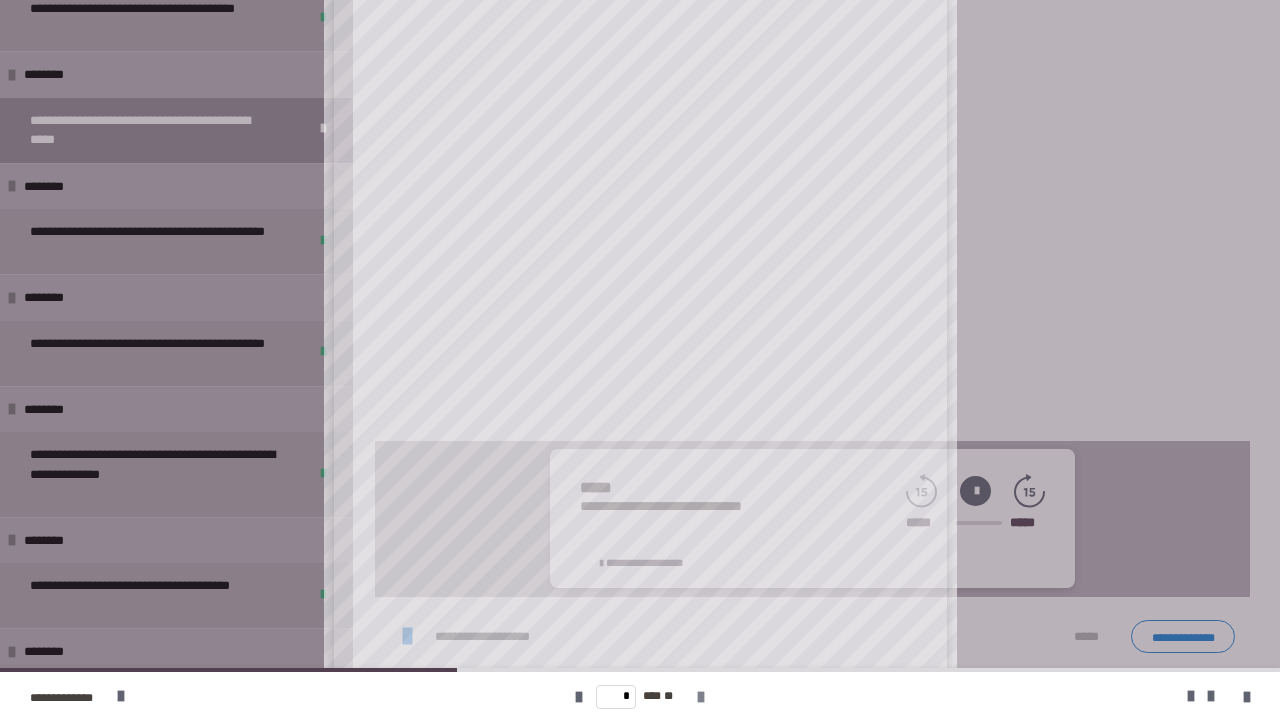 click at bounding box center [701, 697] 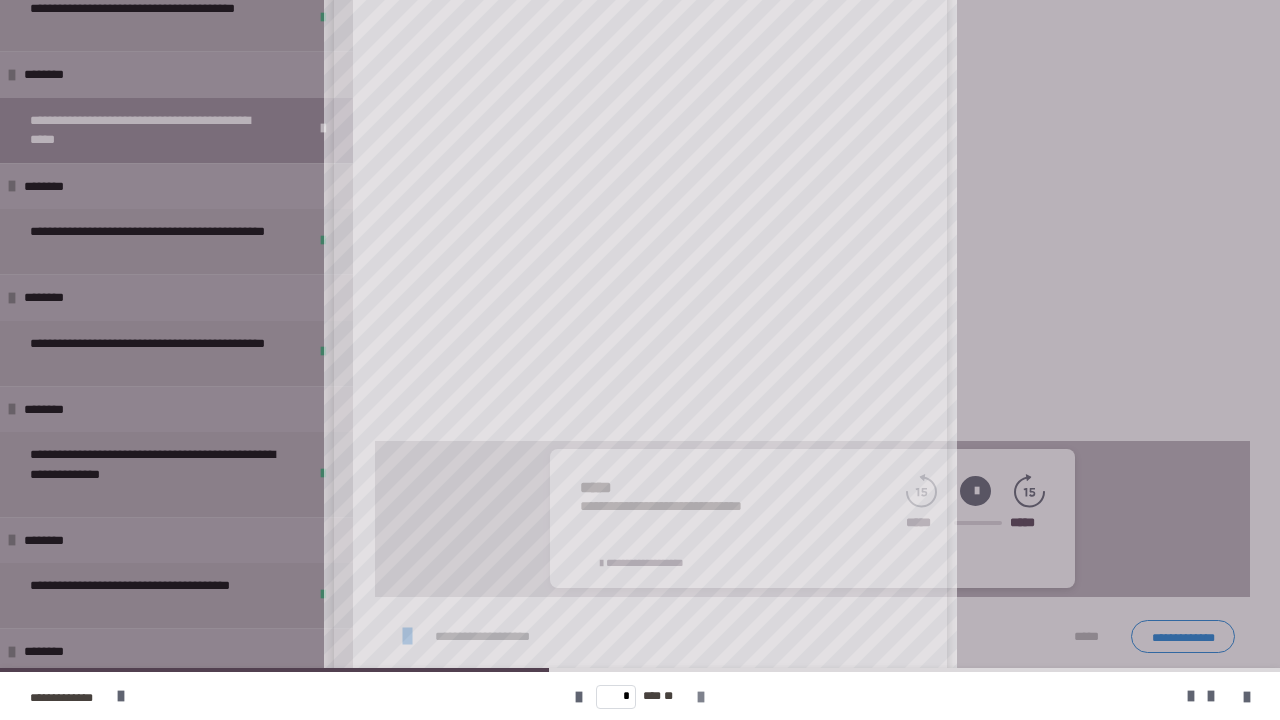 scroll, scrollTop: 0, scrollLeft: 0, axis: both 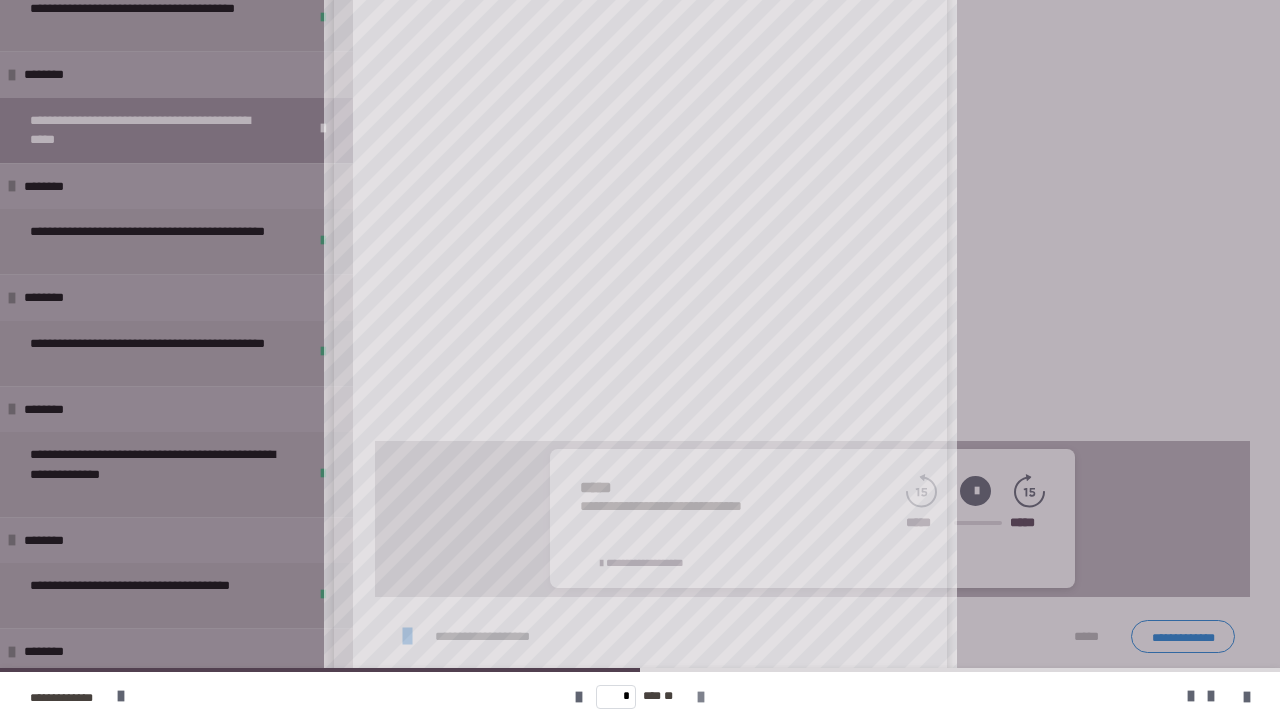 click at bounding box center (701, 697) 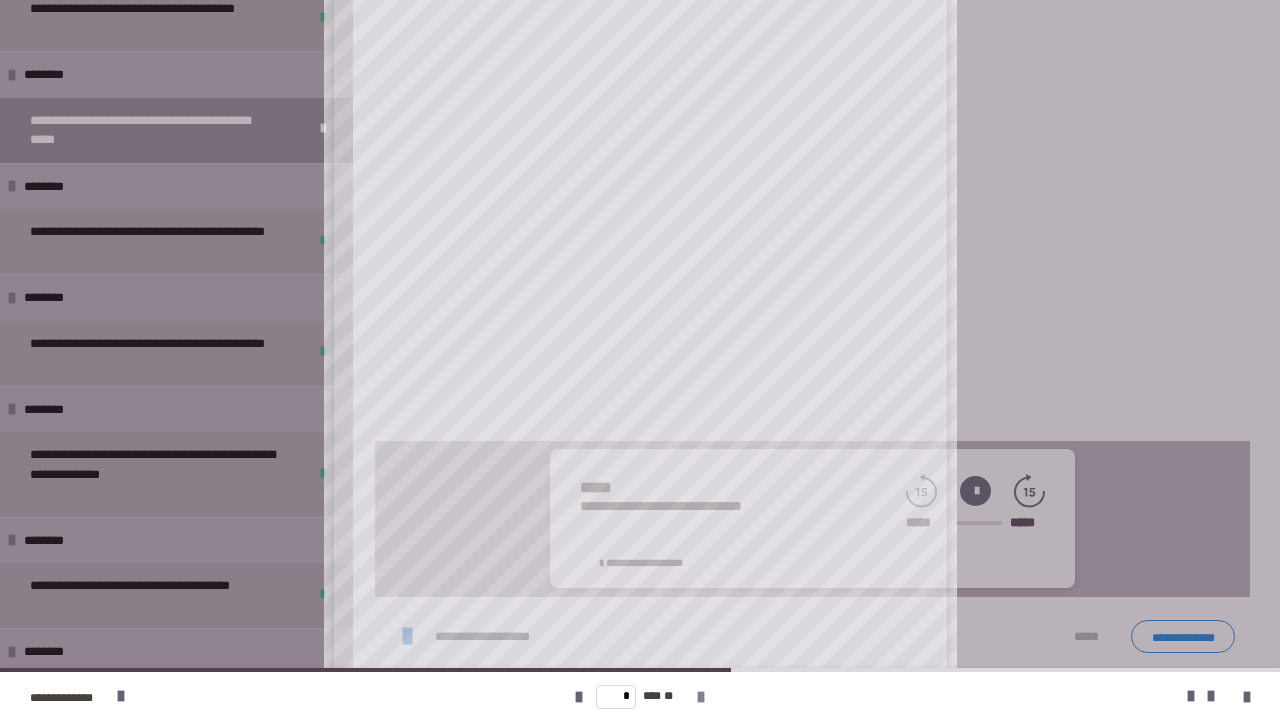 scroll, scrollTop: 0, scrollLeft: 0, axis: both 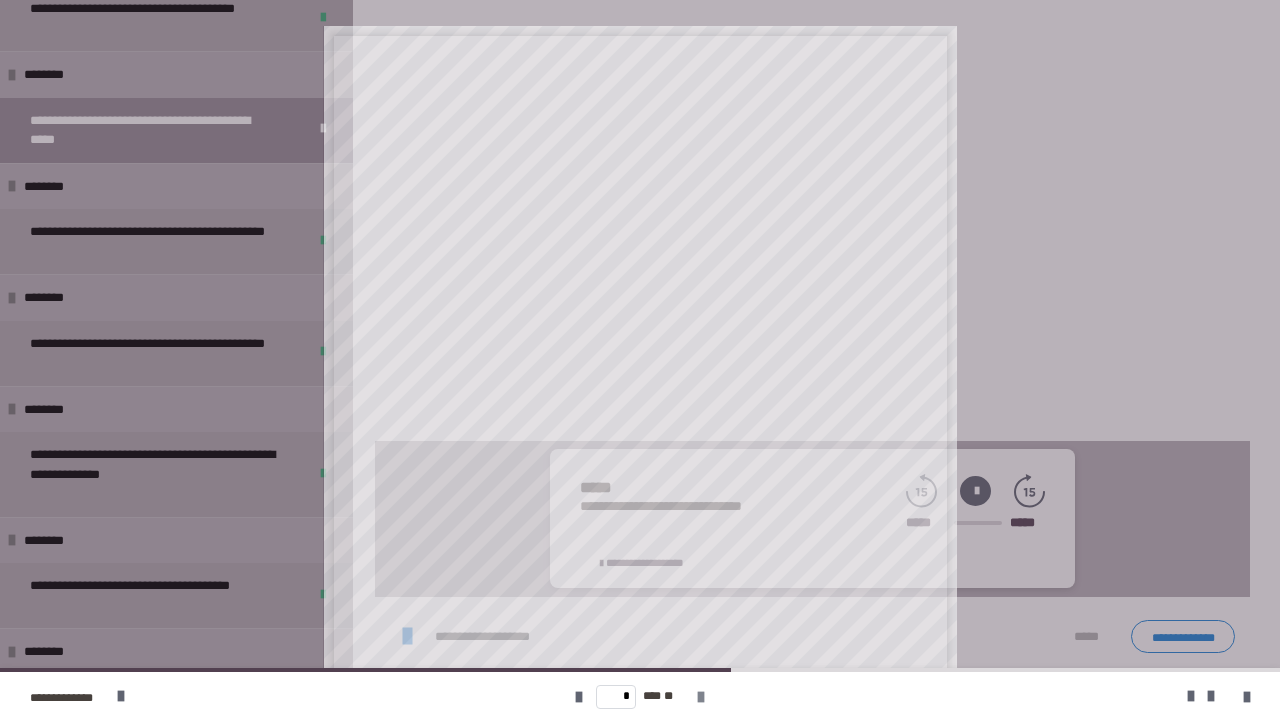 click at bounding box center (701, 697) 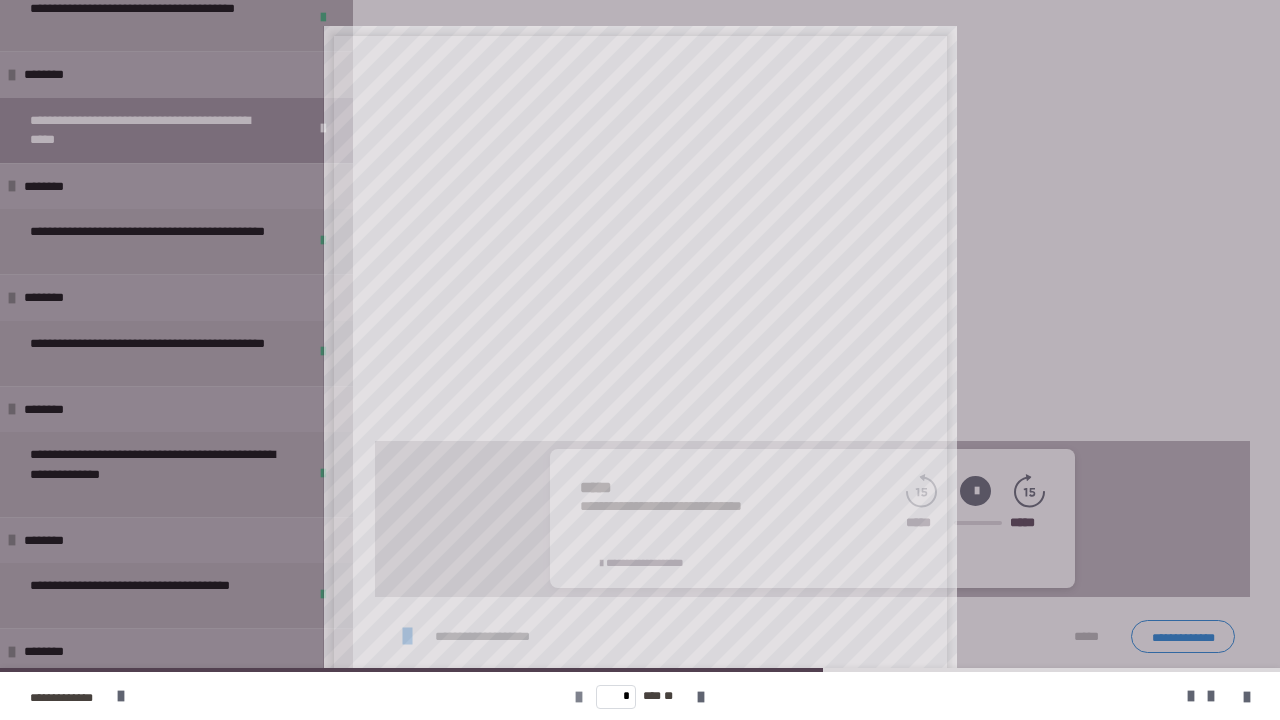 click at bounding box center [579, 697] 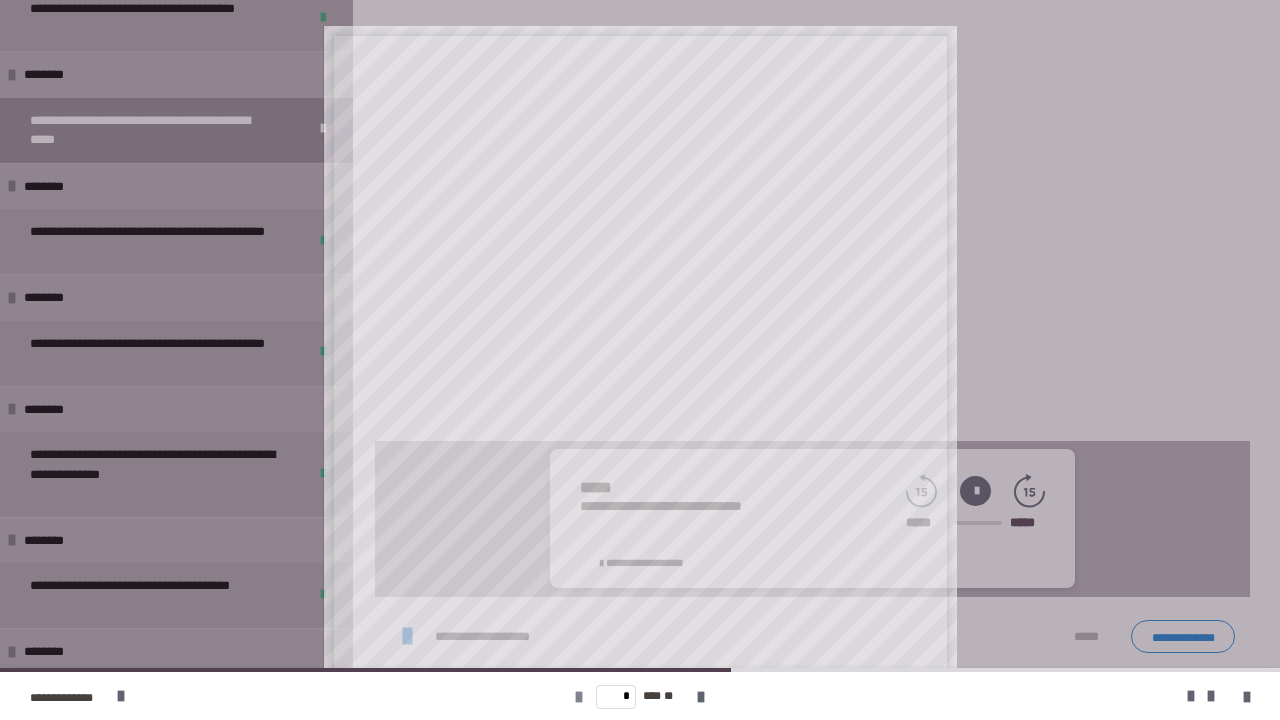 click at bounding box center [579, 697] 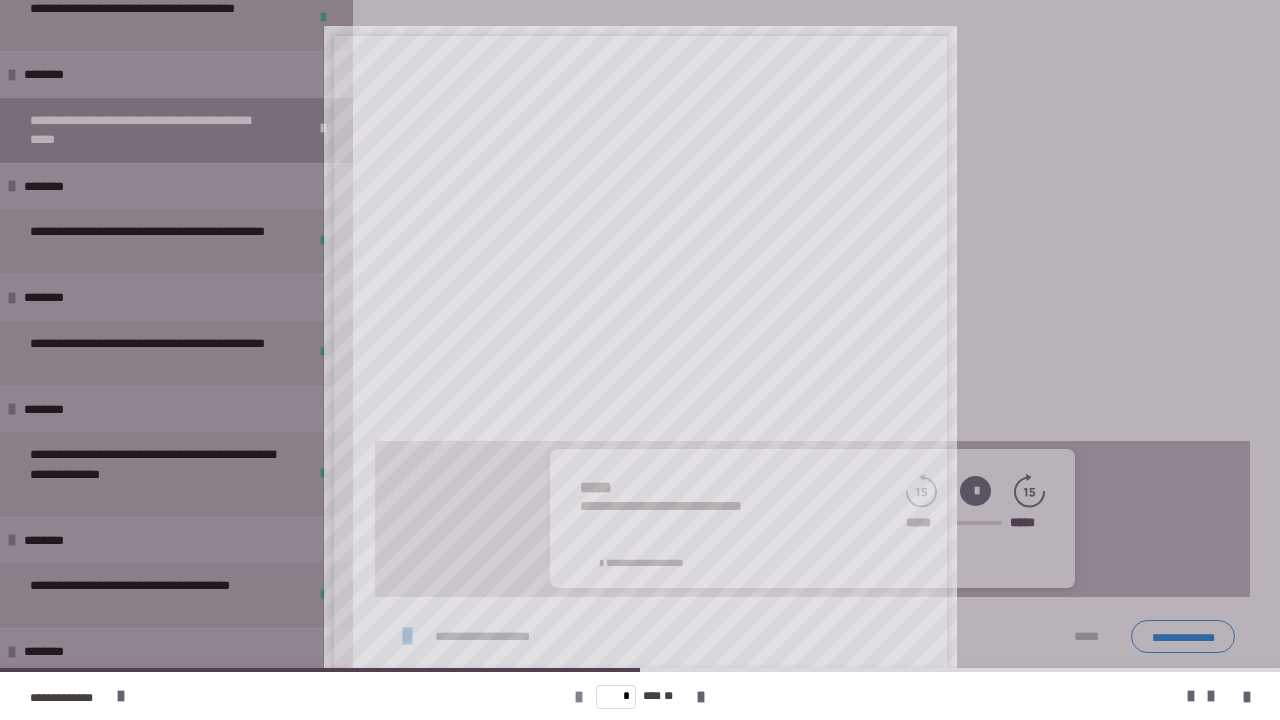 click at bounding box center (579, 697) 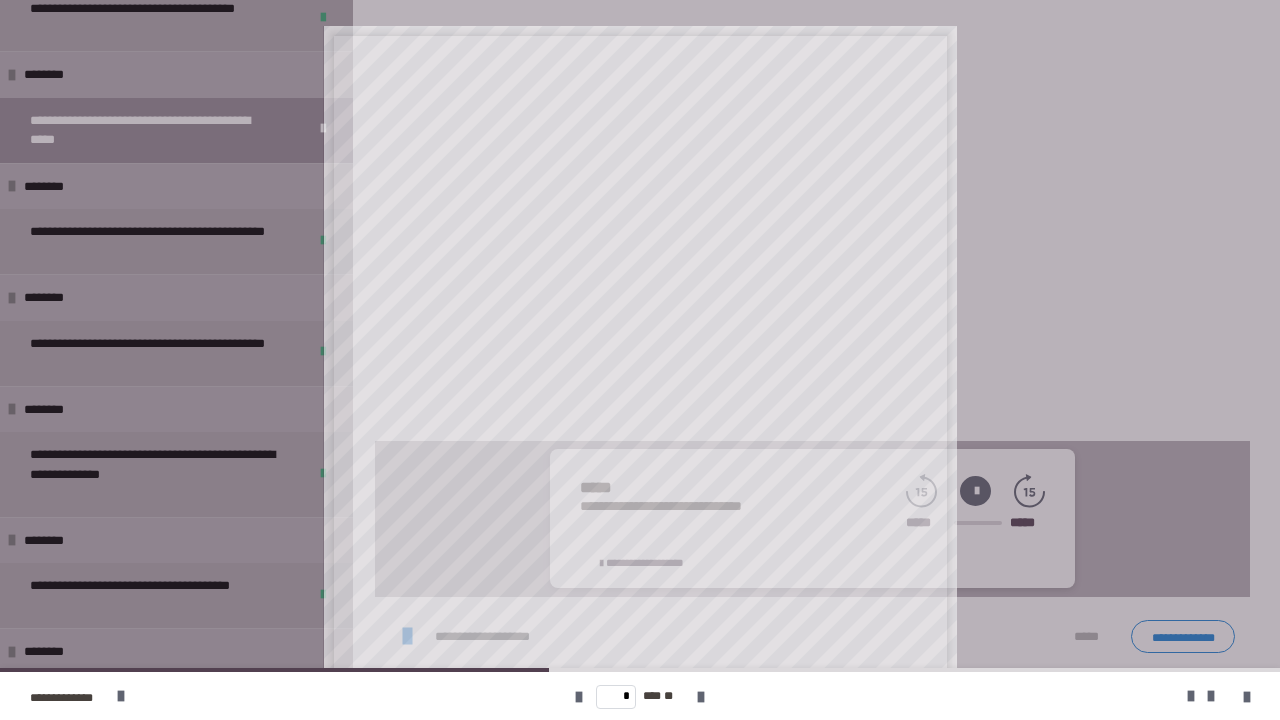 scroll, scrollTop: 202, scrollLeft: 0, axis: vertical 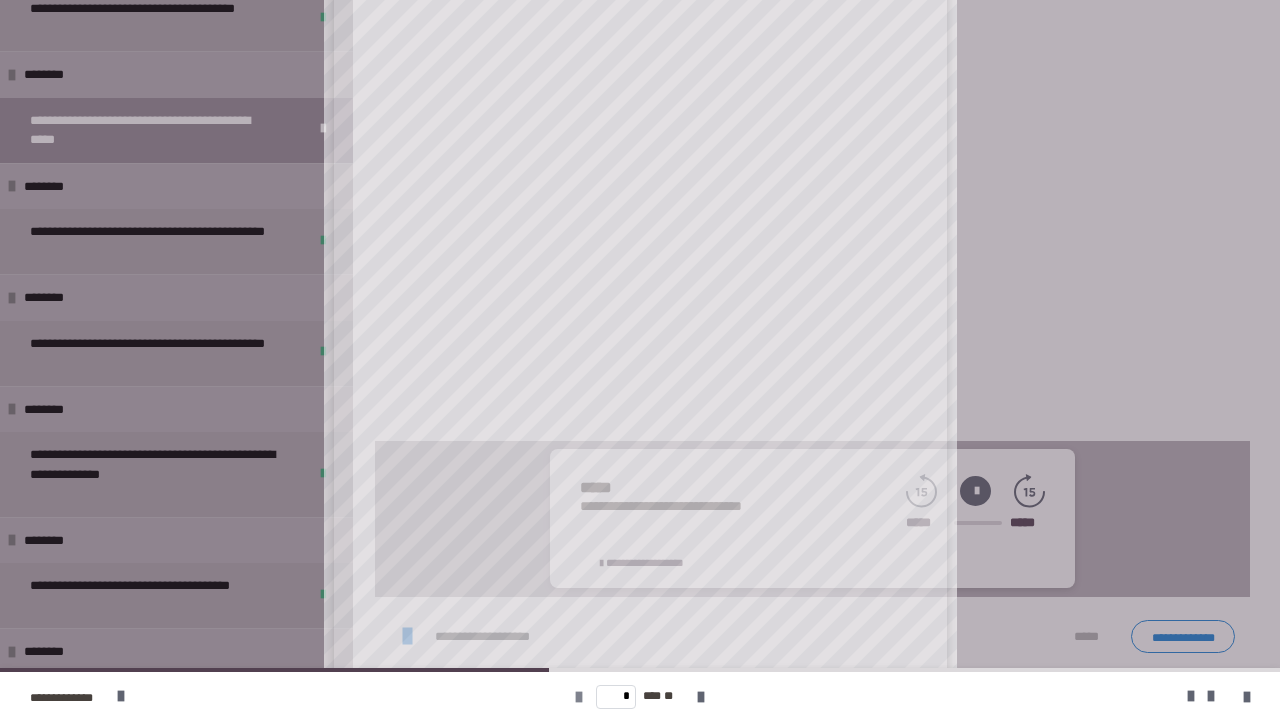 click at bounding box center [579, 697] 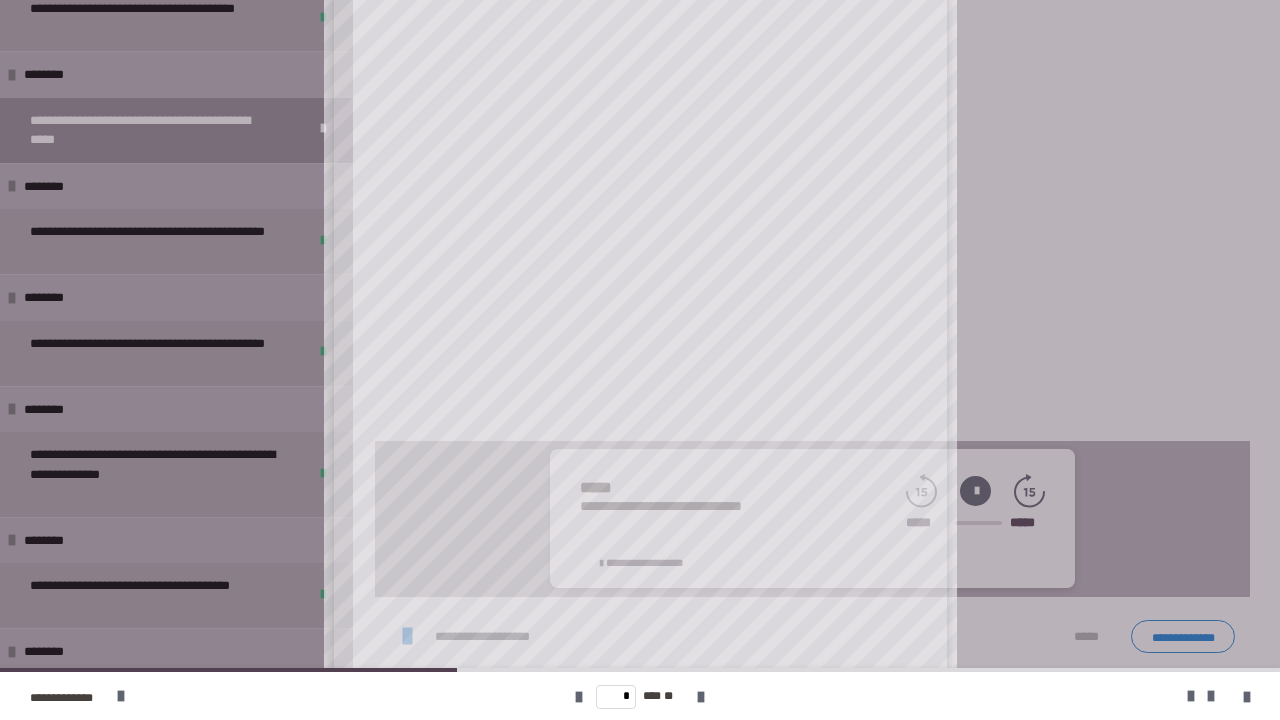 scroll, scrollTop: 24, scrollLeft: 0, axis: vertical 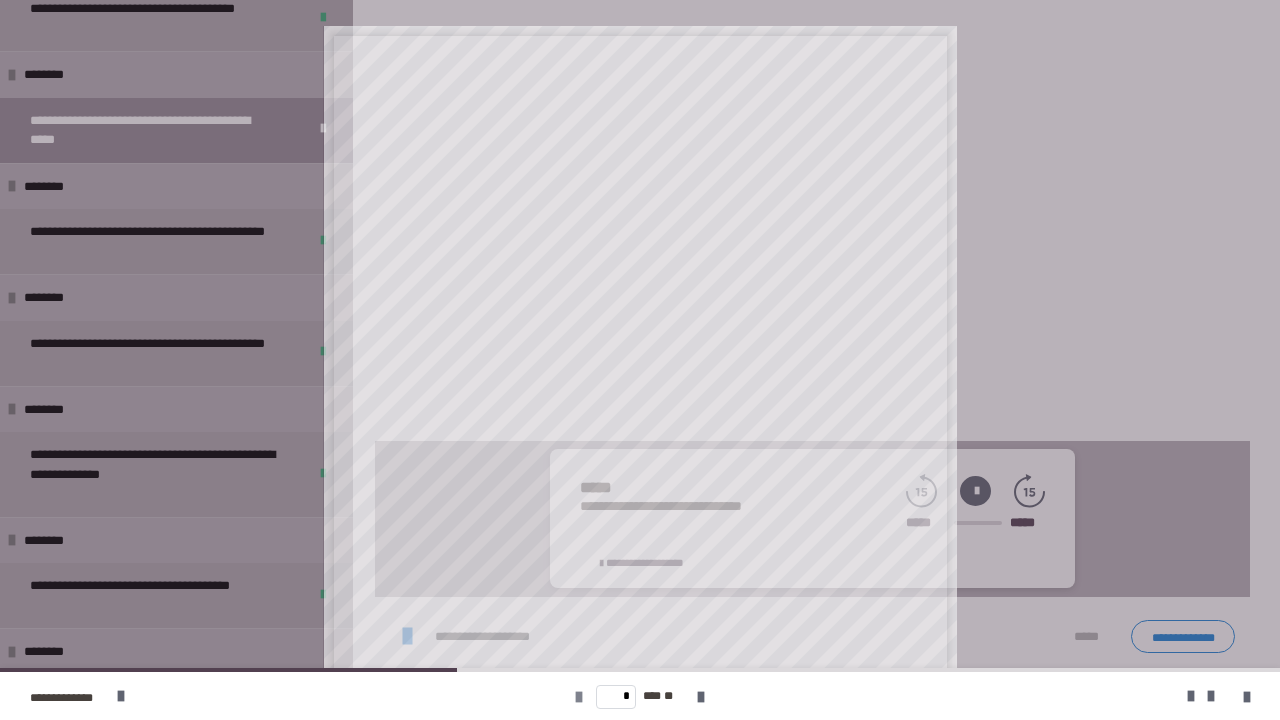 click at bounding box center [579, 697] 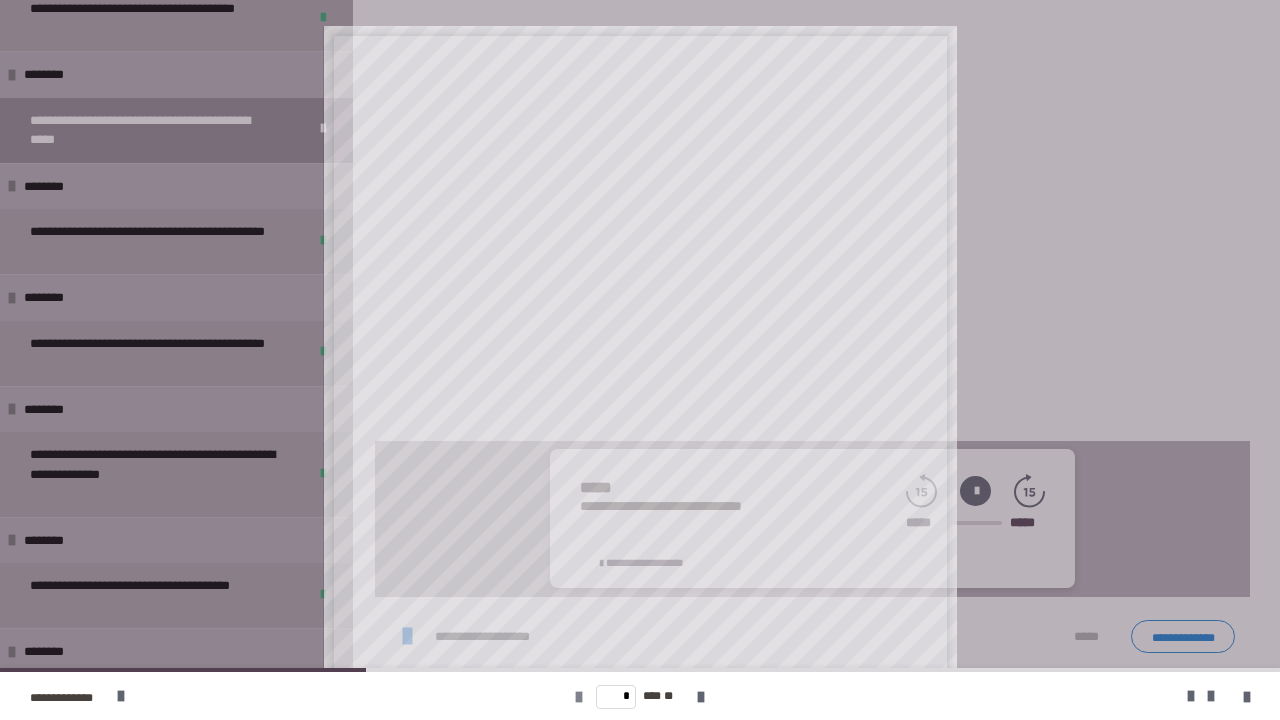 click at bounding box center [579, 697] 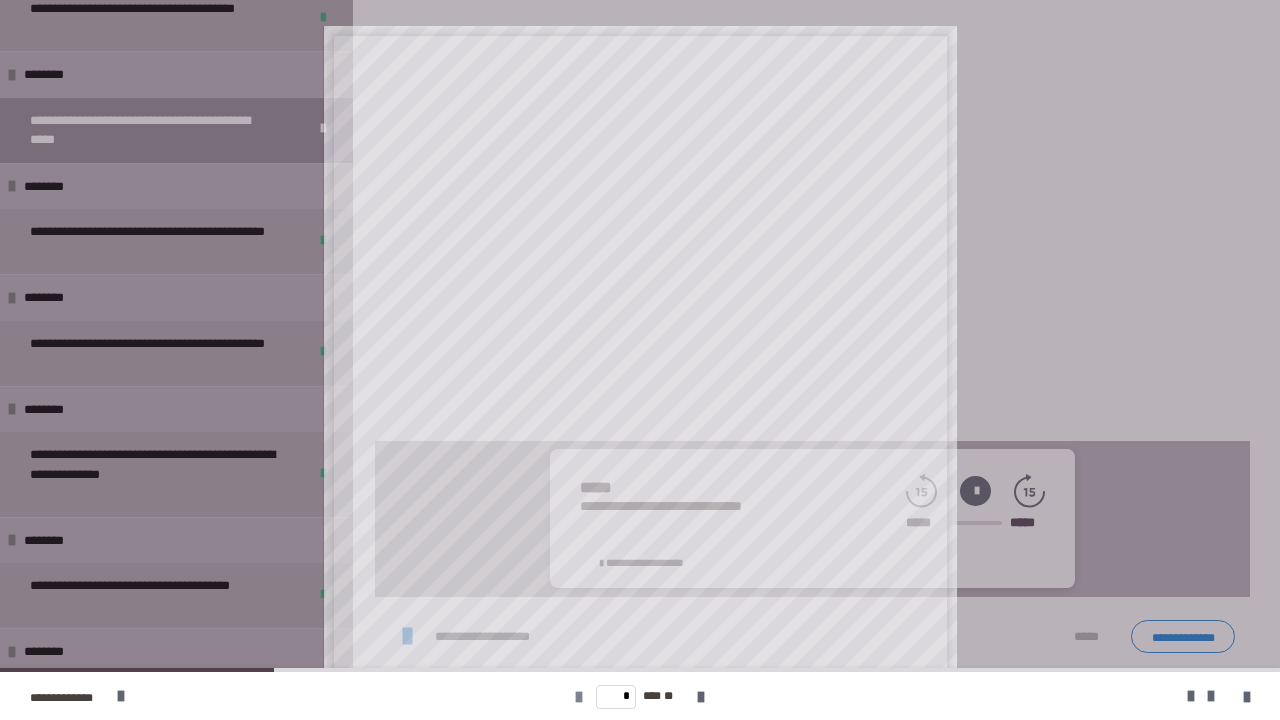 click at bounding box center [579, 697] 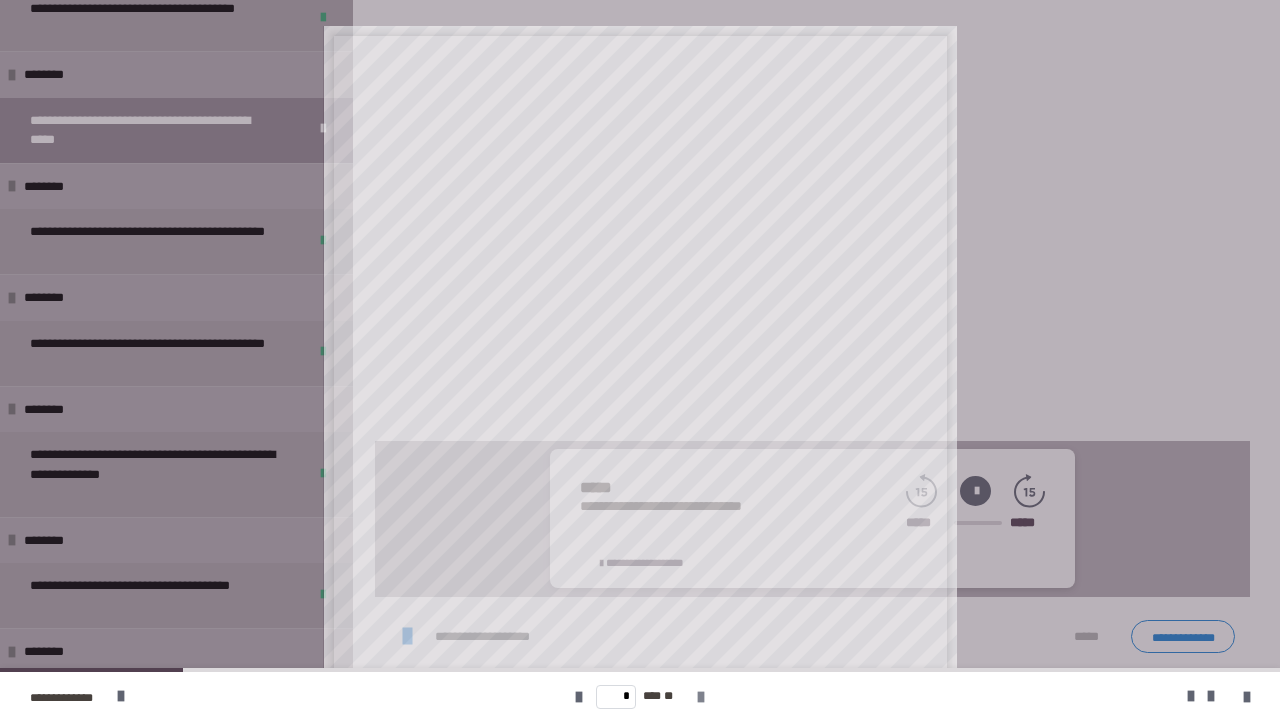 click at bounding box center [701, 697] 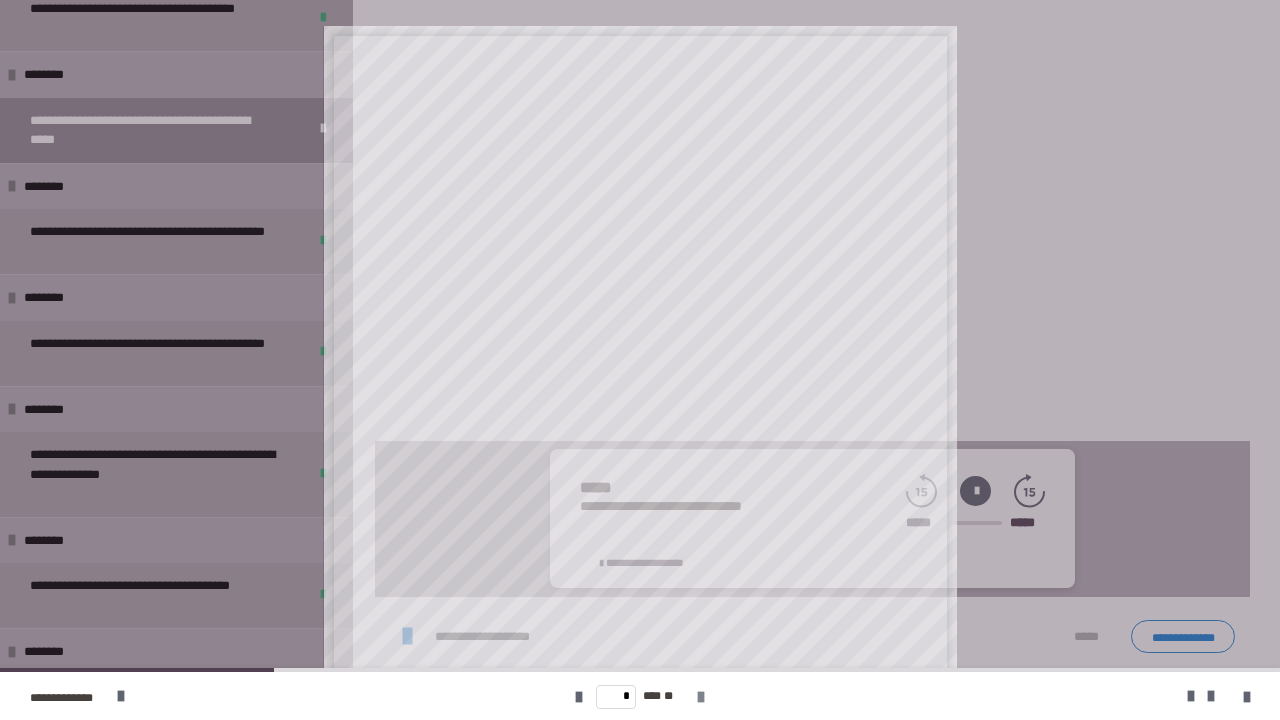 click at bounding box center [701, 697] 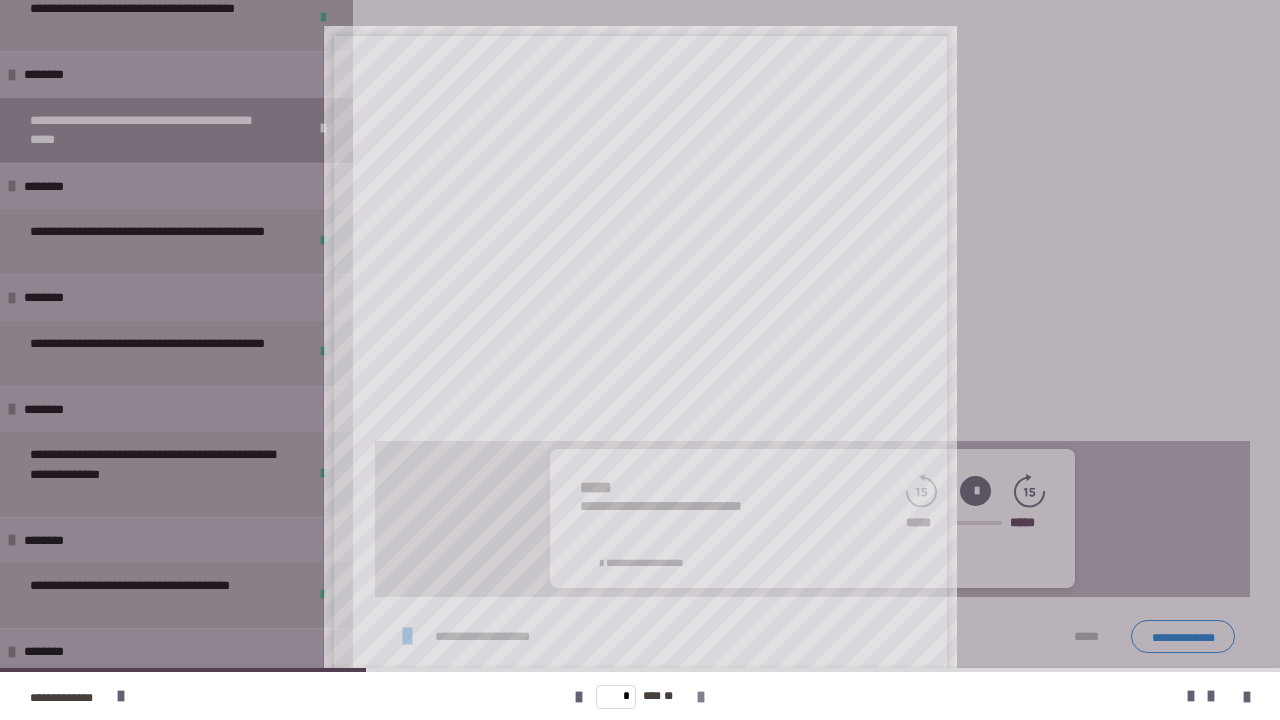 click at bounding box center [701, 697] 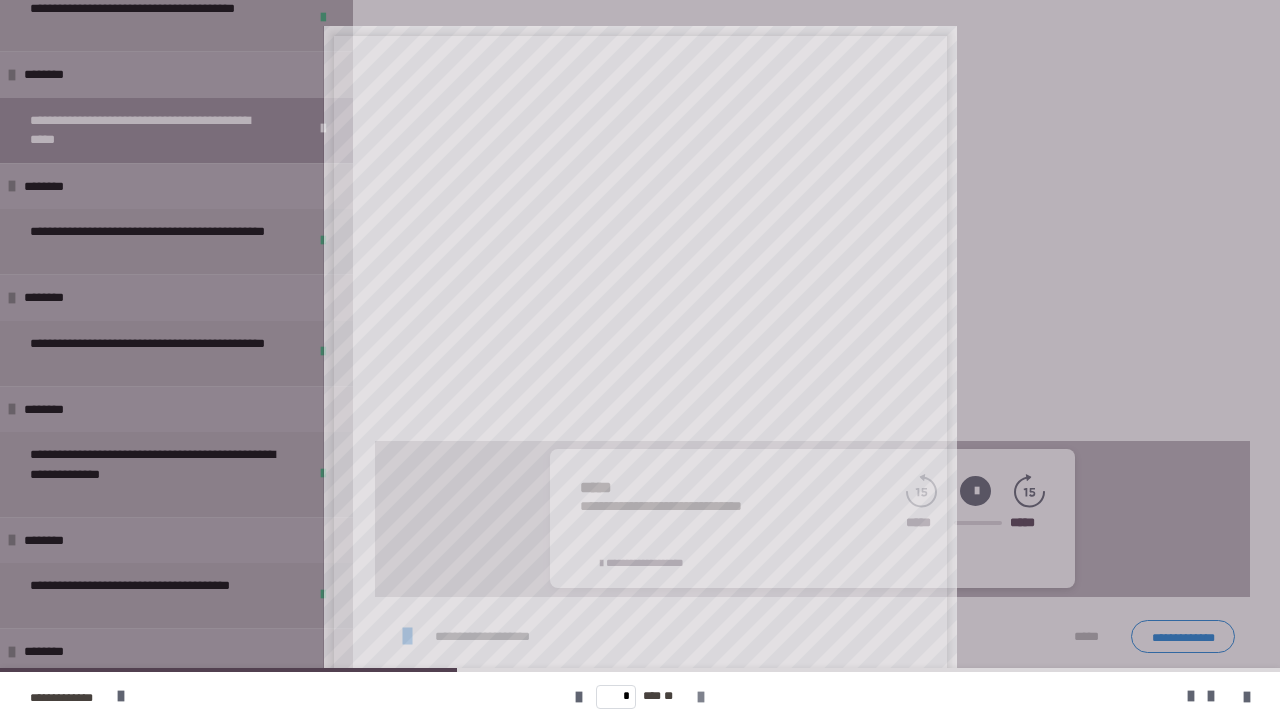 click at bounding box center [701, 697] 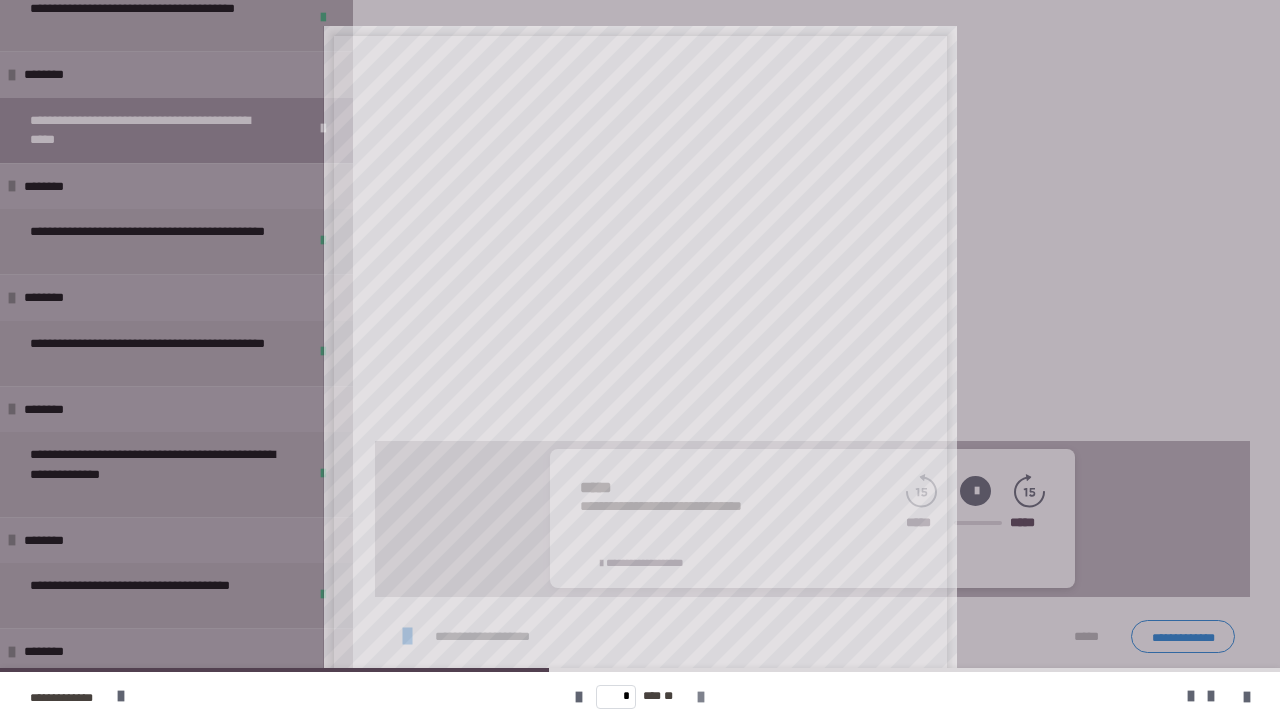 click at bounding box center [701, 697] 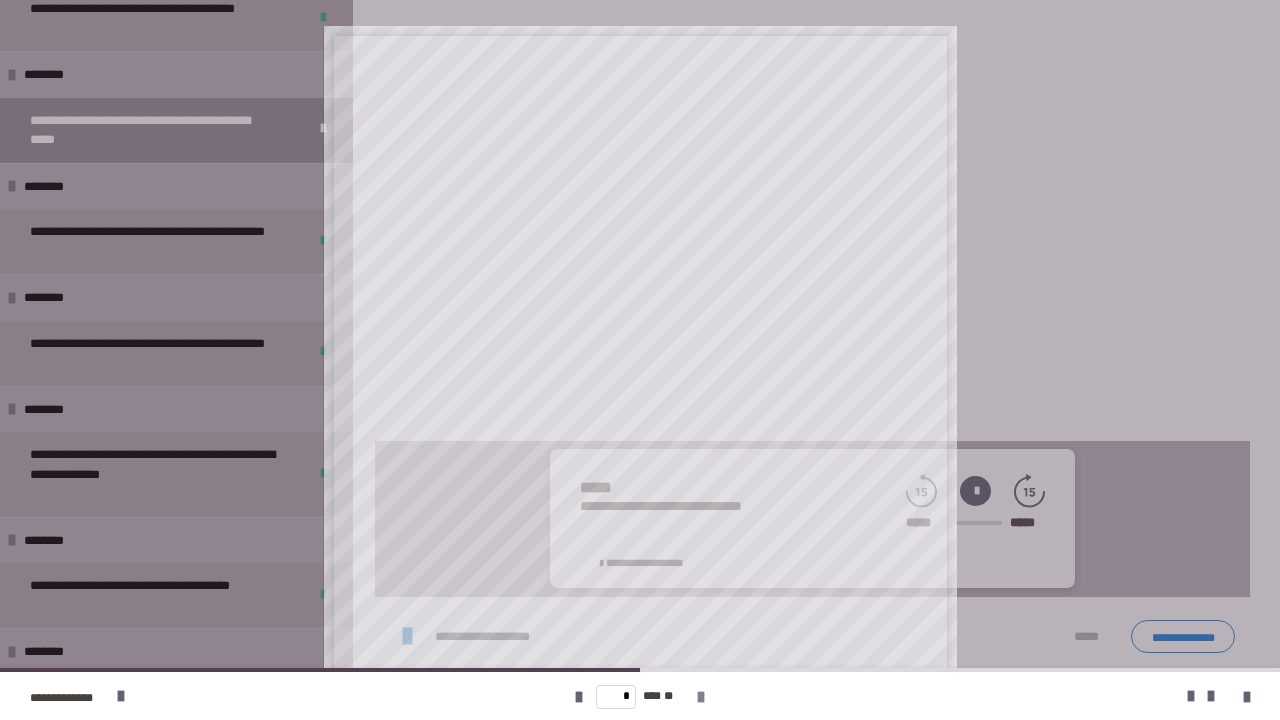 click at bounding box center (701, 697) 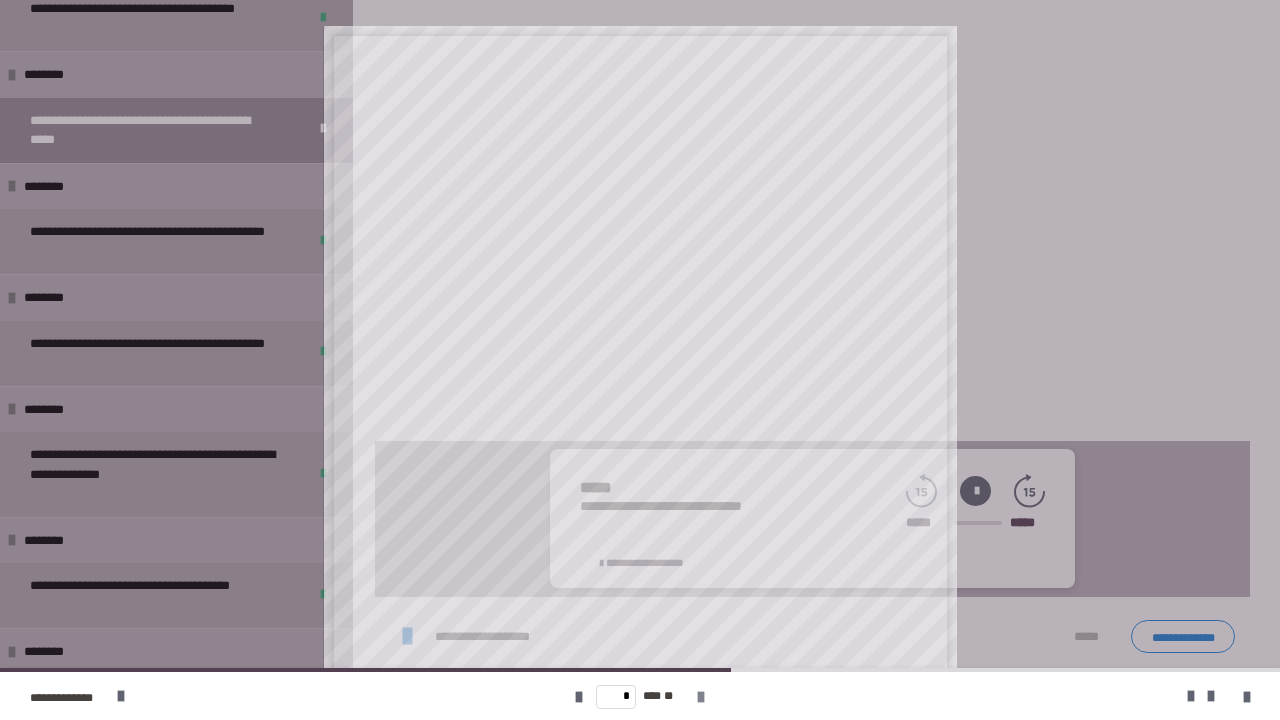 click at bounding box center (701, 697) 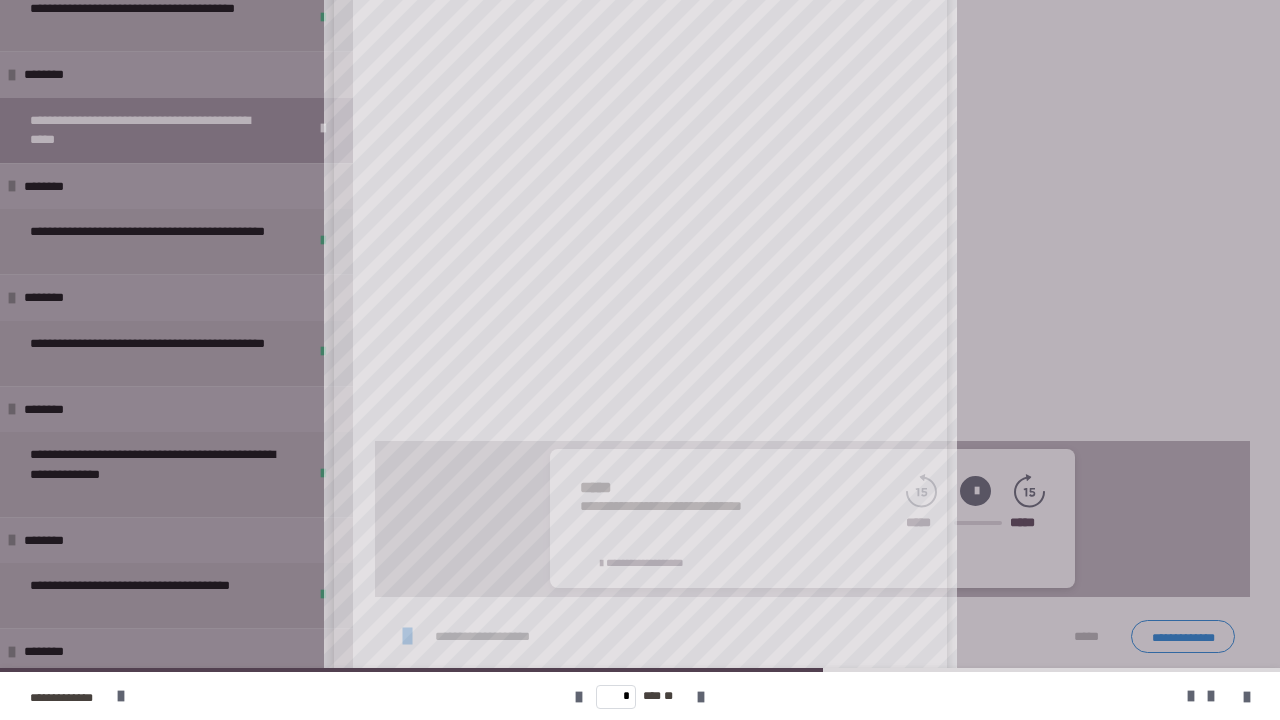 scroll, scrollTop: 202, scrollLeft: 0, axis: vertical 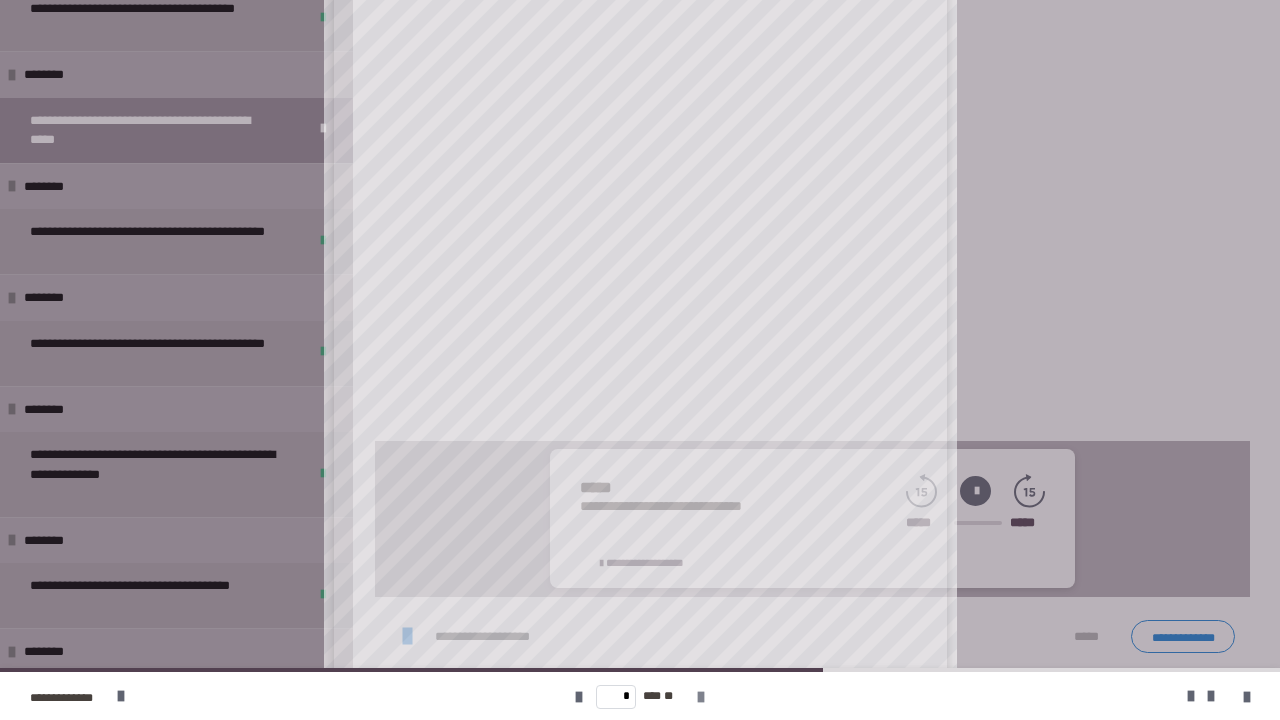 click at bounding box center [701, 697] 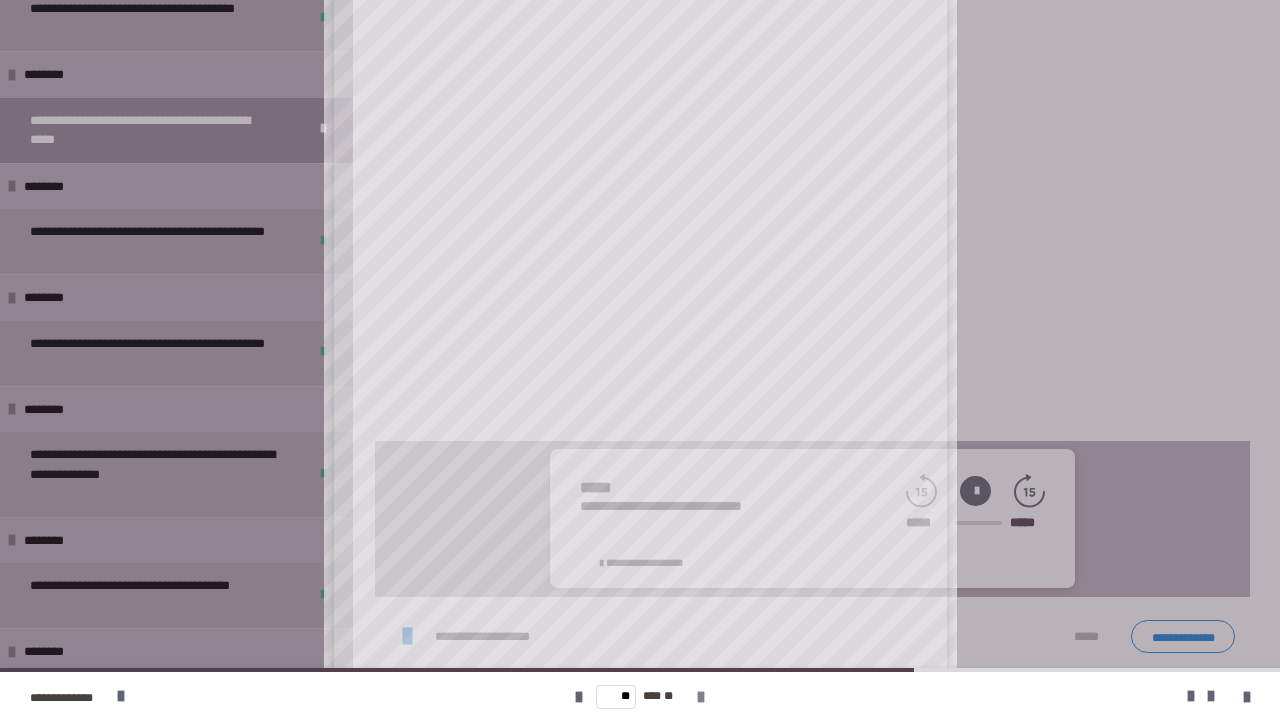 scroll, scrollTop: 0, scrollLeft: 0, axis: both 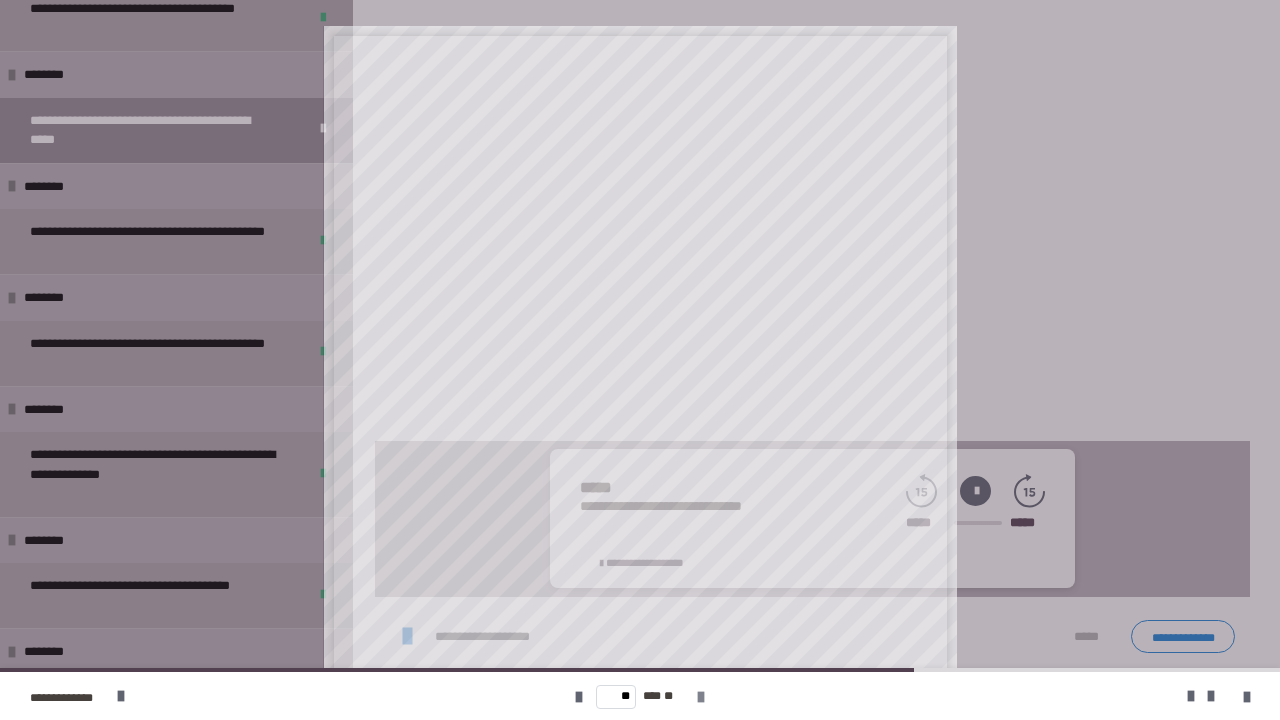 click at bounding box center (701, 697) 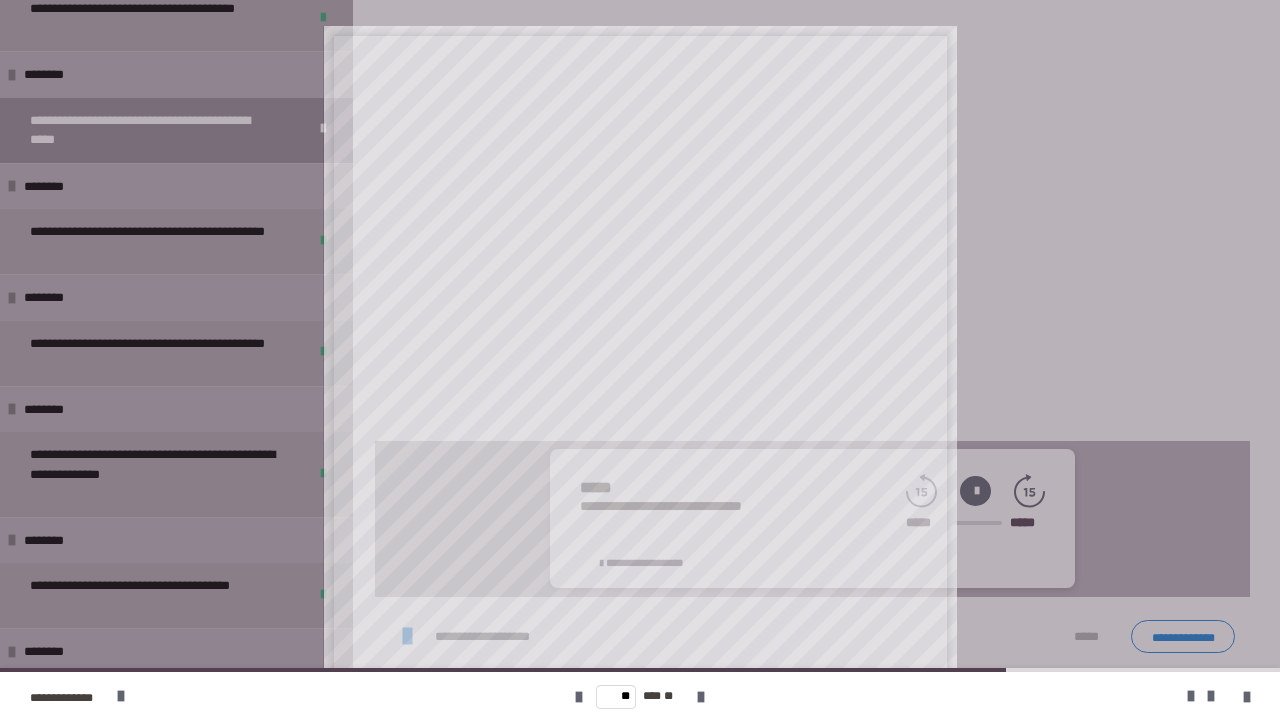 scroll, scrollTop: 202, scrollLeft: 0, axis: vertical 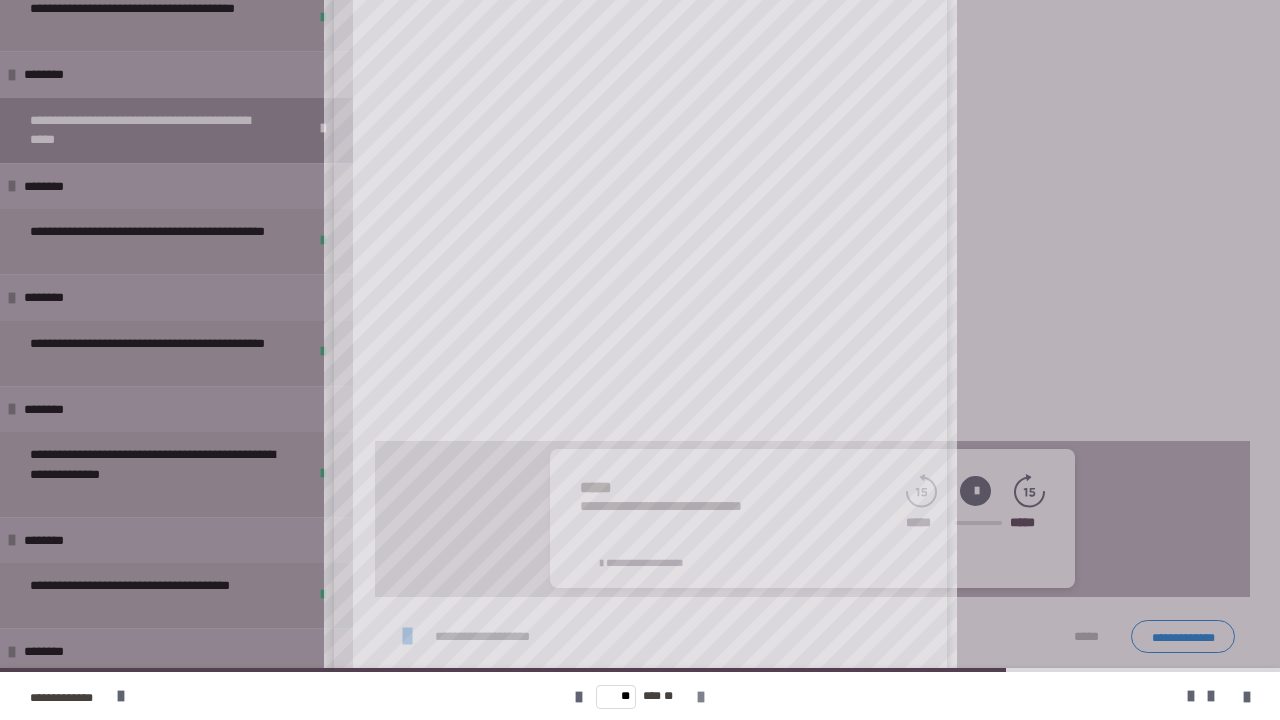 click at bounding box center [701, 697] 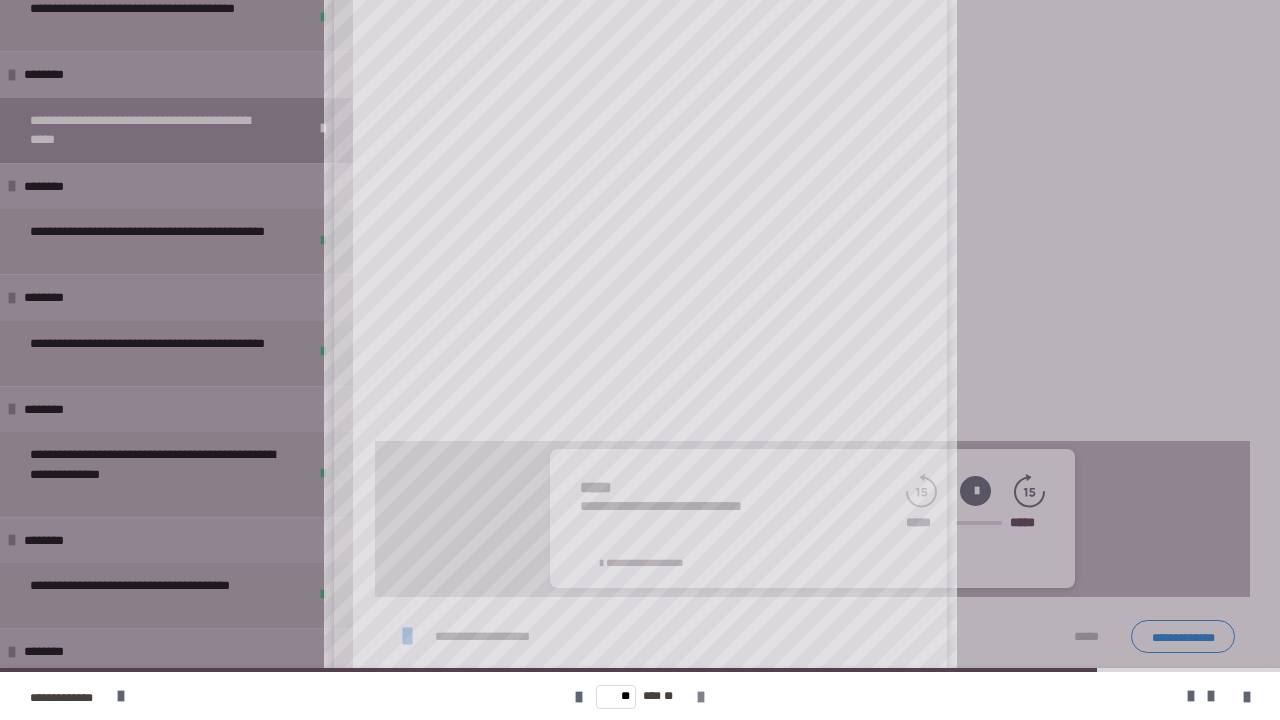 scroll, scrollTop: 0, scrollLeft: 0, axis: both 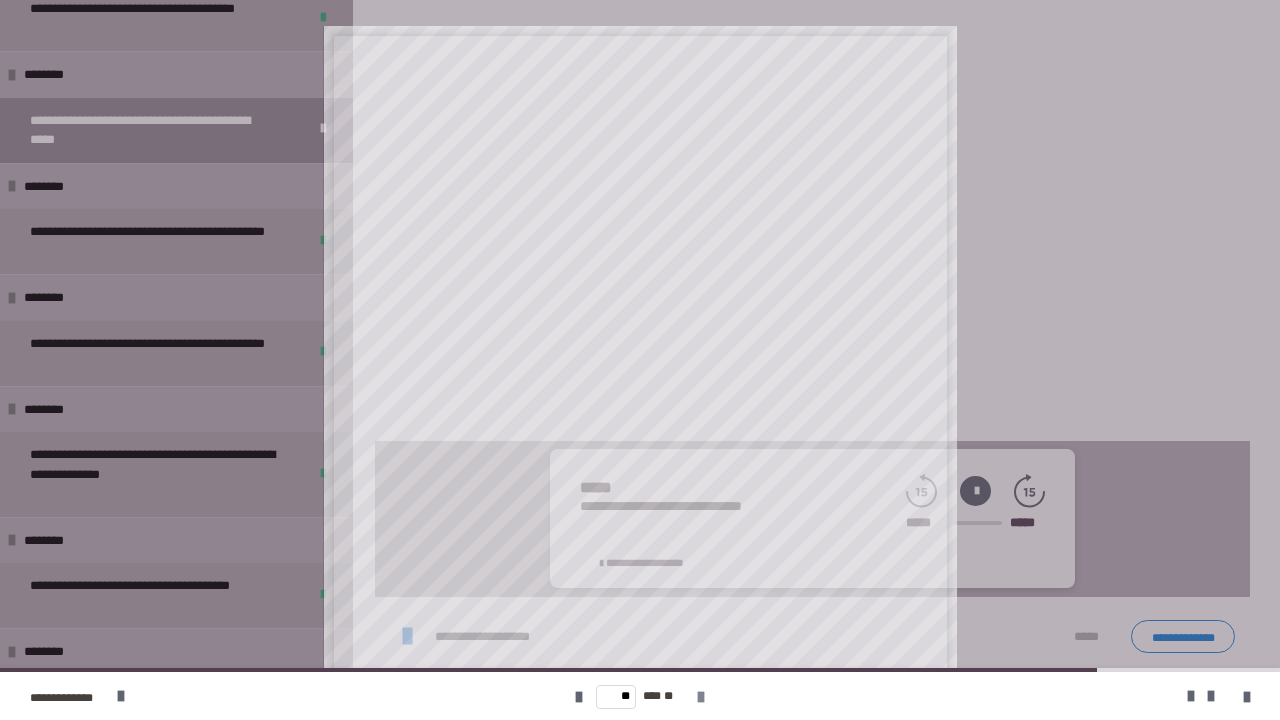 click at bounding box center (701, 697) 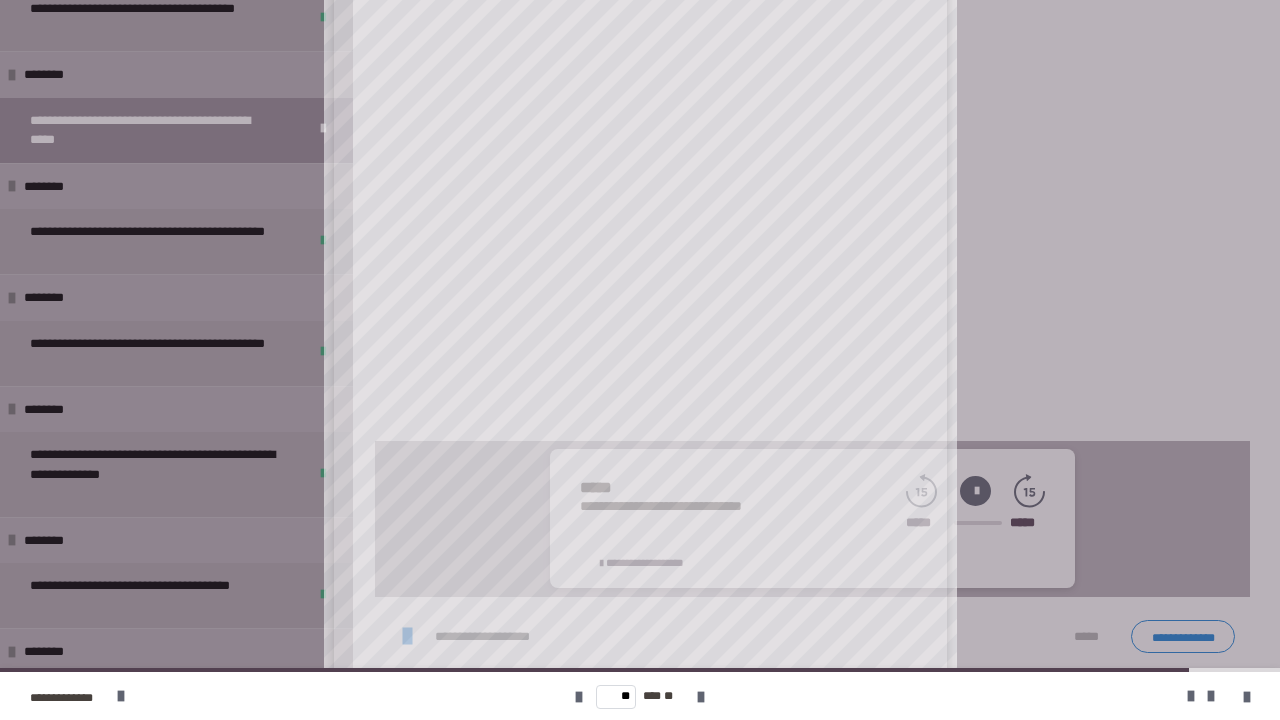 scroll, scrollTop: 202, scrollLeft: 0, axis: vertical 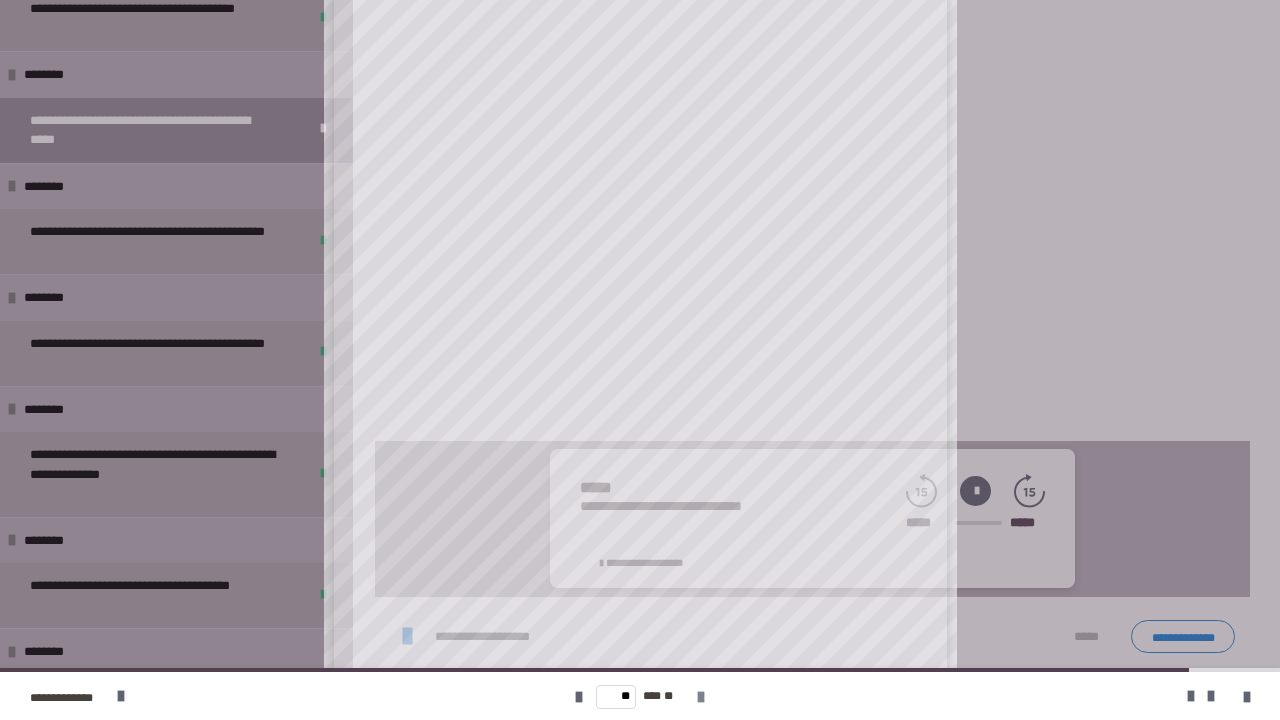 click at bounding box center [701, 697] 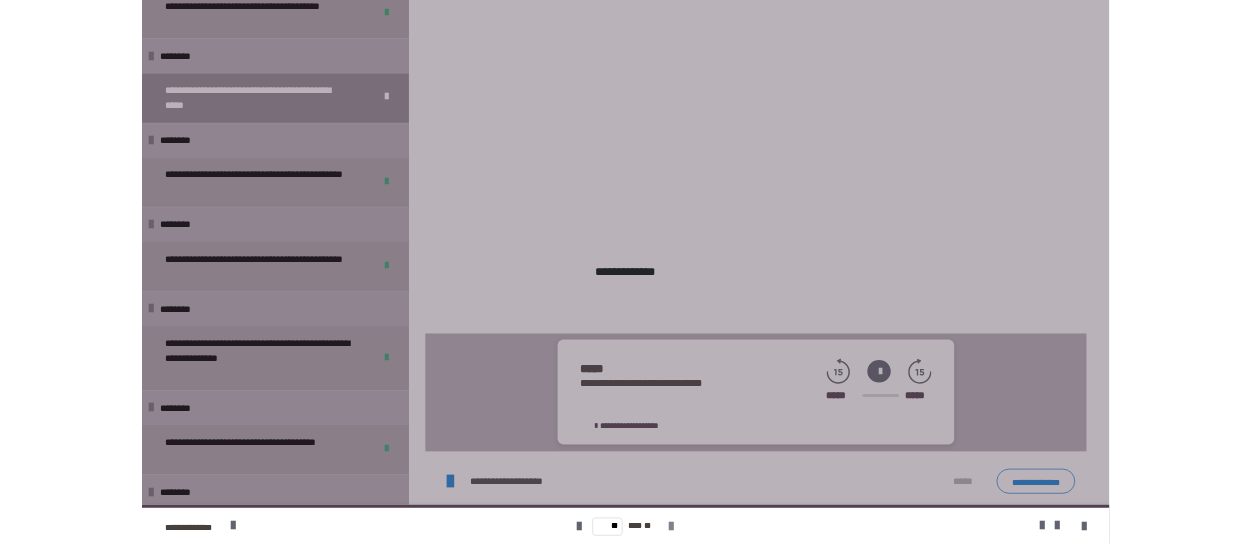scroll, scrollTop: 0, scrollLeft: 0, axis: both 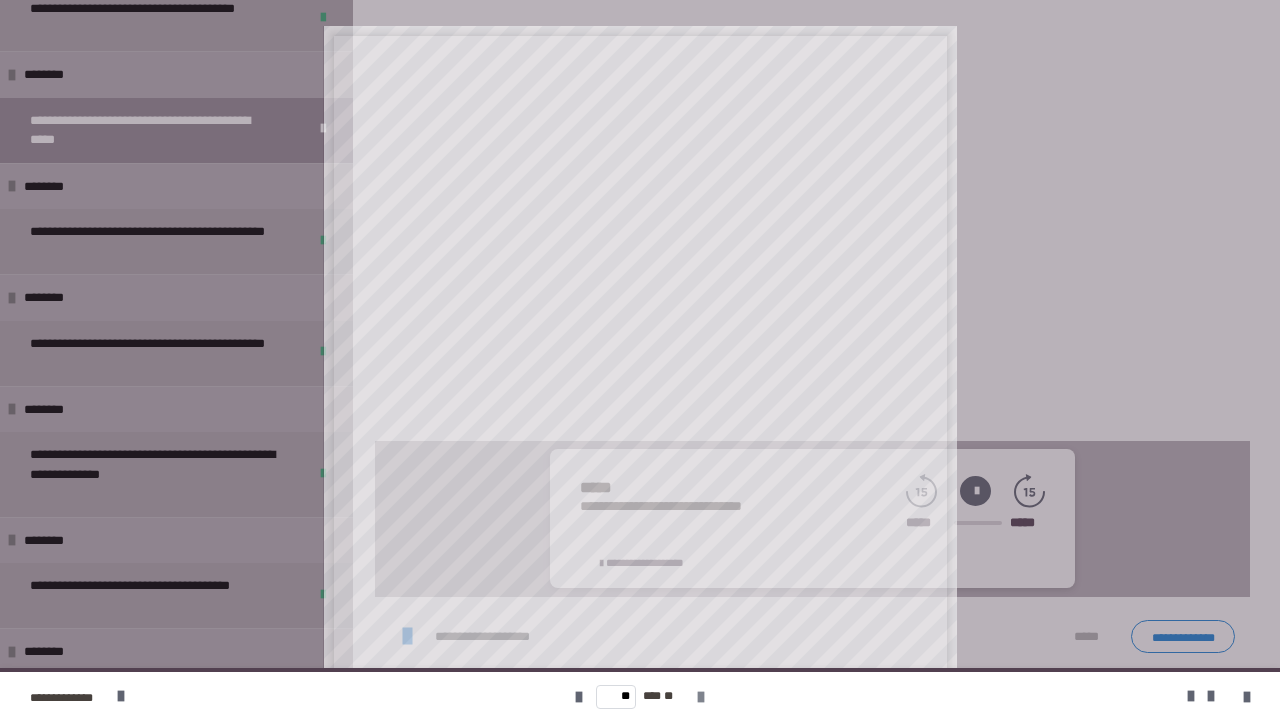click on "** *** **" at bounding box center (639, 696) 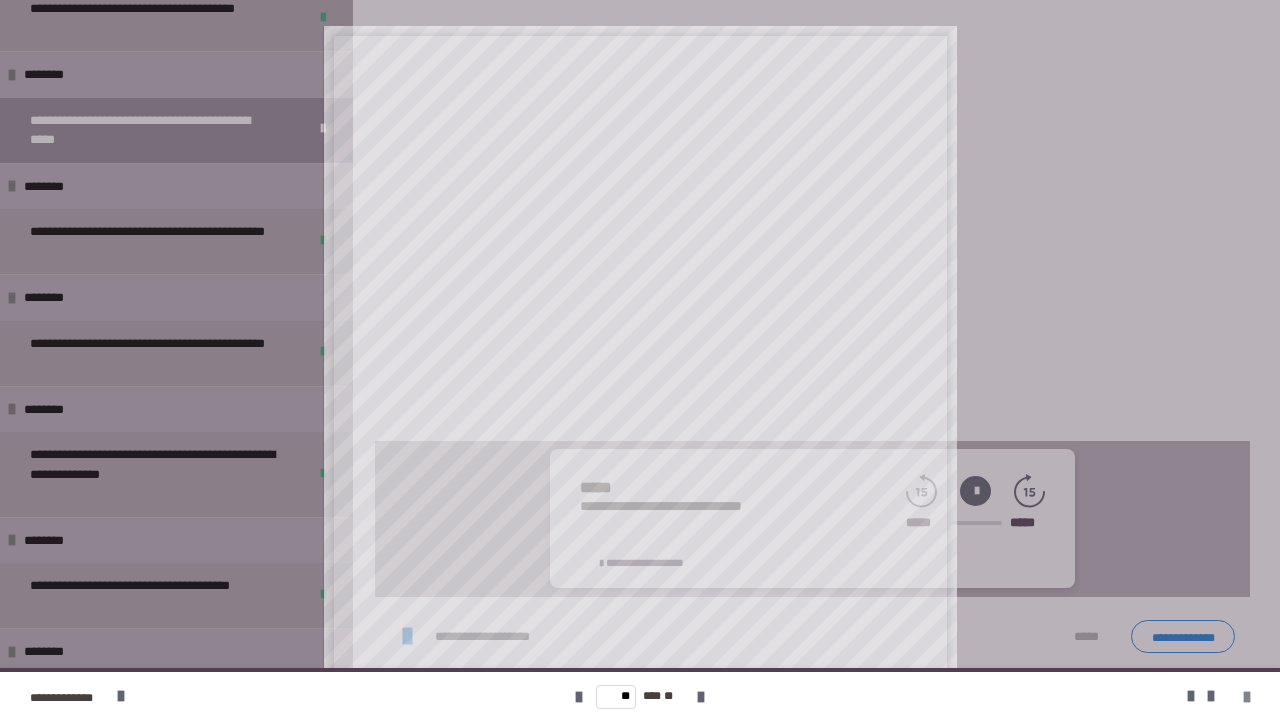 drag, startPoint x: 1240, startPoint y: 714, endPoint x: 1240, endPoint y: 697, distance: 17 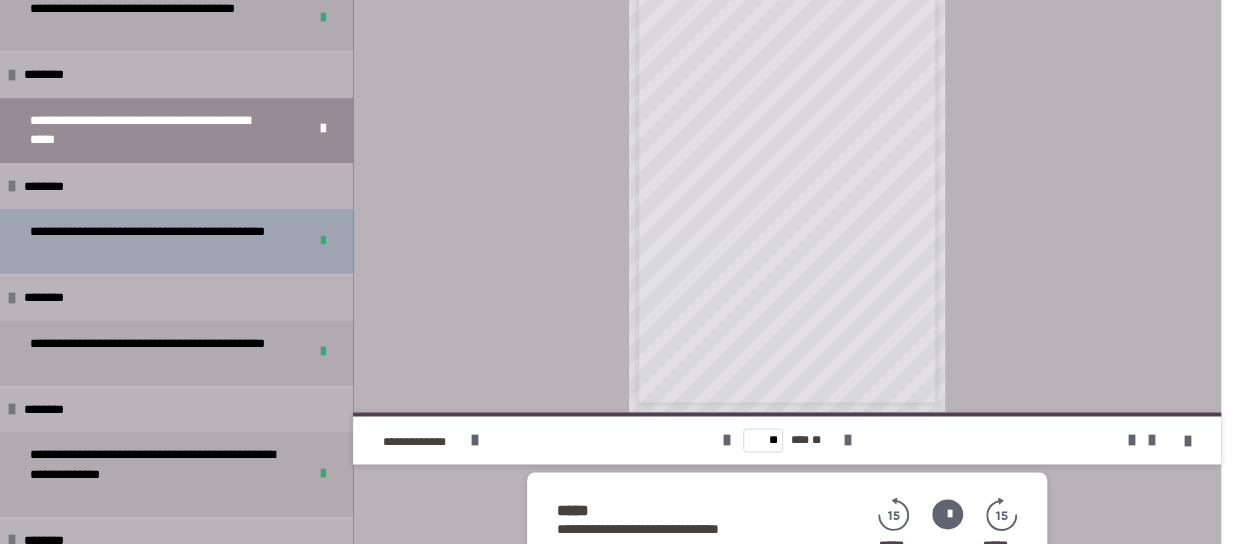 click on "**********" at bounding box center [153, 241] 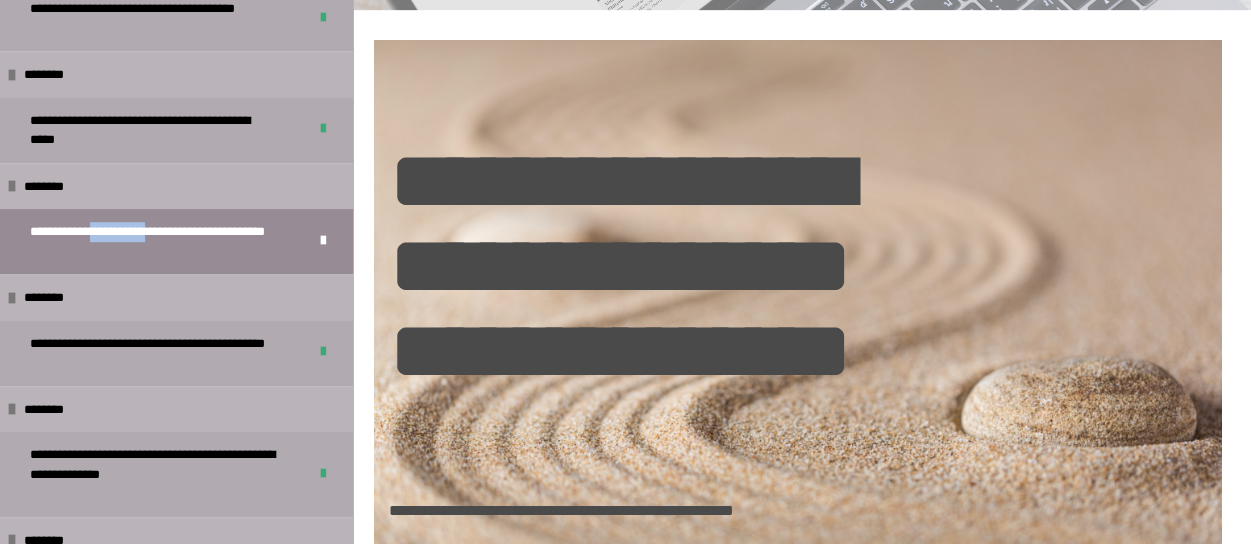 scroll, scrollTop: 0, scrollLeft: 0, axis: both 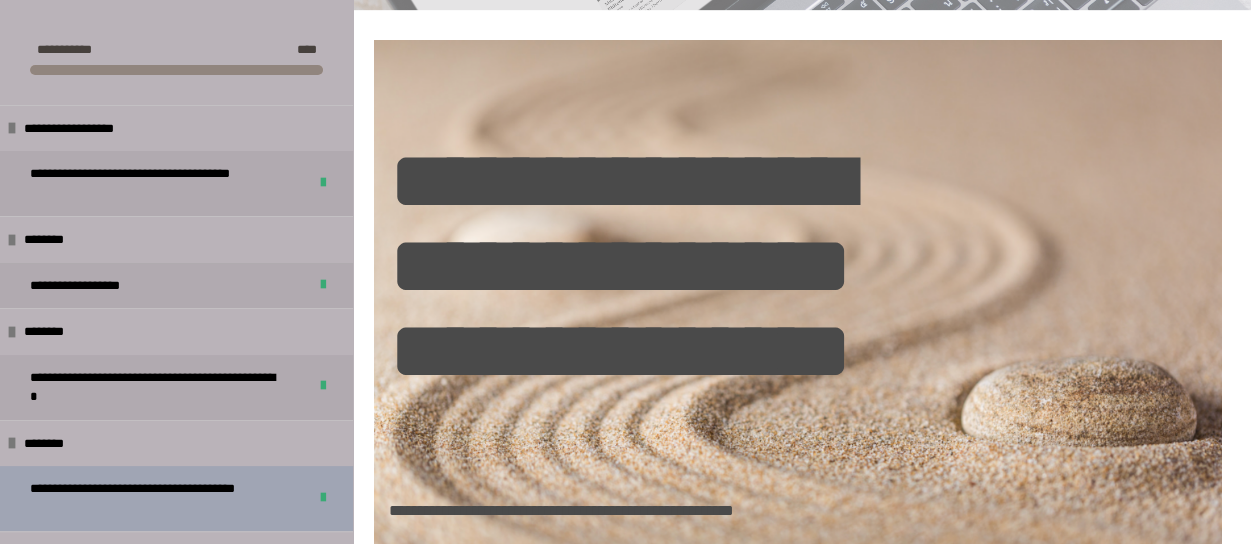 click on "**********" at bounding box center [153, 498] 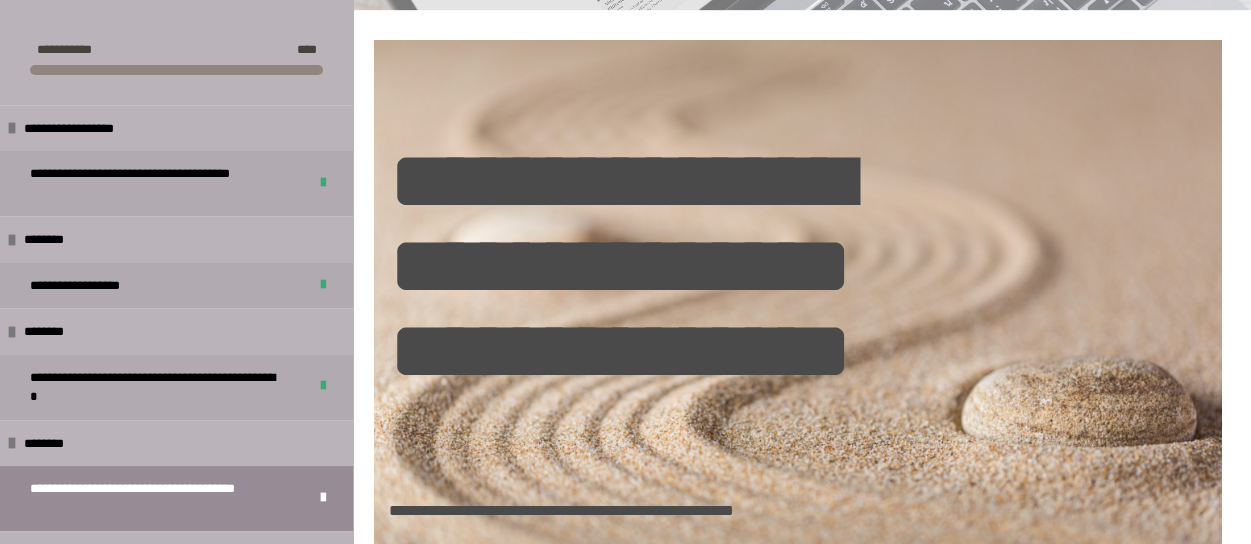 click on "**********" at bounding box center (153, 498) 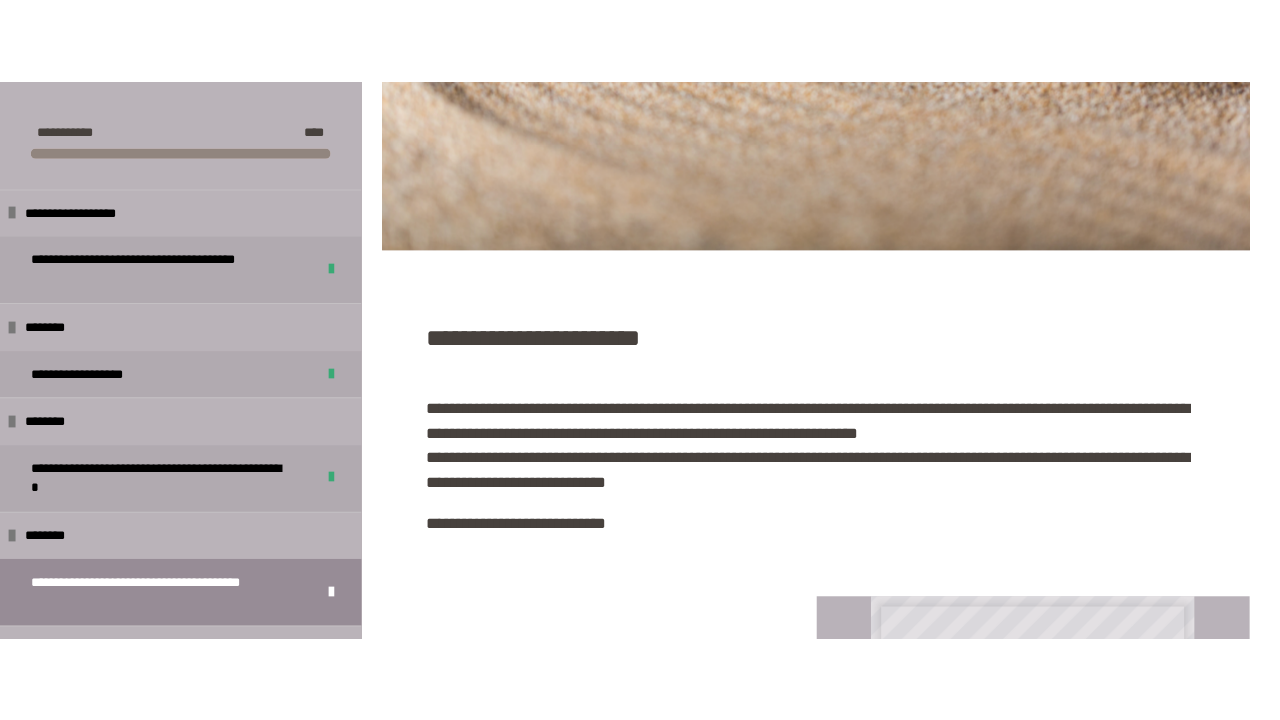 scroll, scrollTop: 1222, scrollLeft: 0, axis: vertical 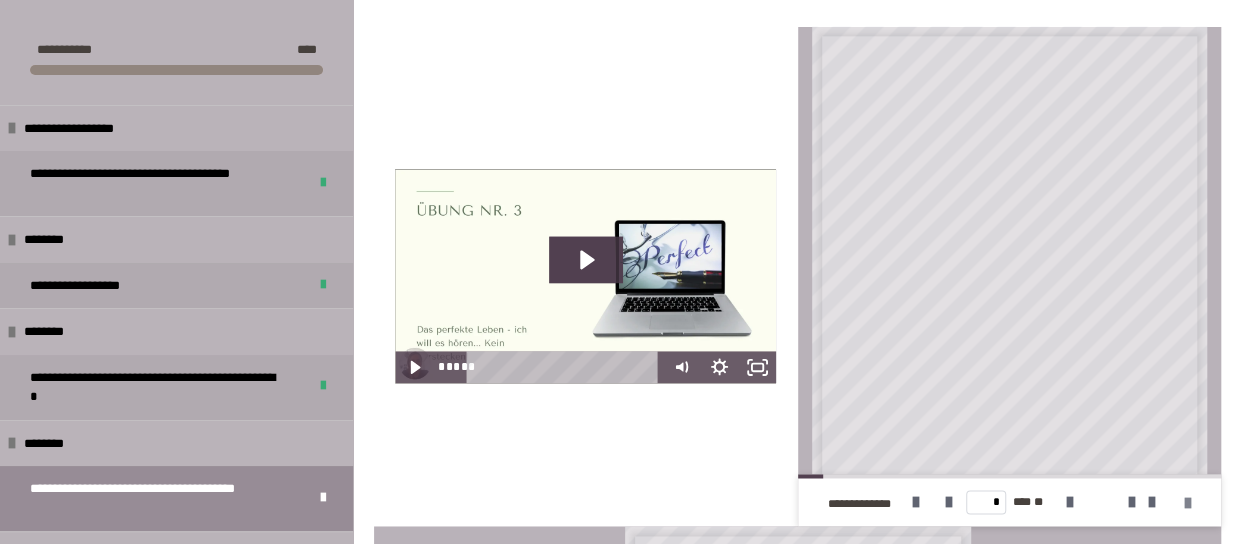 click at bounding box center [1188, 503] 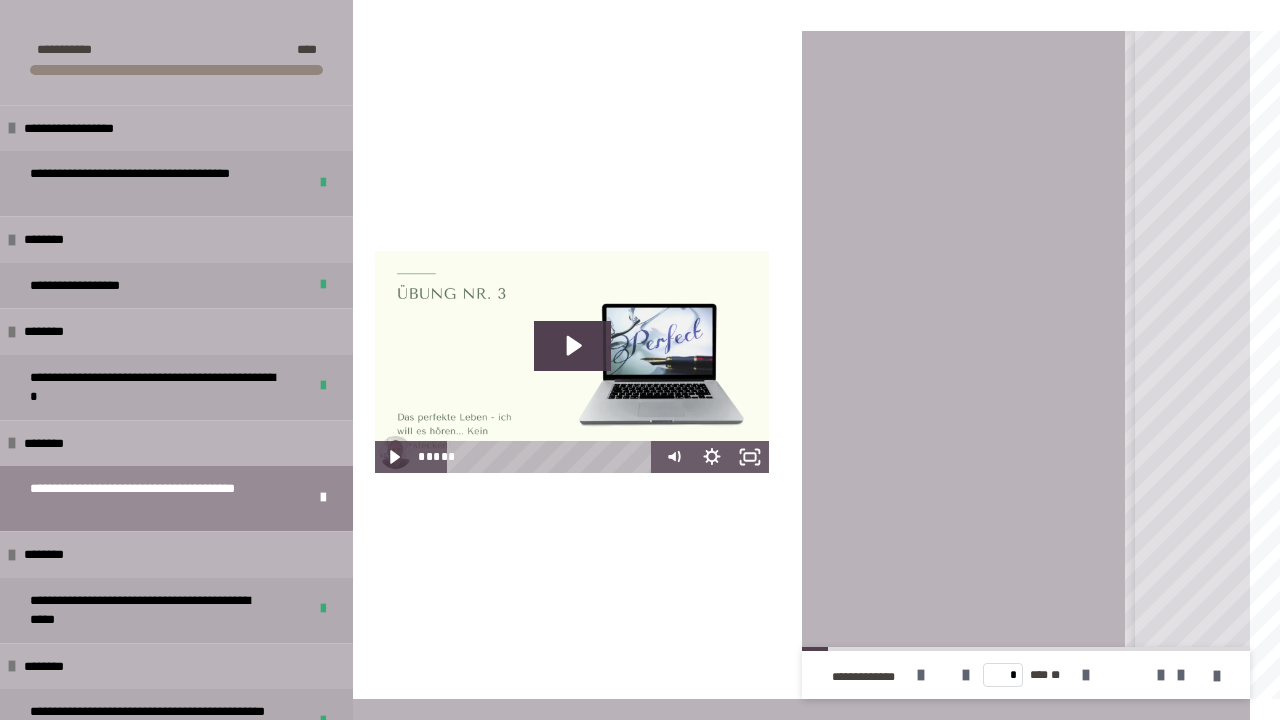 scroll, scrollTop: 202, scrollLeft: 0, axis: vertical 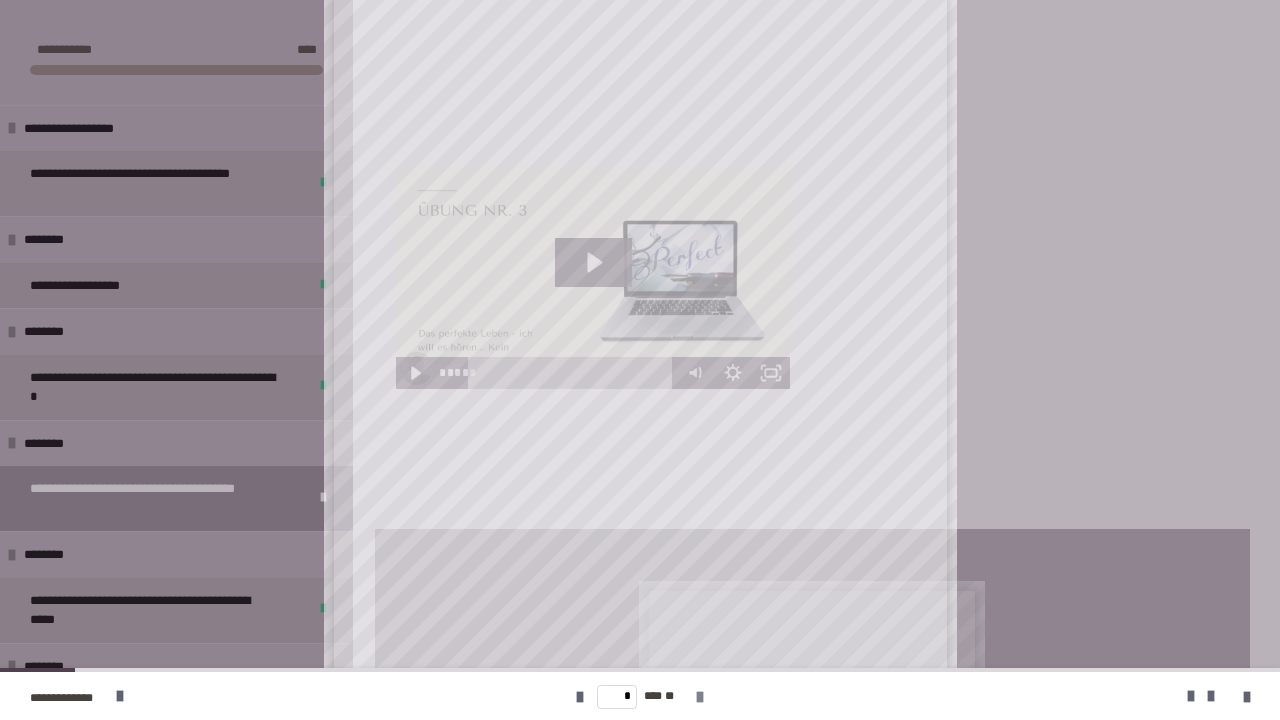 click at bounding box center [700, 697] 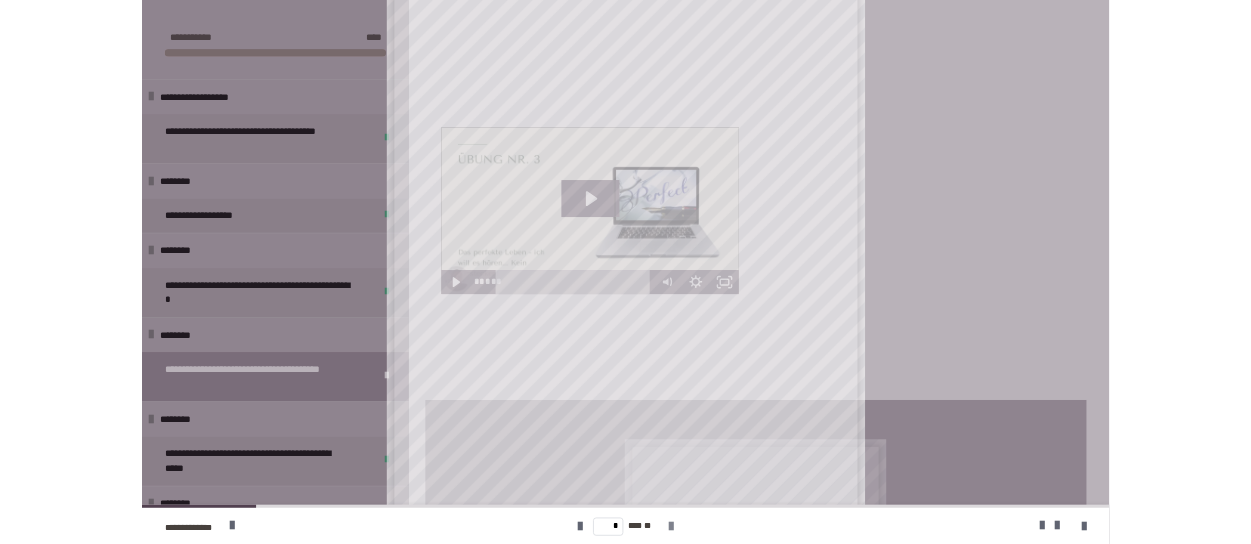 scroll, scrollTop: 0, scrollLeft: 0, axis: both 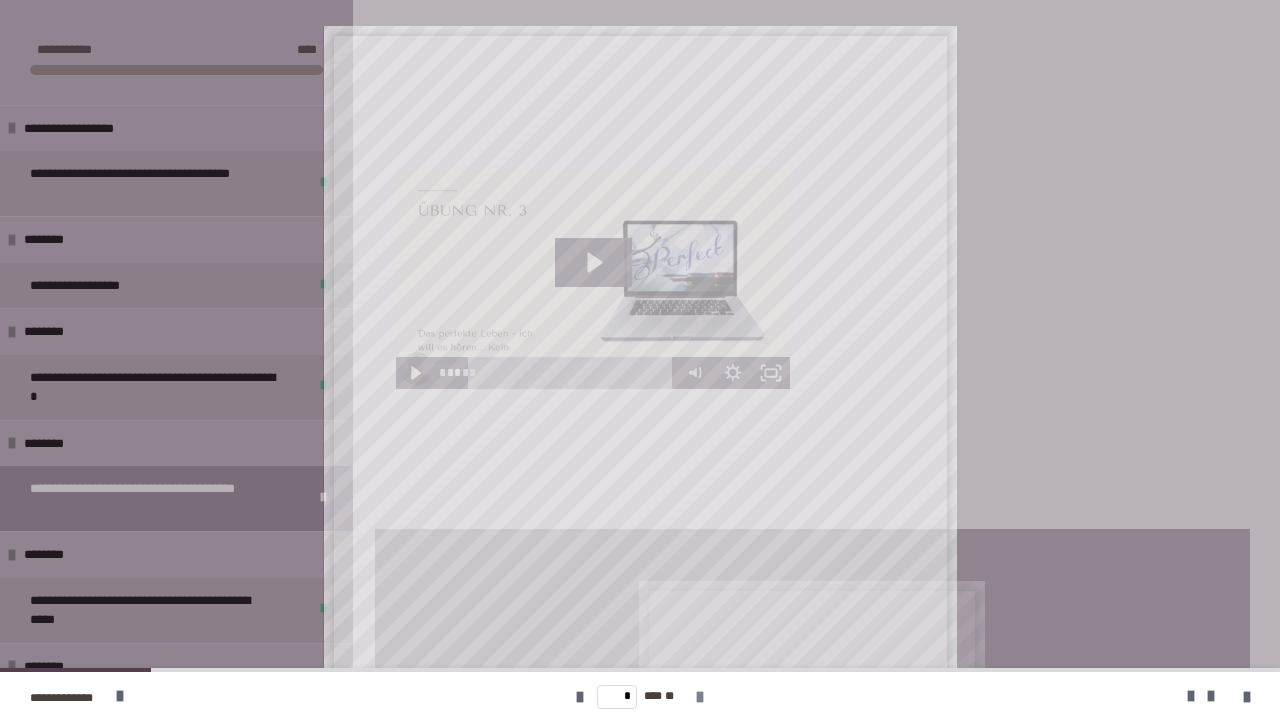 click at bounding box center (700, 697) 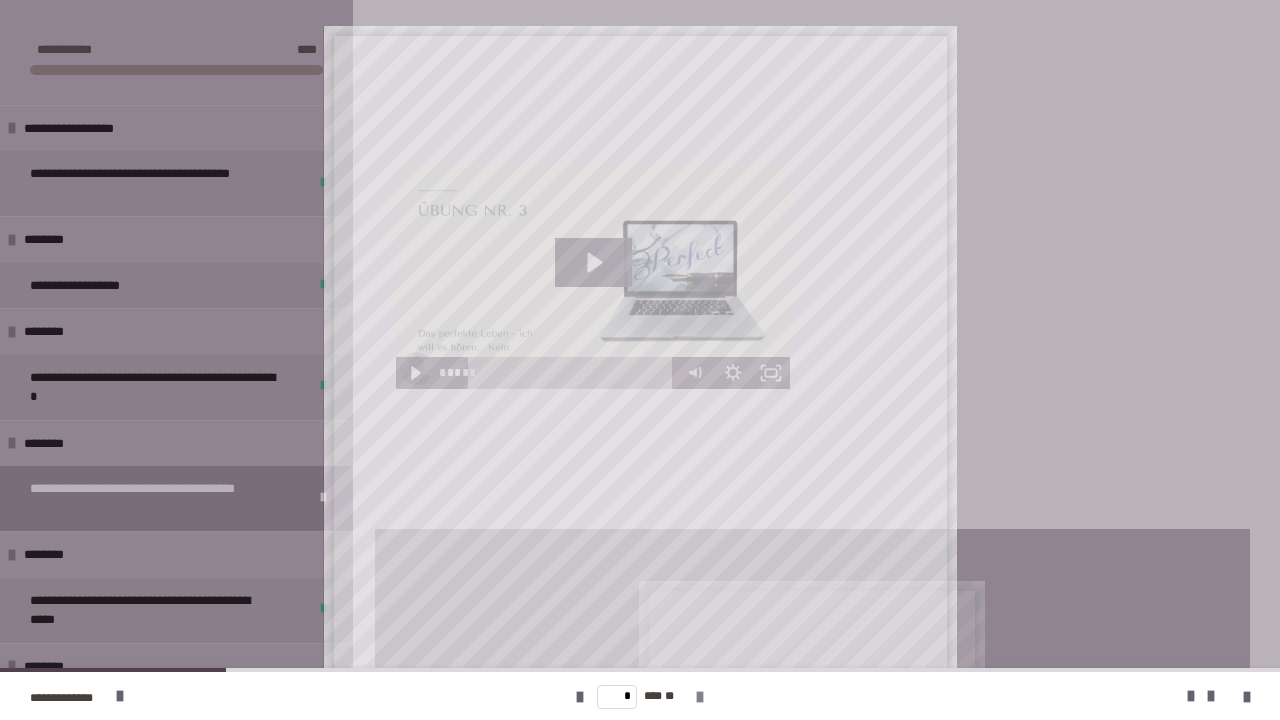 click at bounding box center [700, 697] 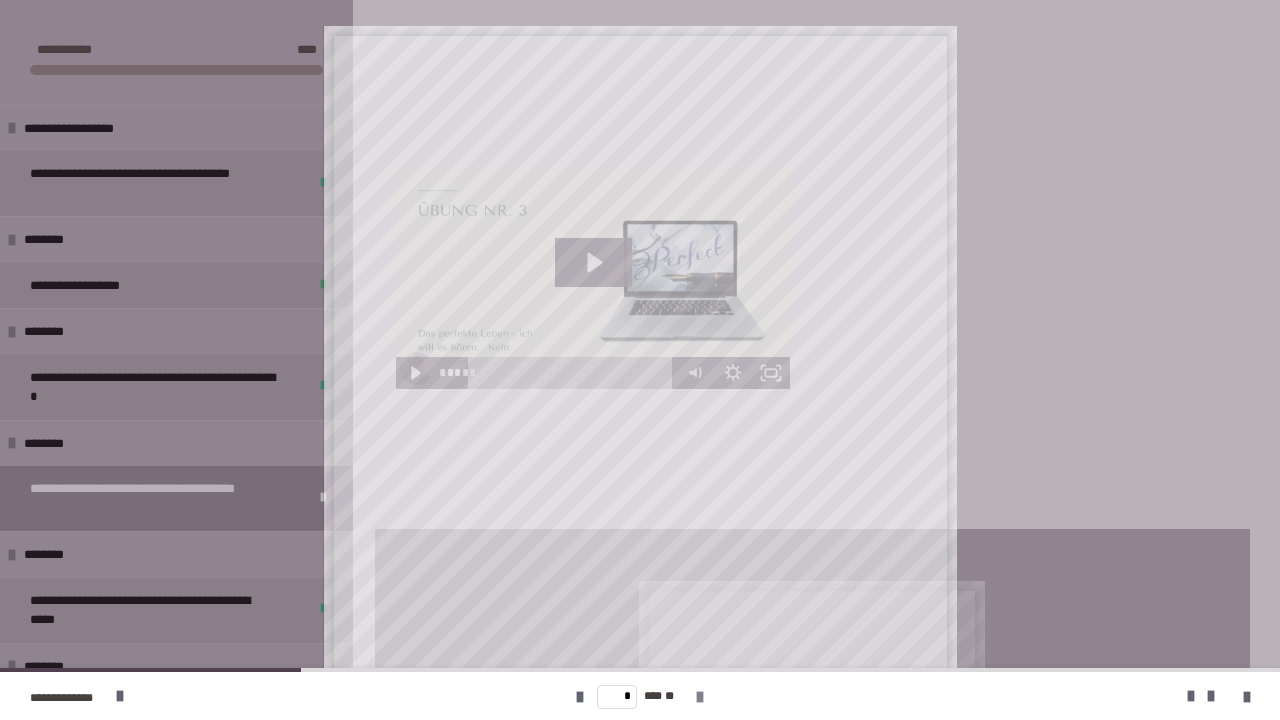 click at bounding box center (700, 697) 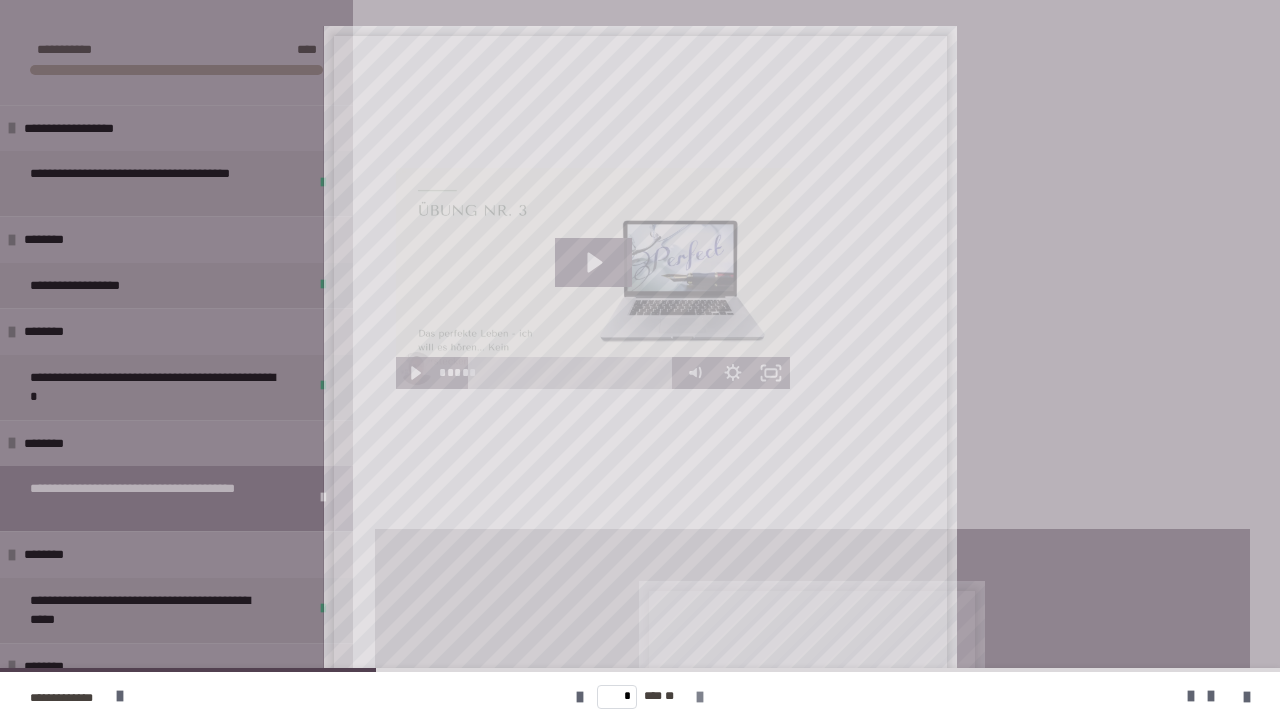click at bounding box center (700, 697) 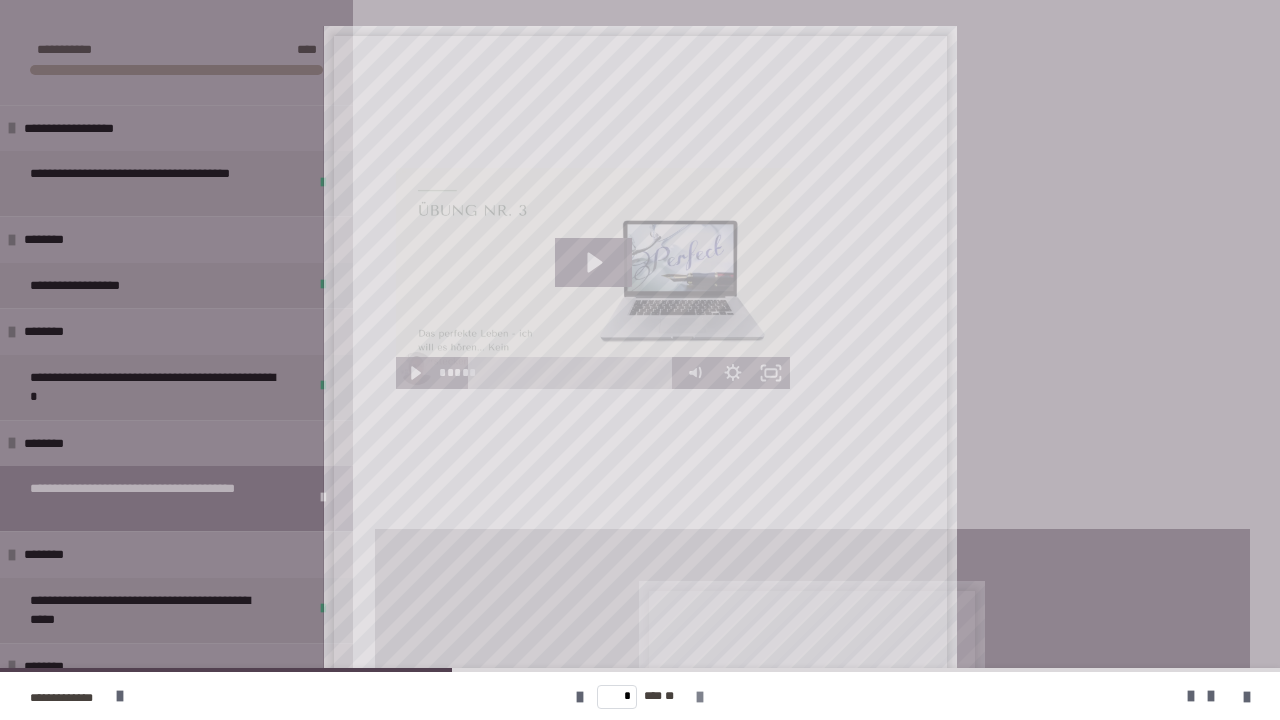 click at bounding box center (700, 697) 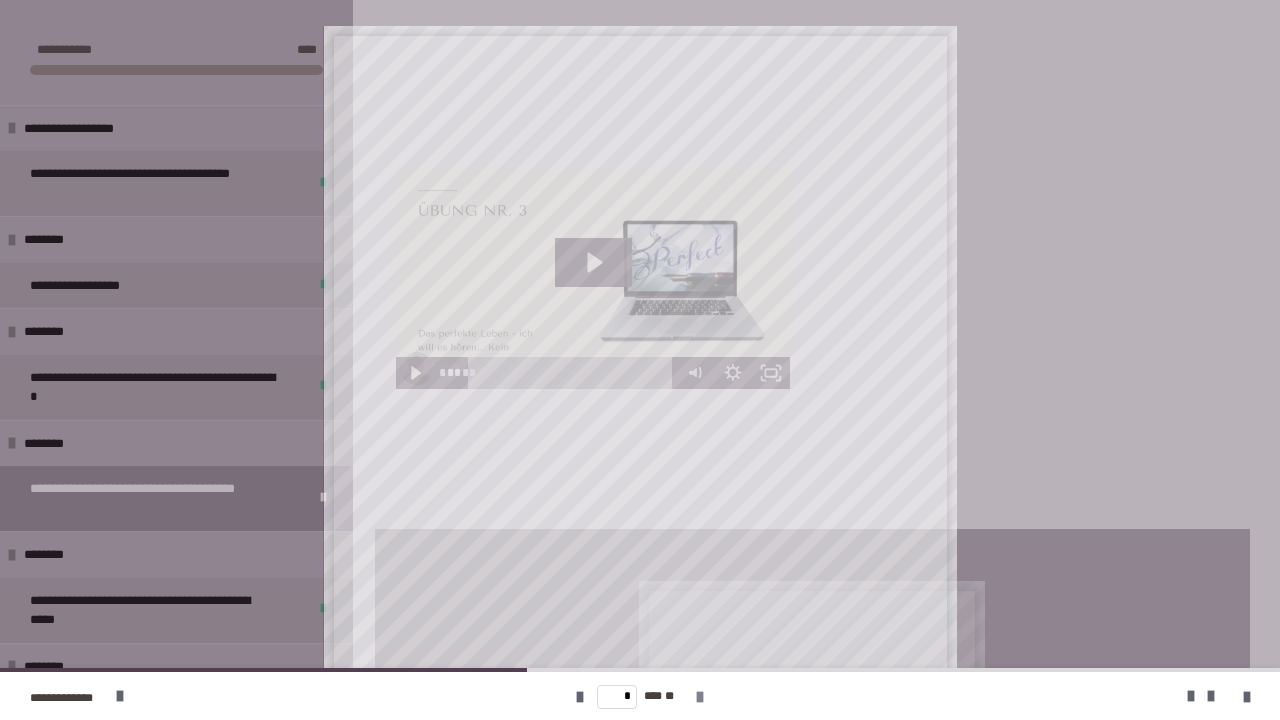 click at bounding box center (700, 697) 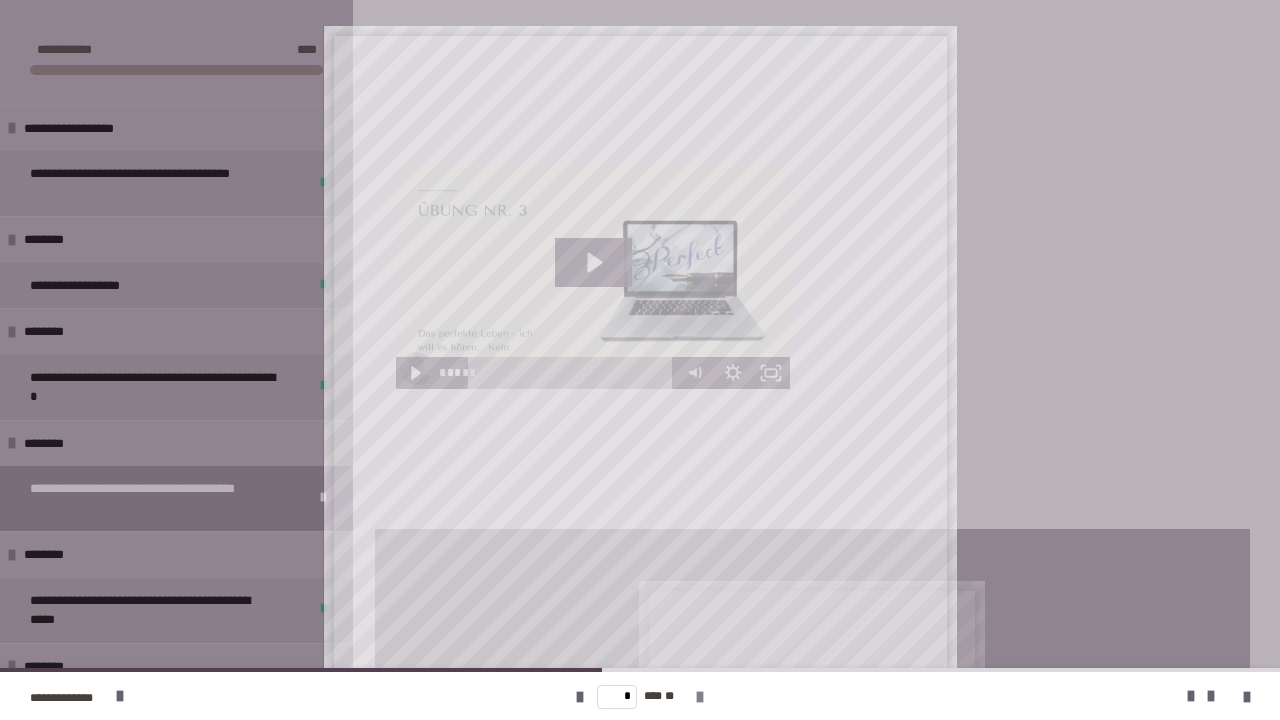 click at bounding box center (700, 697) 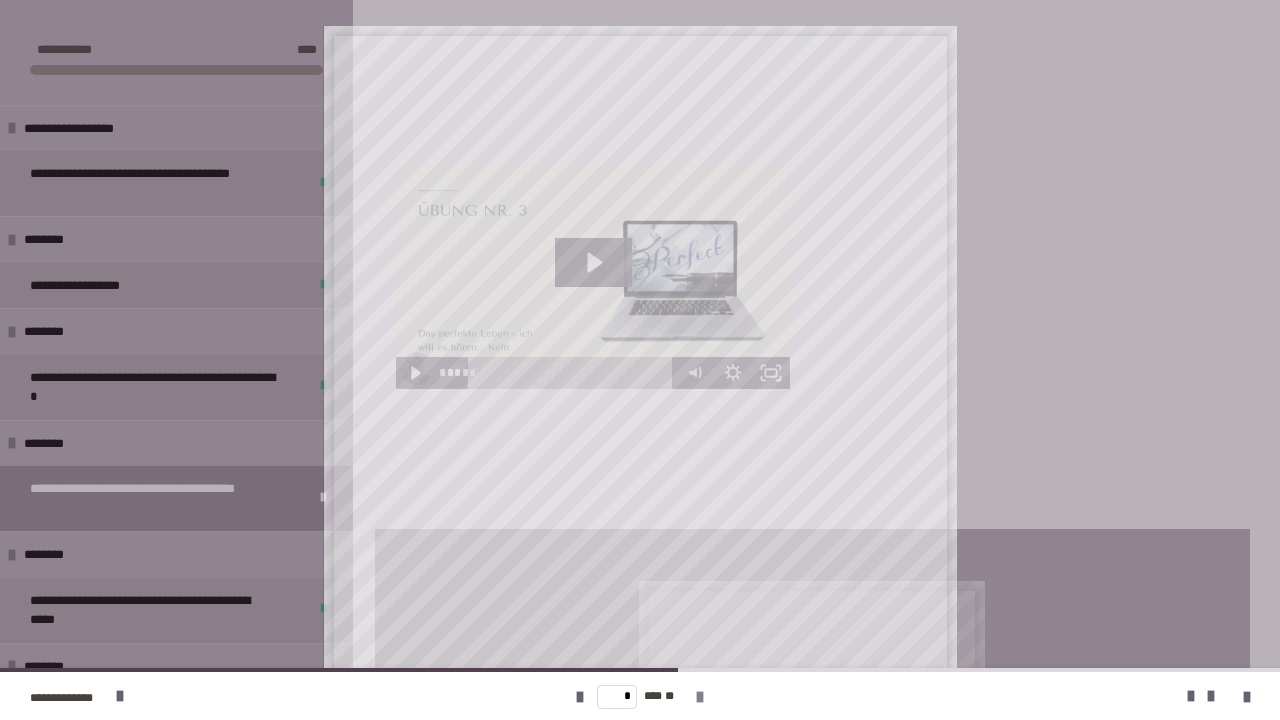 click at bounding box center [700, 697] 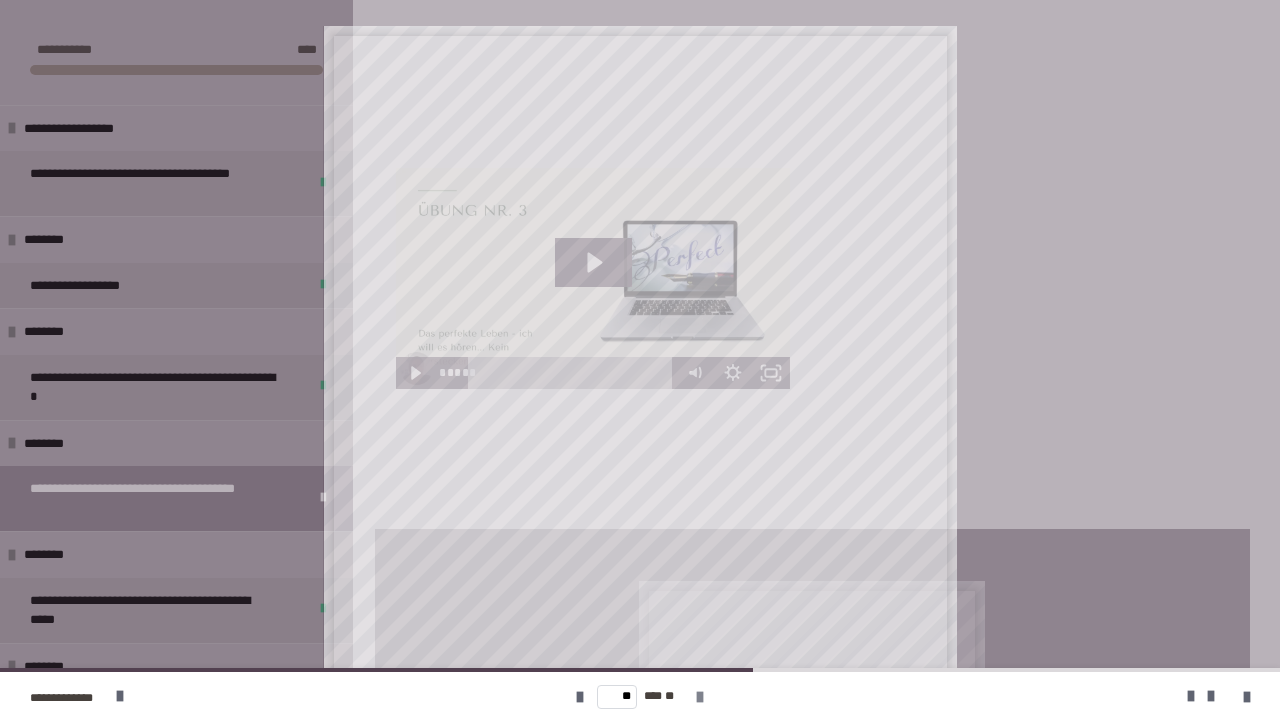 click at bounding box center [700, 697] 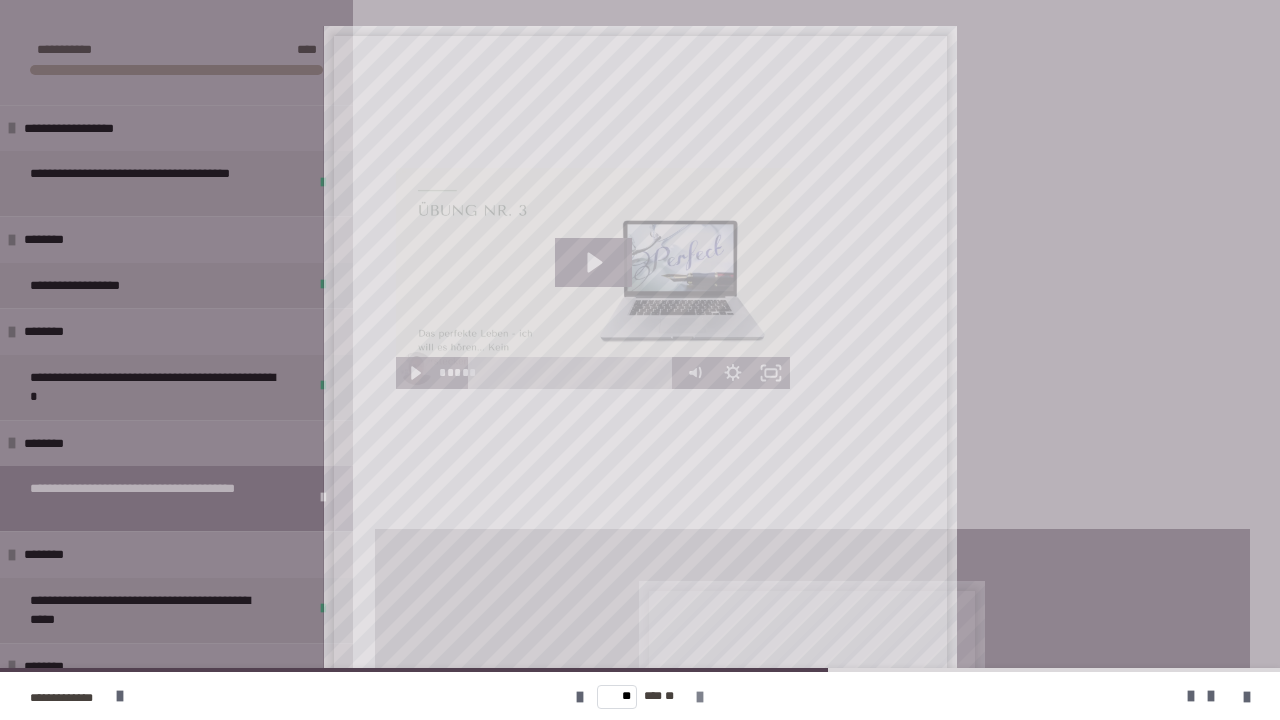 click at bounding box center [700, 697] 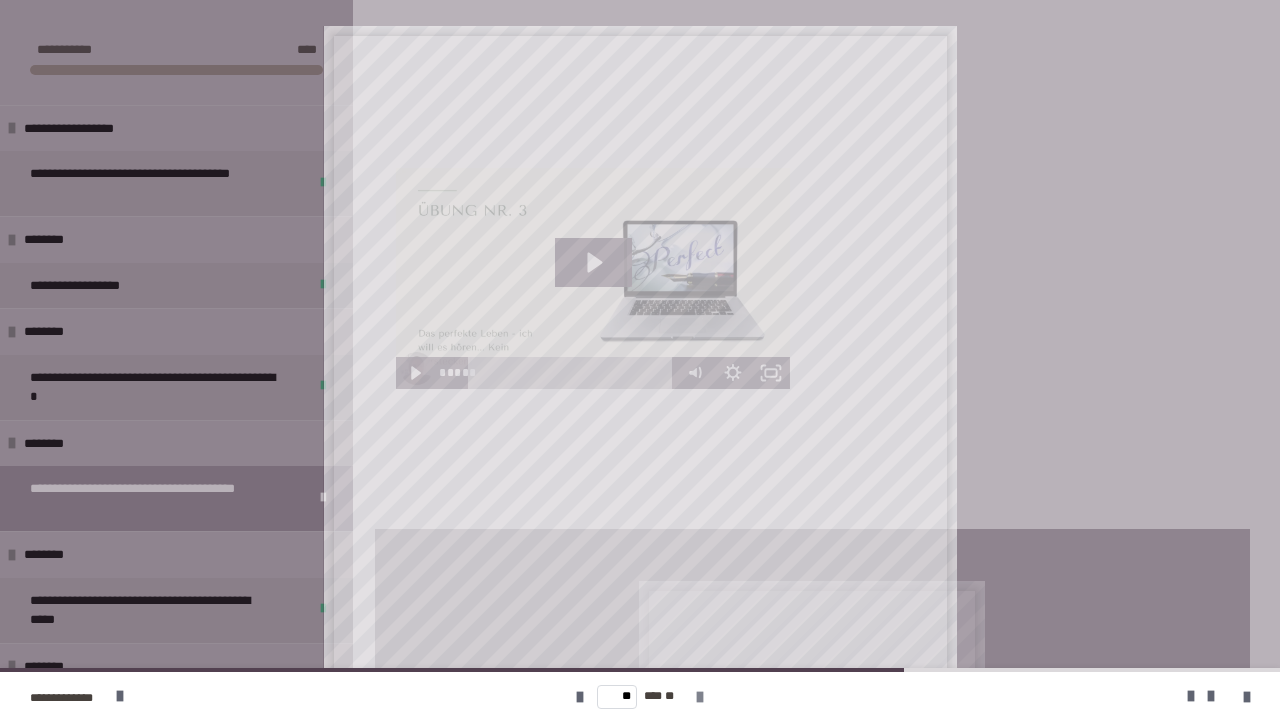 click at bounding box center [700, 697] 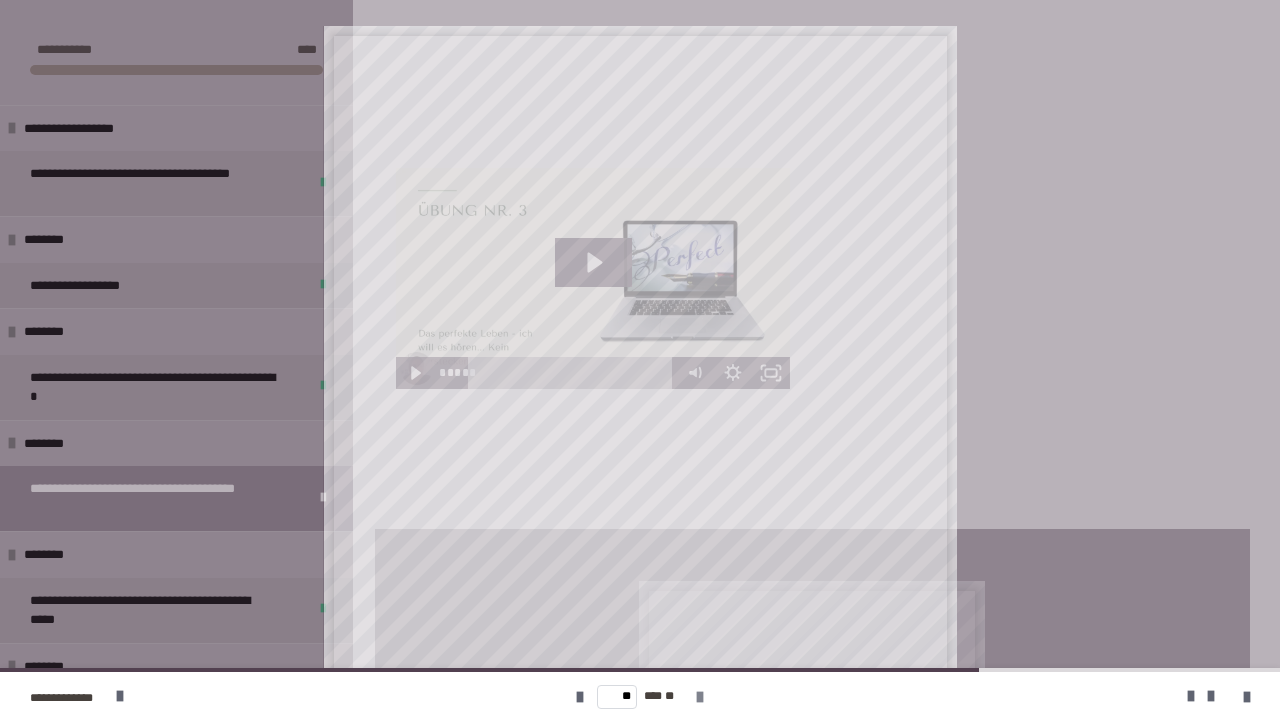 click at bounding box center [700, 697] 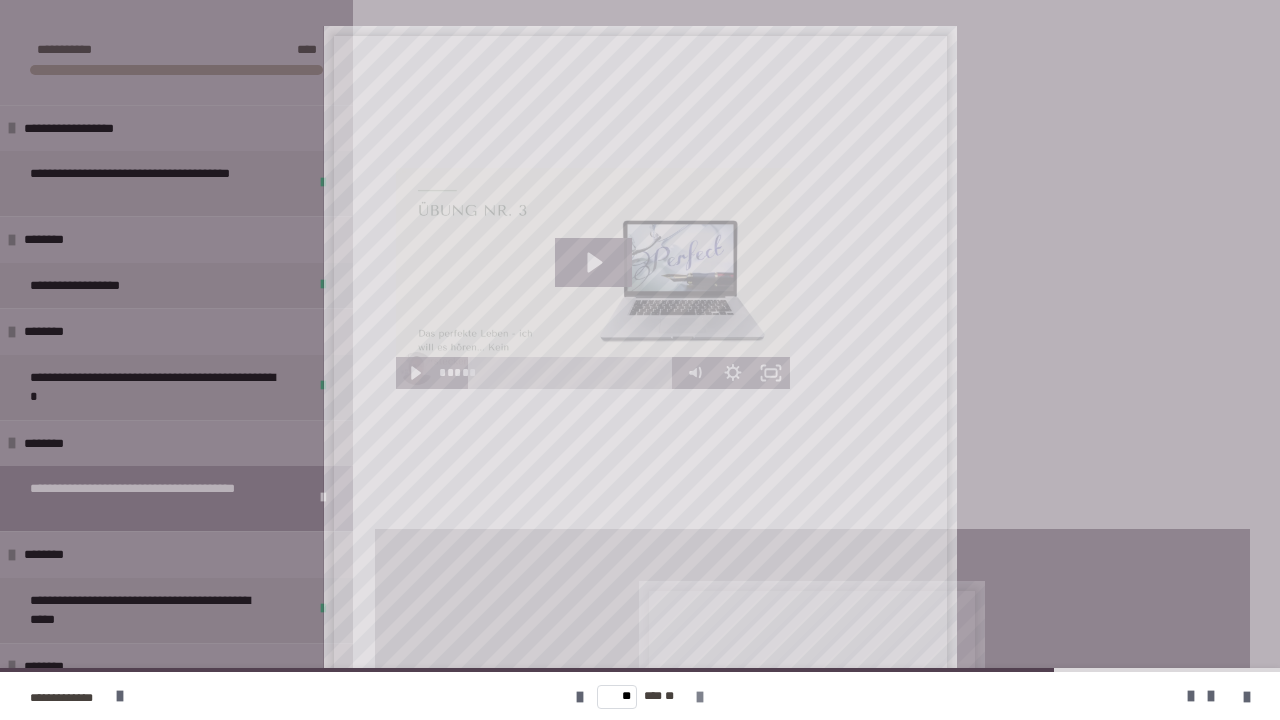 click at bounding box center (700, 697) 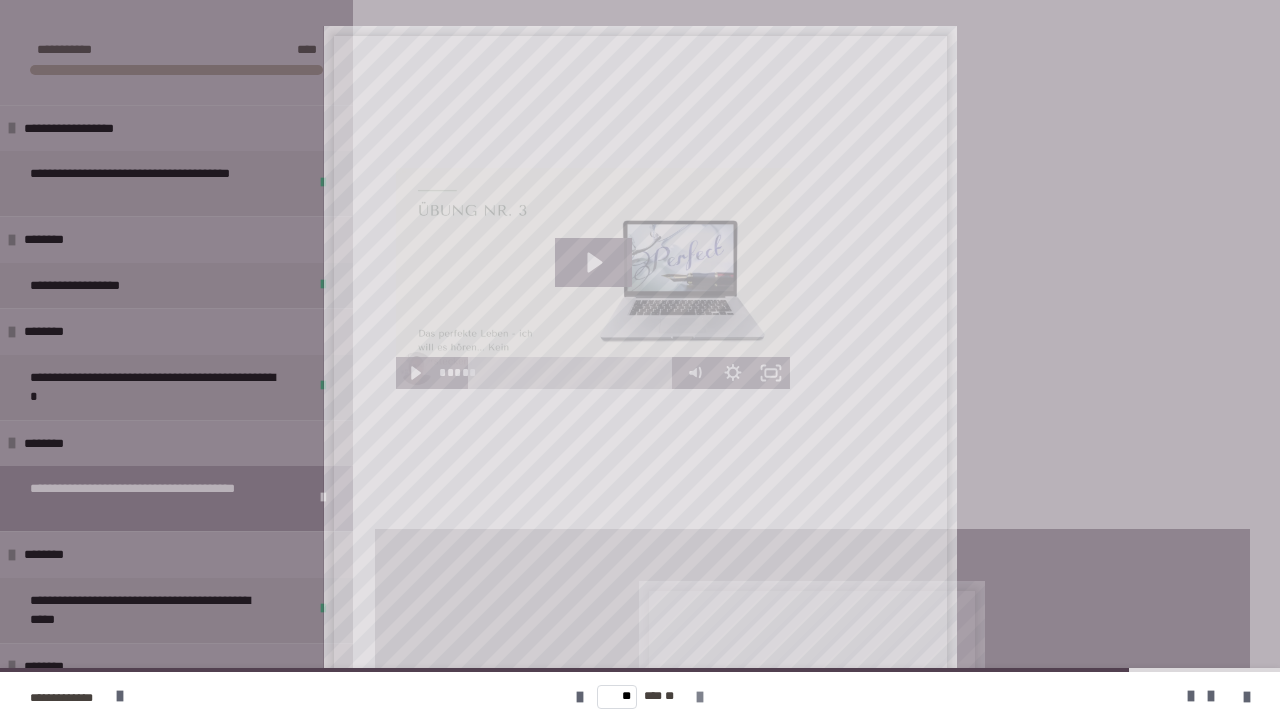 click at bounding box center [700, 697] 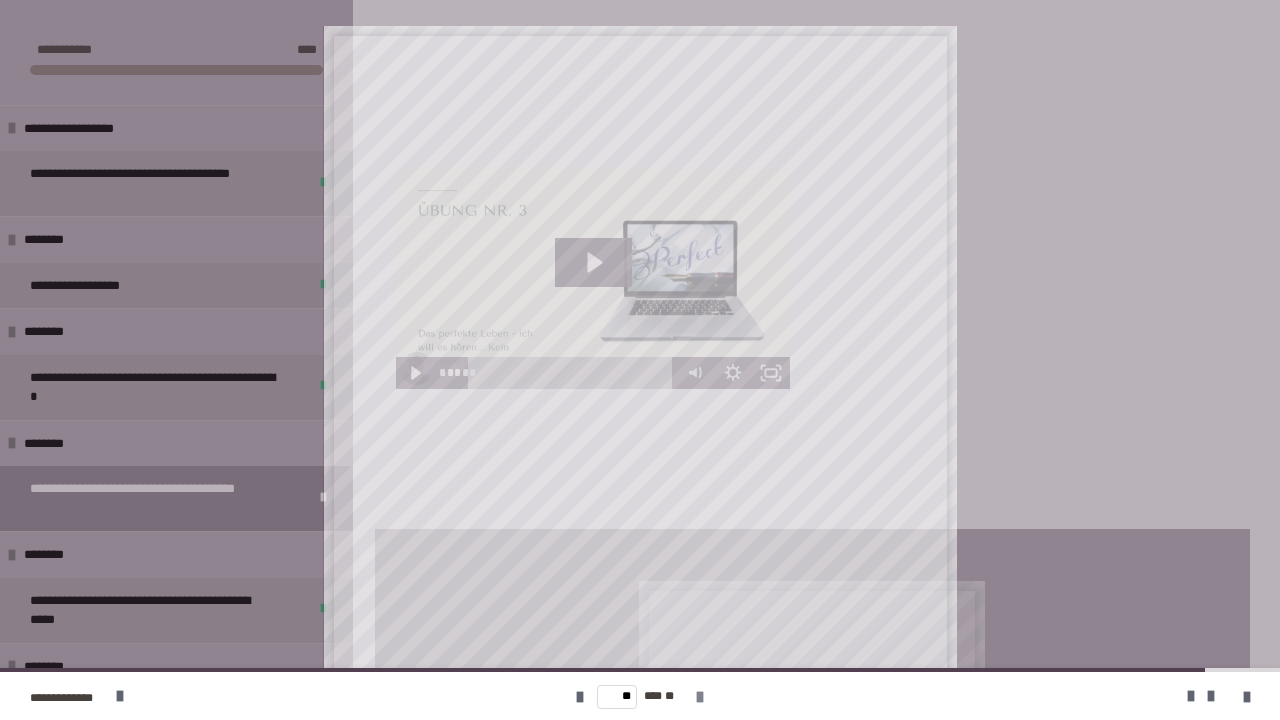 click at bounding box center [700, 697] 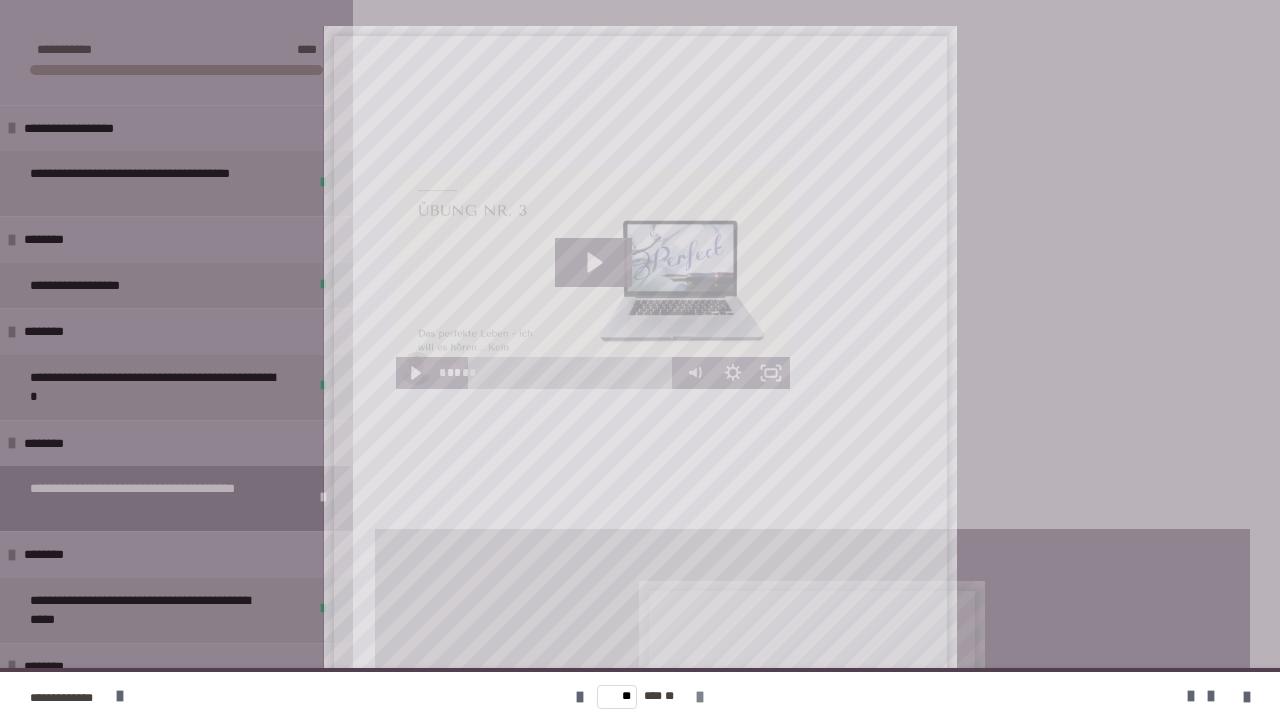 click on "** *** **" at bounding box center (640, 696) 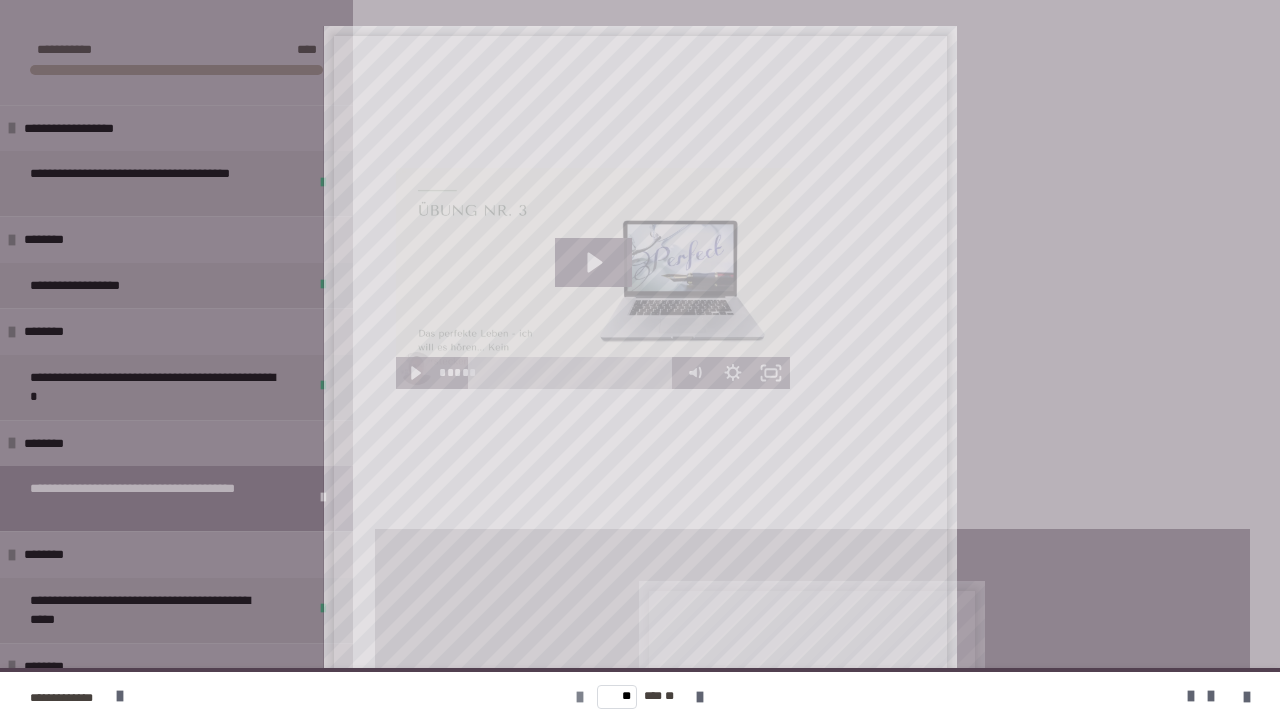 click at bounding box center (580, 697) 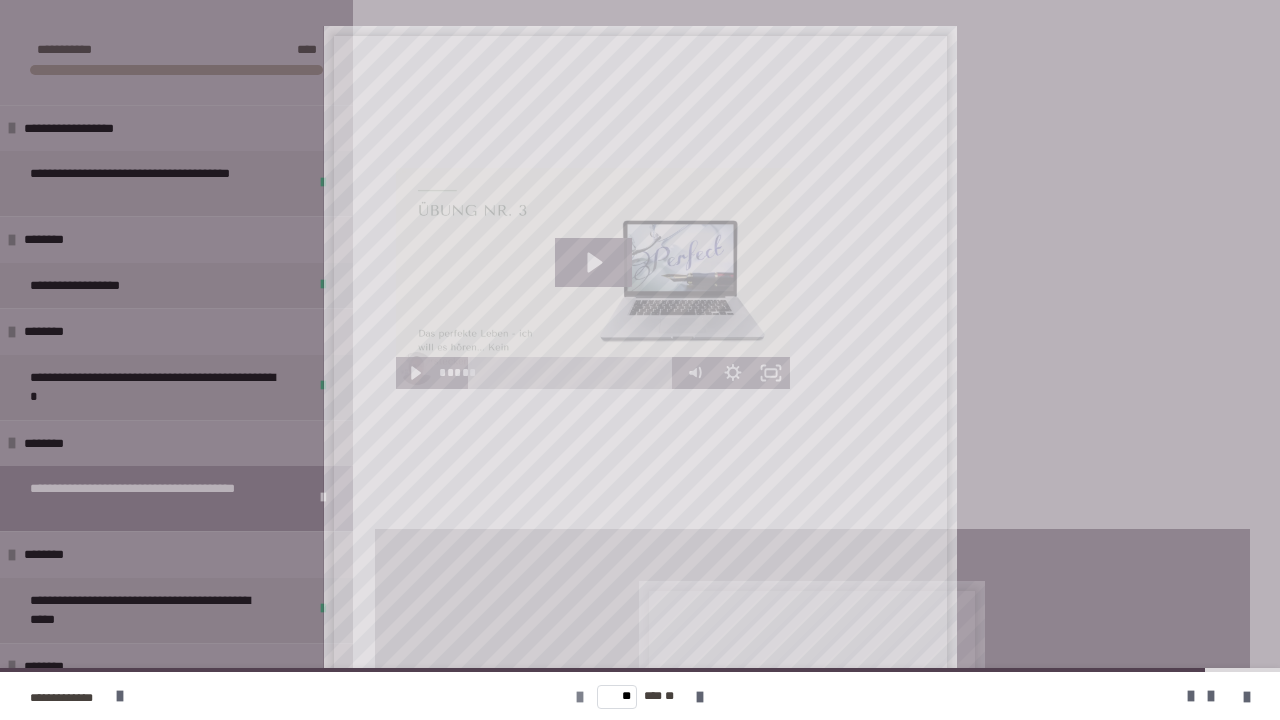 click at bounding box center (580, 697) 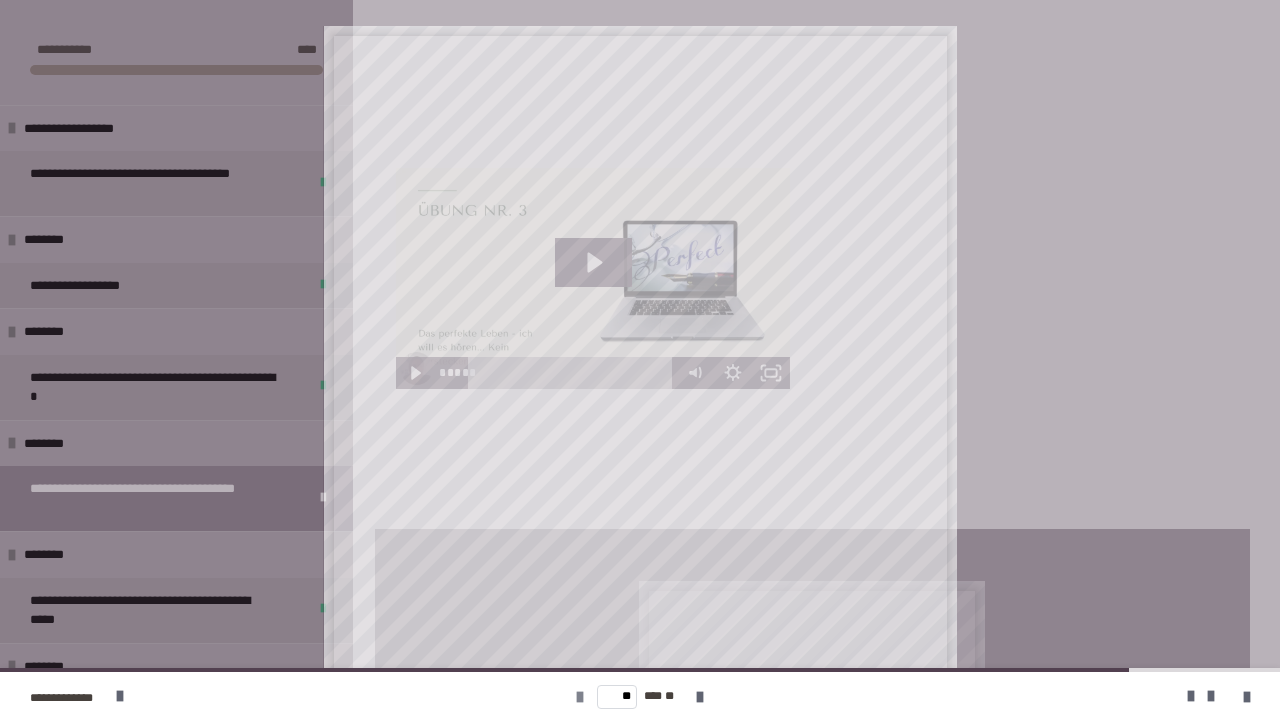 click at bounding box center [580, 697] 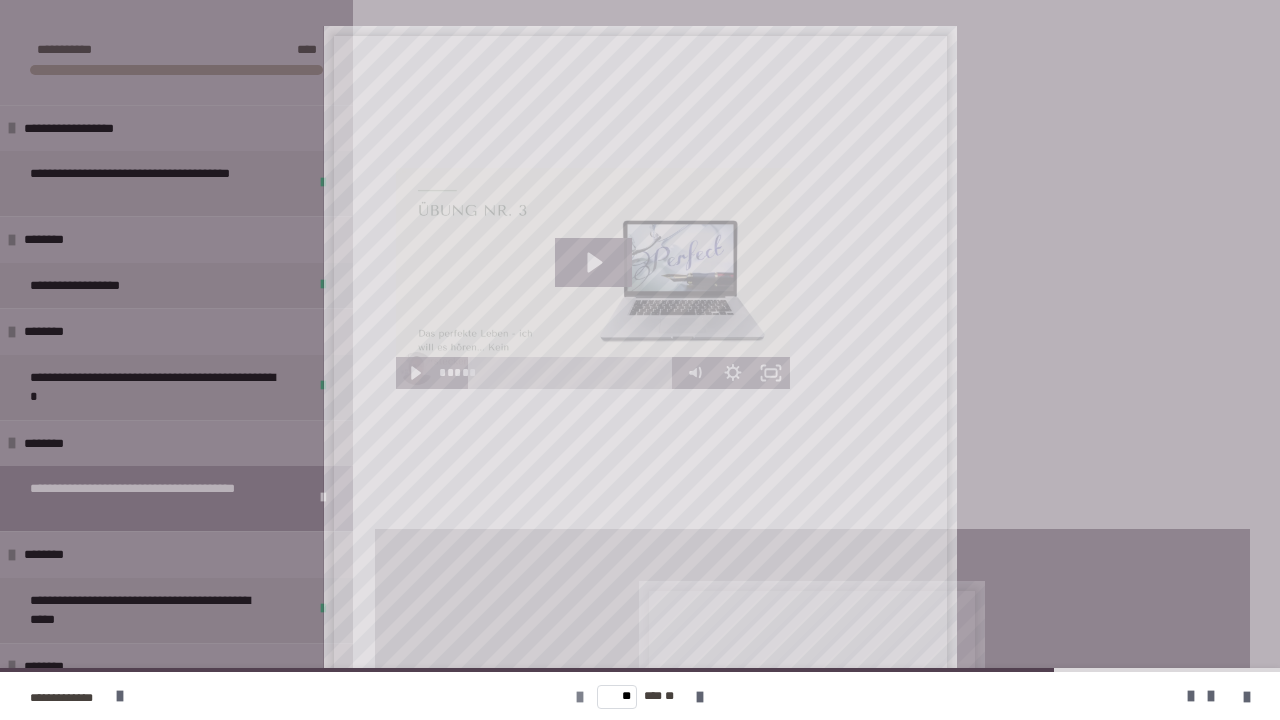 click at bounding box center (580, 697) 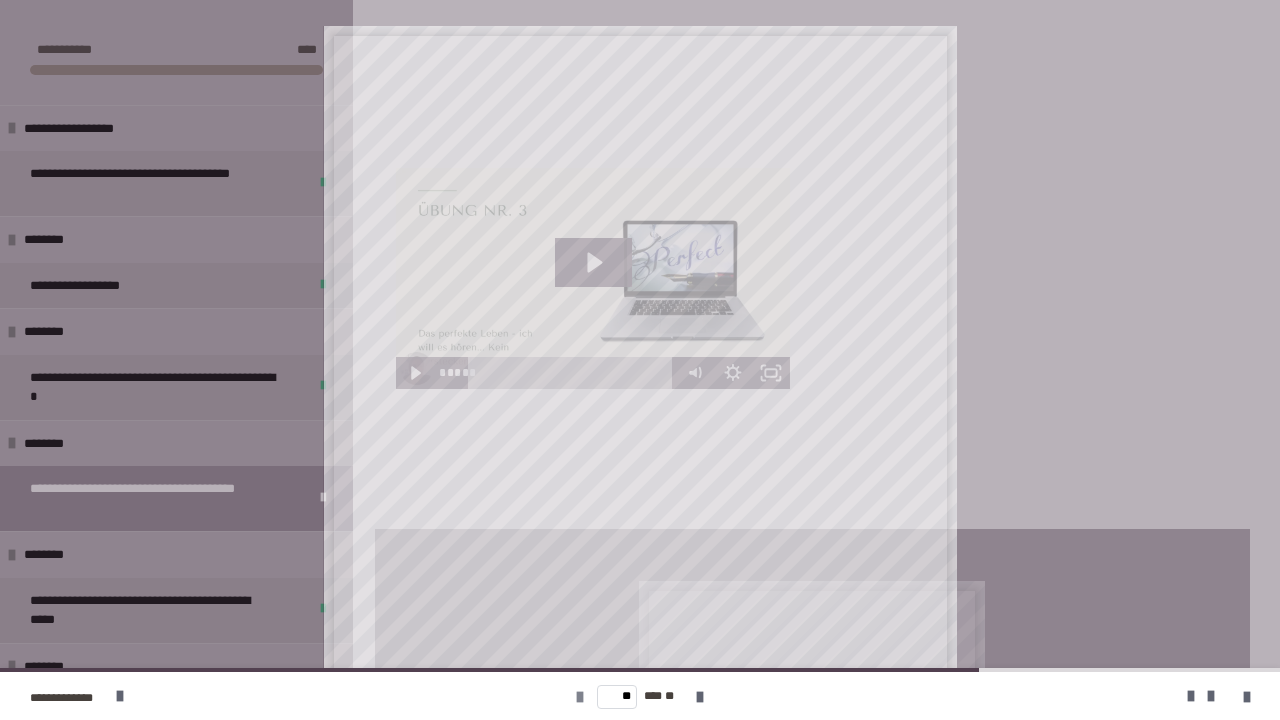 click at bounding box center (580, 697) 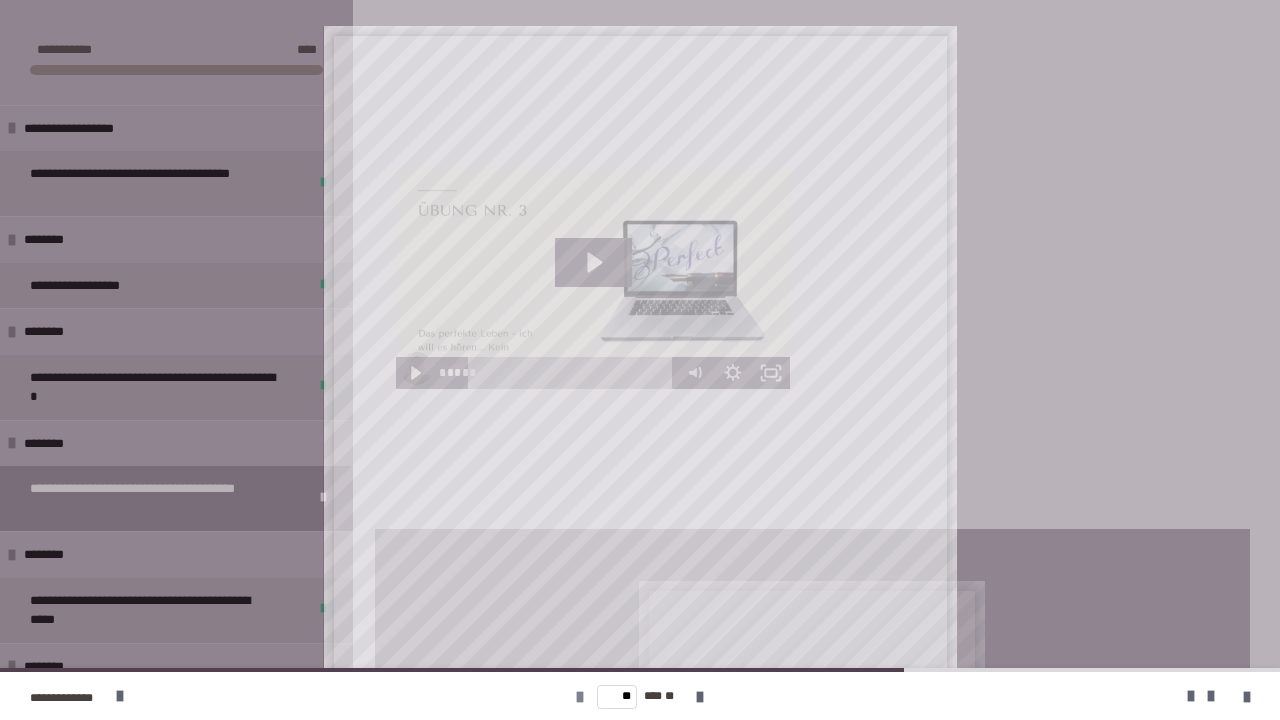 click at bounding box center [580, 697] 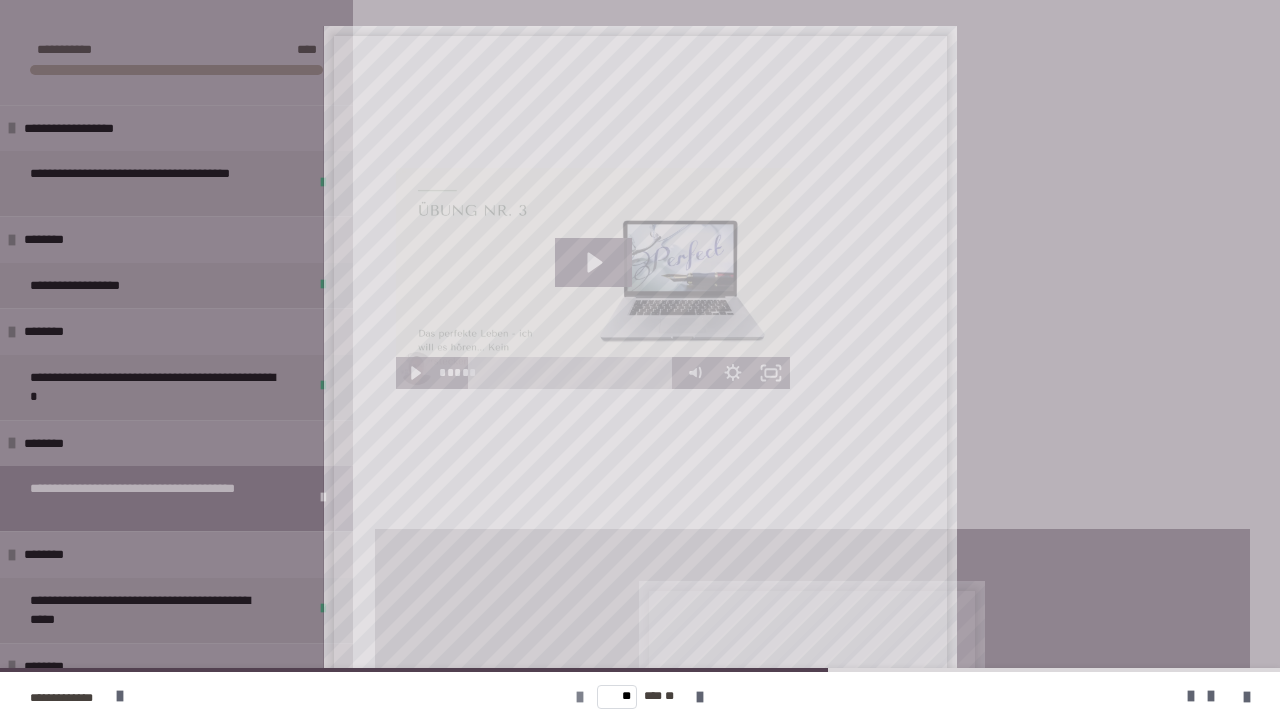 click at bounding box center [580, 697] 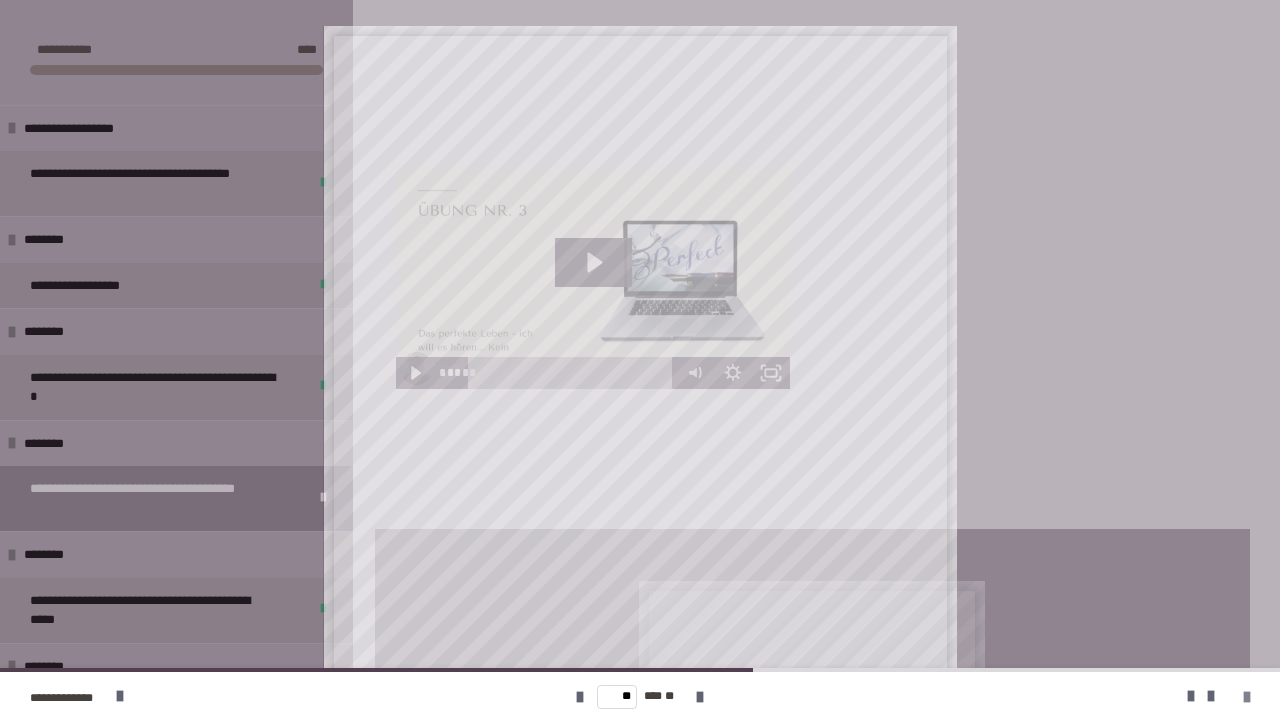 click at bounding box center (1247, 697) 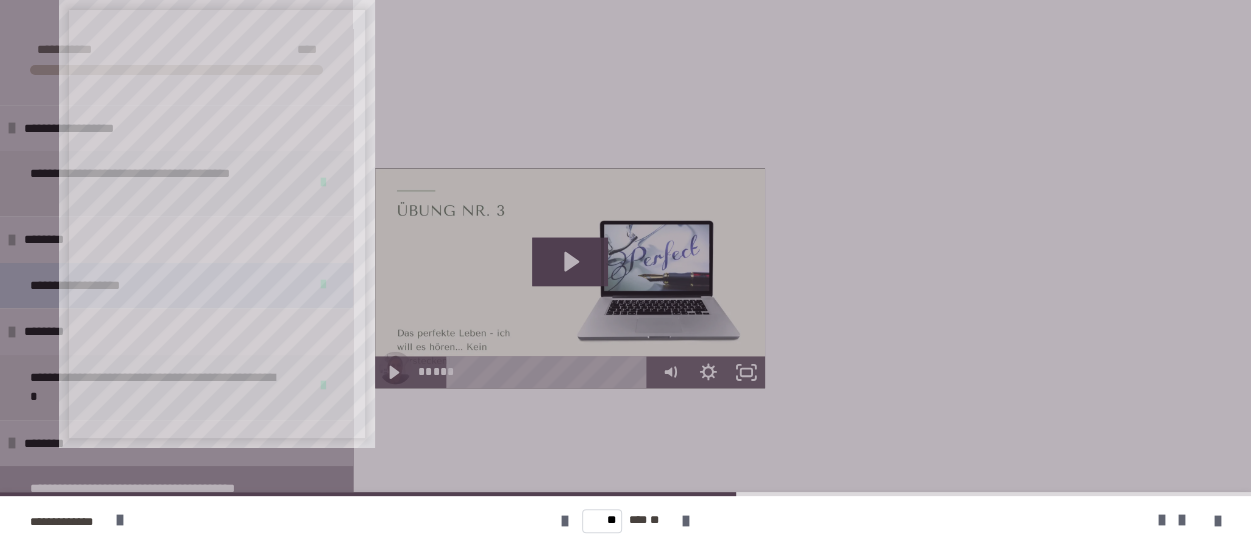 click on "**********" at bounding box center [91, 286] 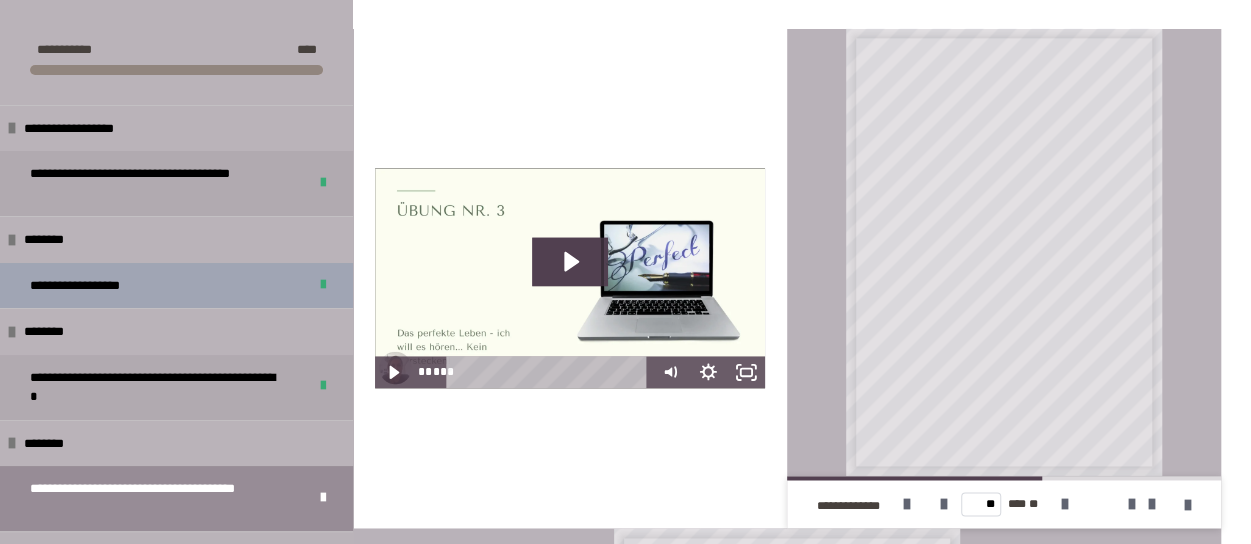 scroll, scrollTop: 270, scrollLeft: 0, axis: vertical 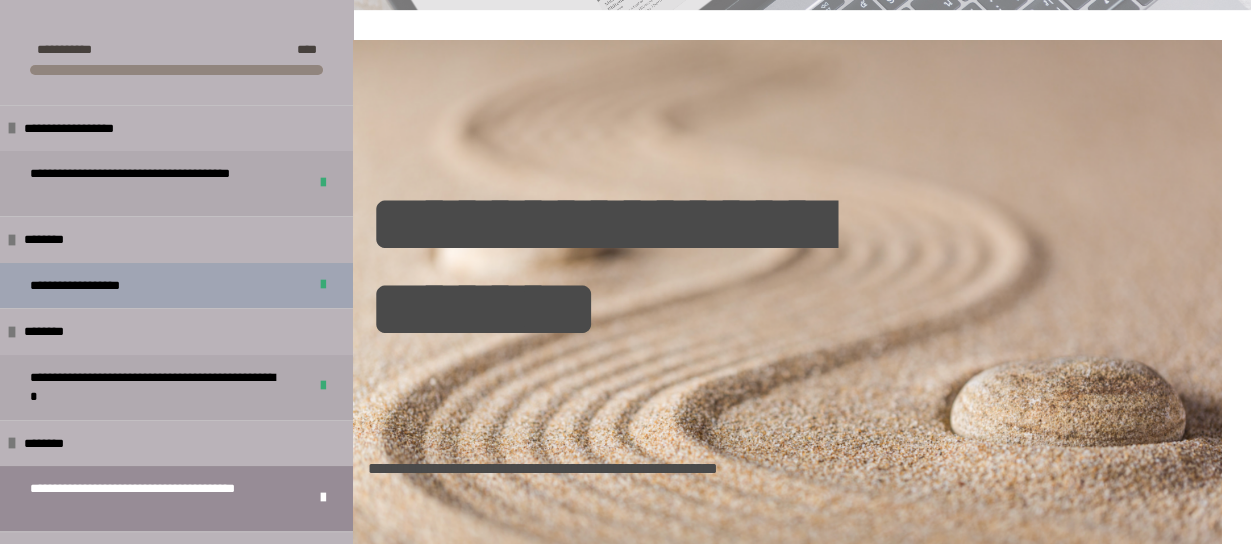 click on "**********" at bounding box center [91, 286] 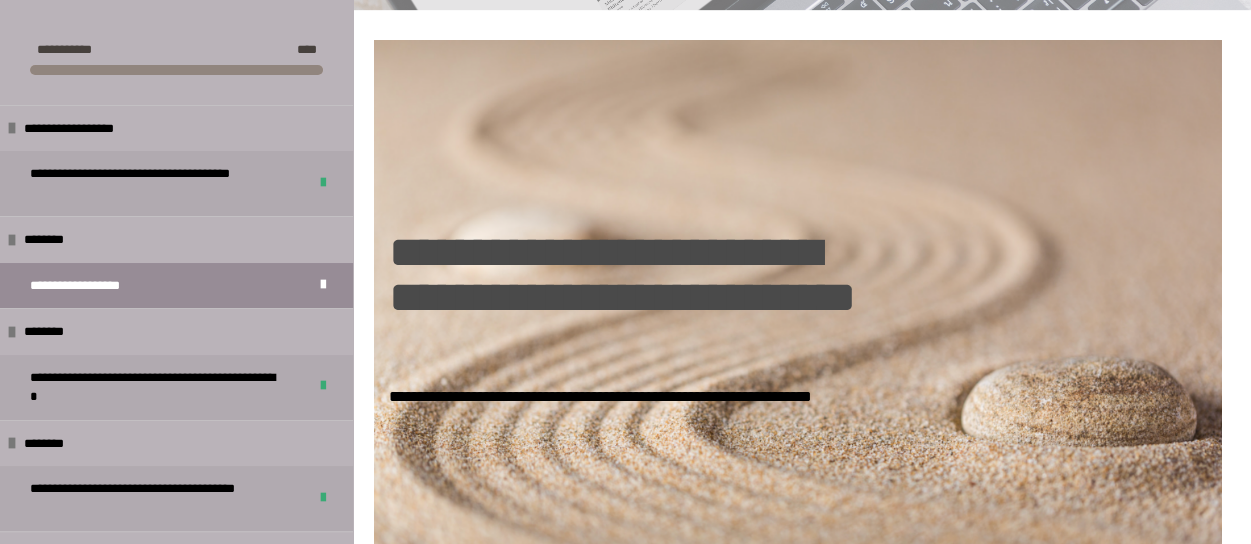 click on "**********" at bounding box center [625, 1125] 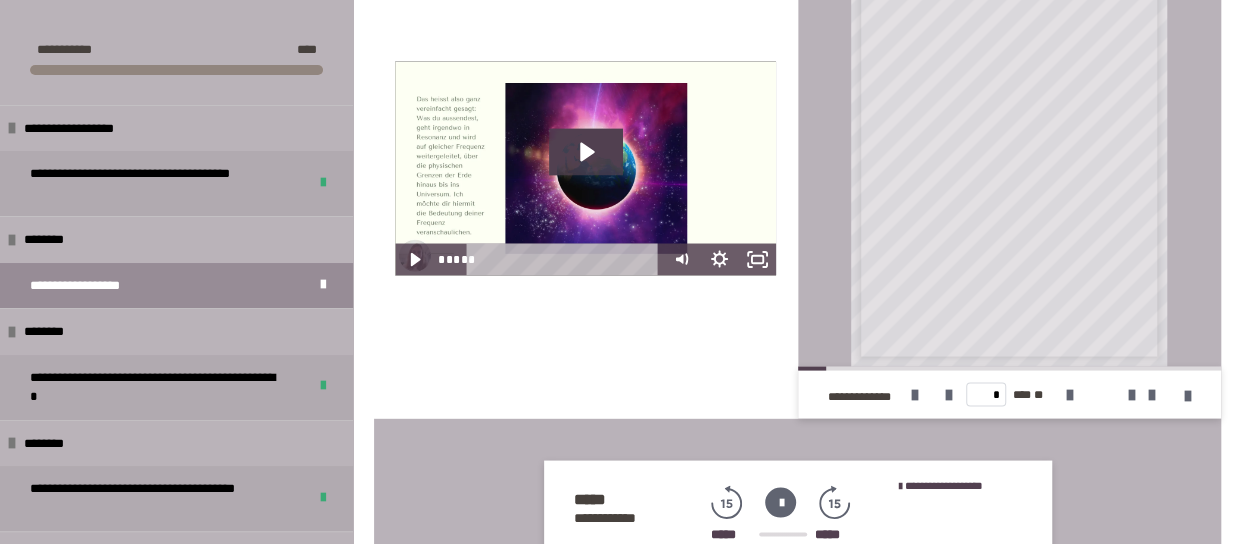 scroll, scrollTop: 2087, scrollLeft: 0, axis: vertical 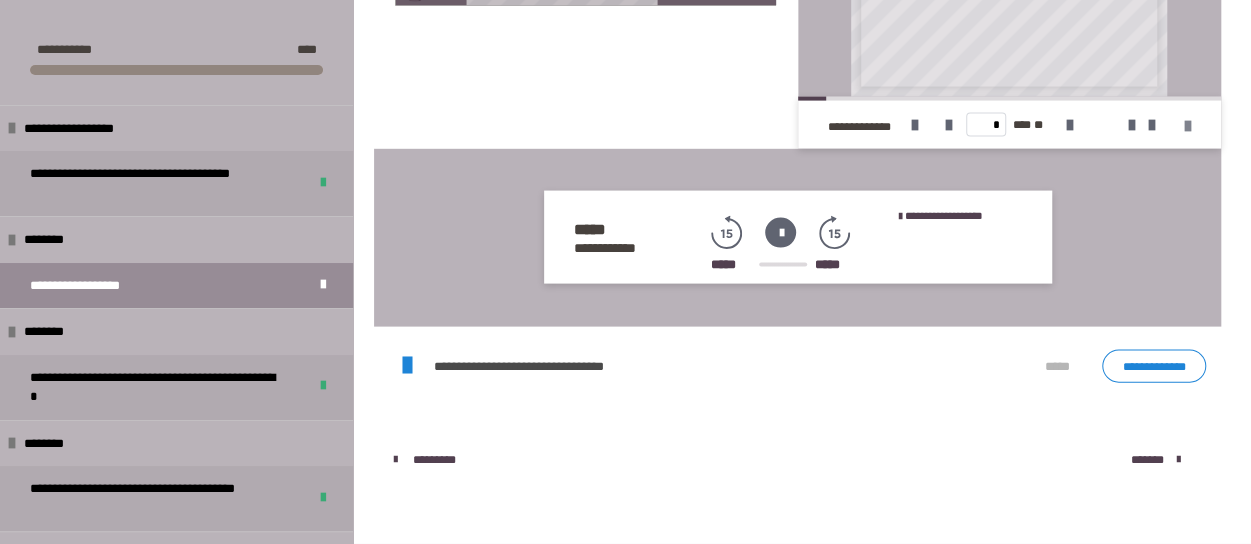 click at bounding box center [1188, 126] 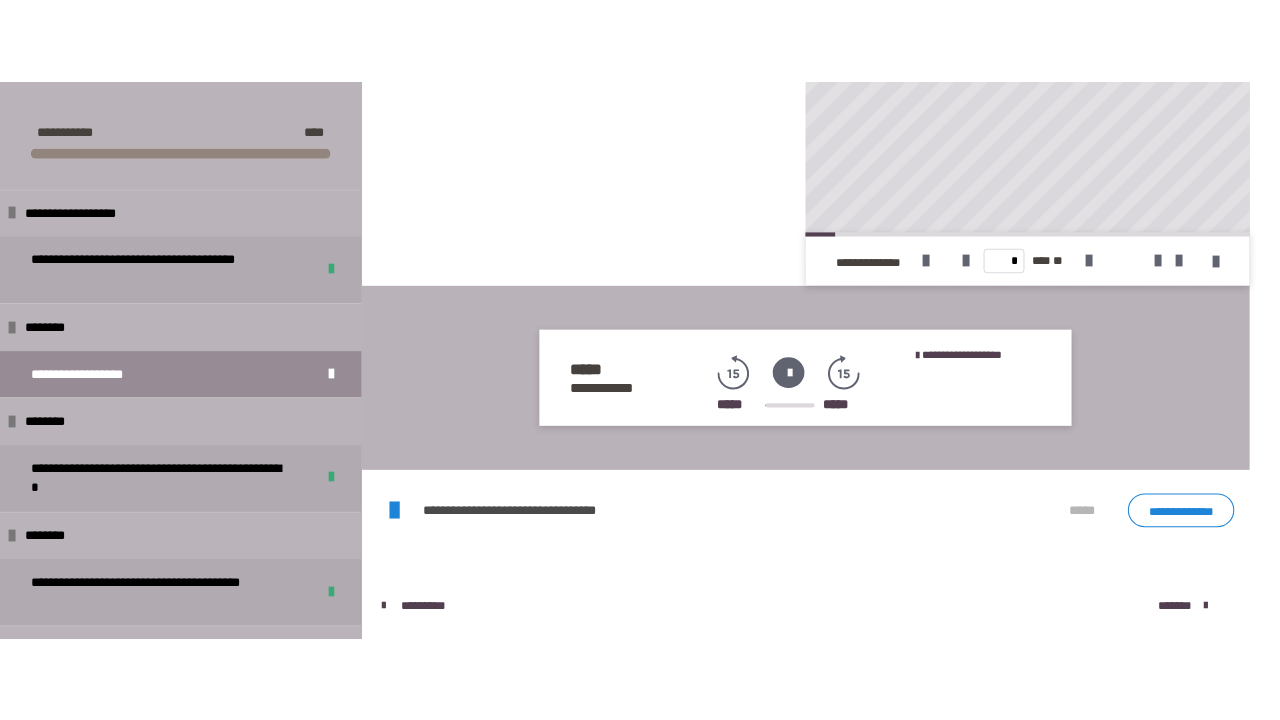 scroll, scrollTop: 1916, scrollLeft: 0, axis: vertical 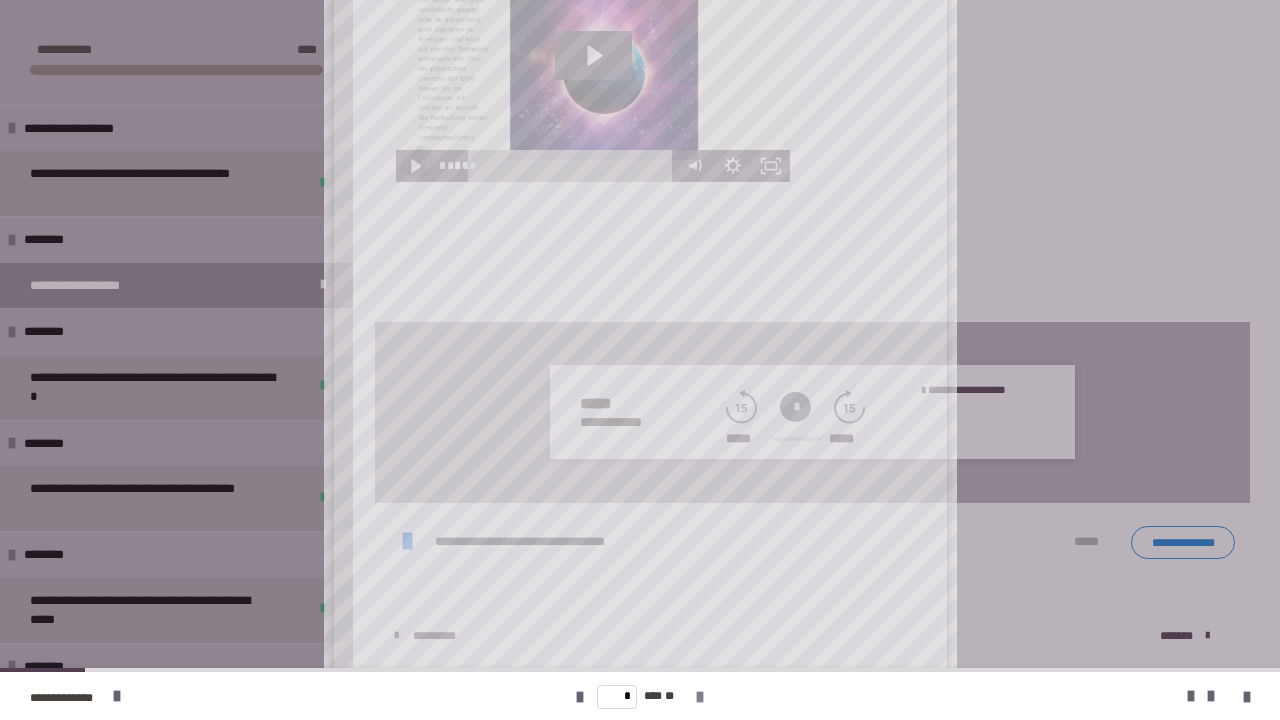 click at bounding box center [700, 697] 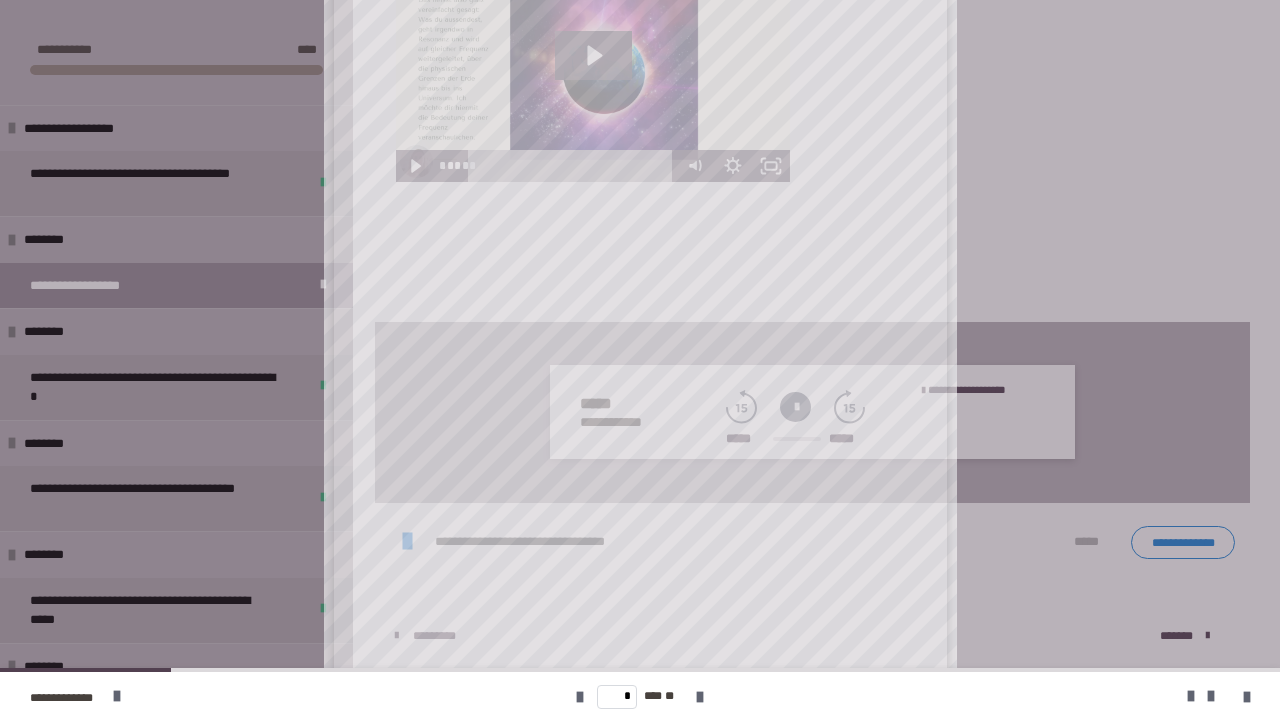 scroll, scrollTop: 202, scrollLeft: 0, axis: vertical 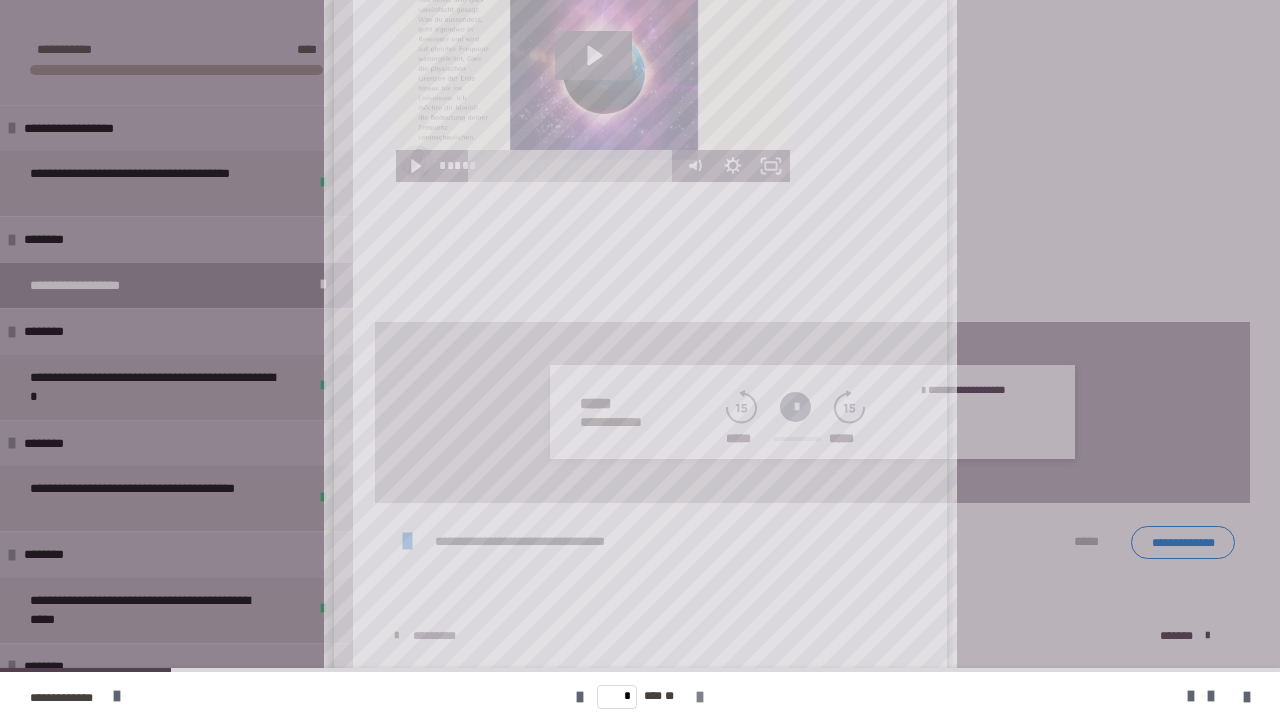click at bounding box center (700, 697) 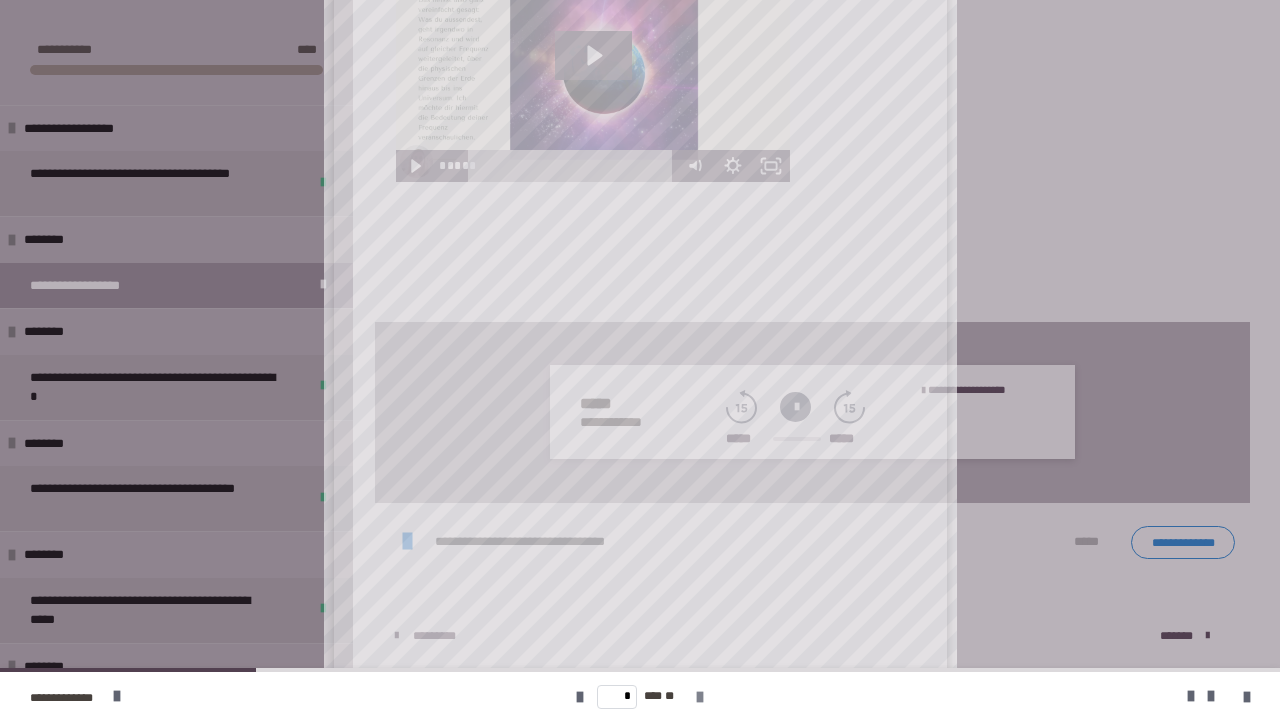 scroll, scrollTop: 0, scrollLeft: 0, axis: both 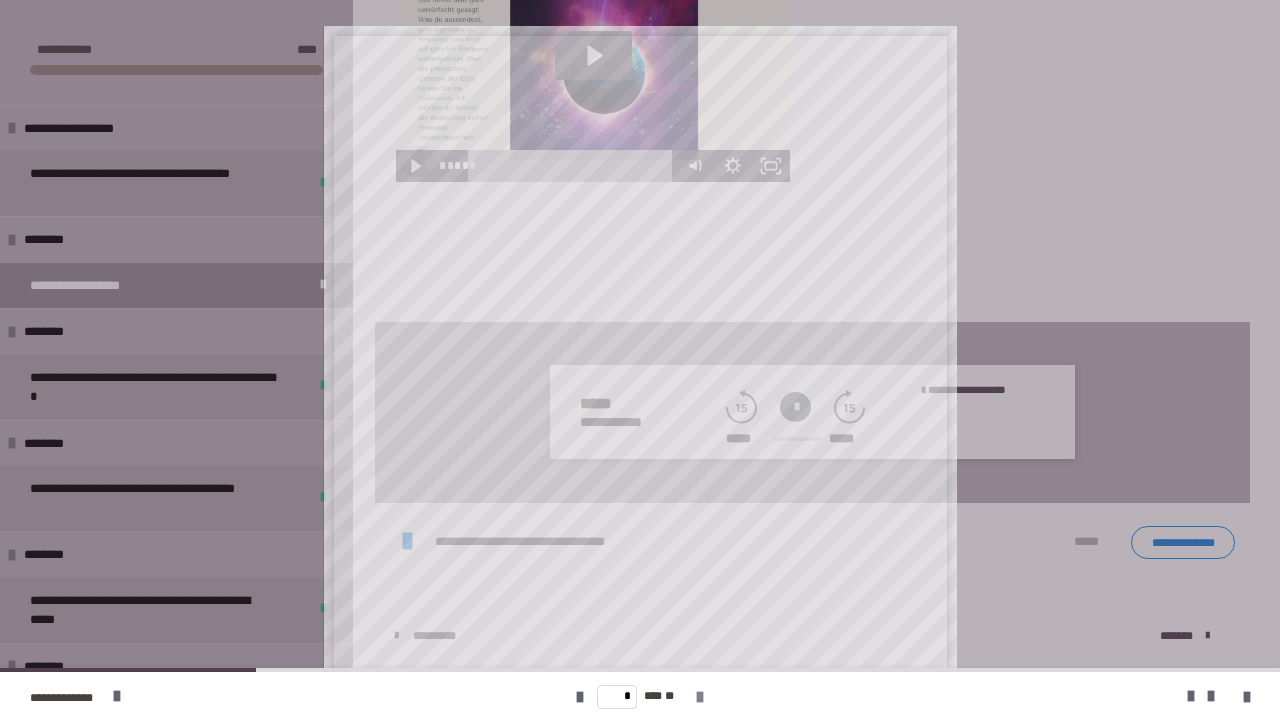 click at bounding box center [700, 697] 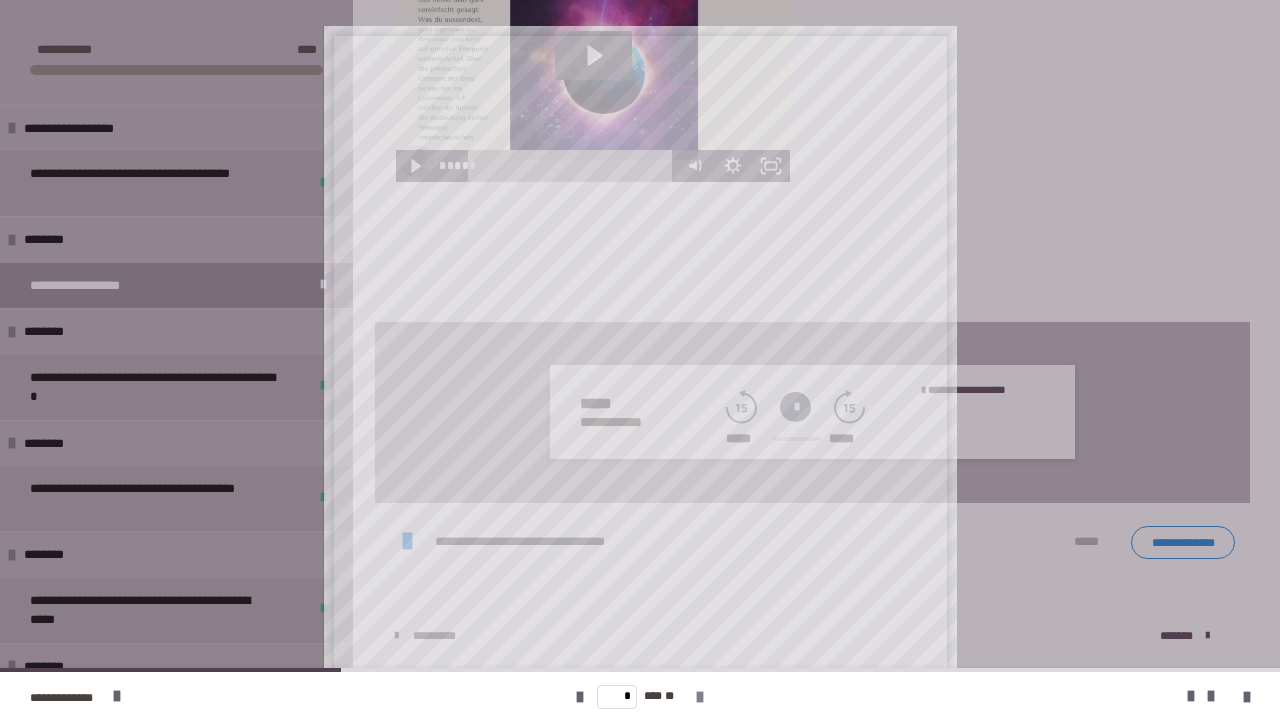 click at bounding box center (700, 697) 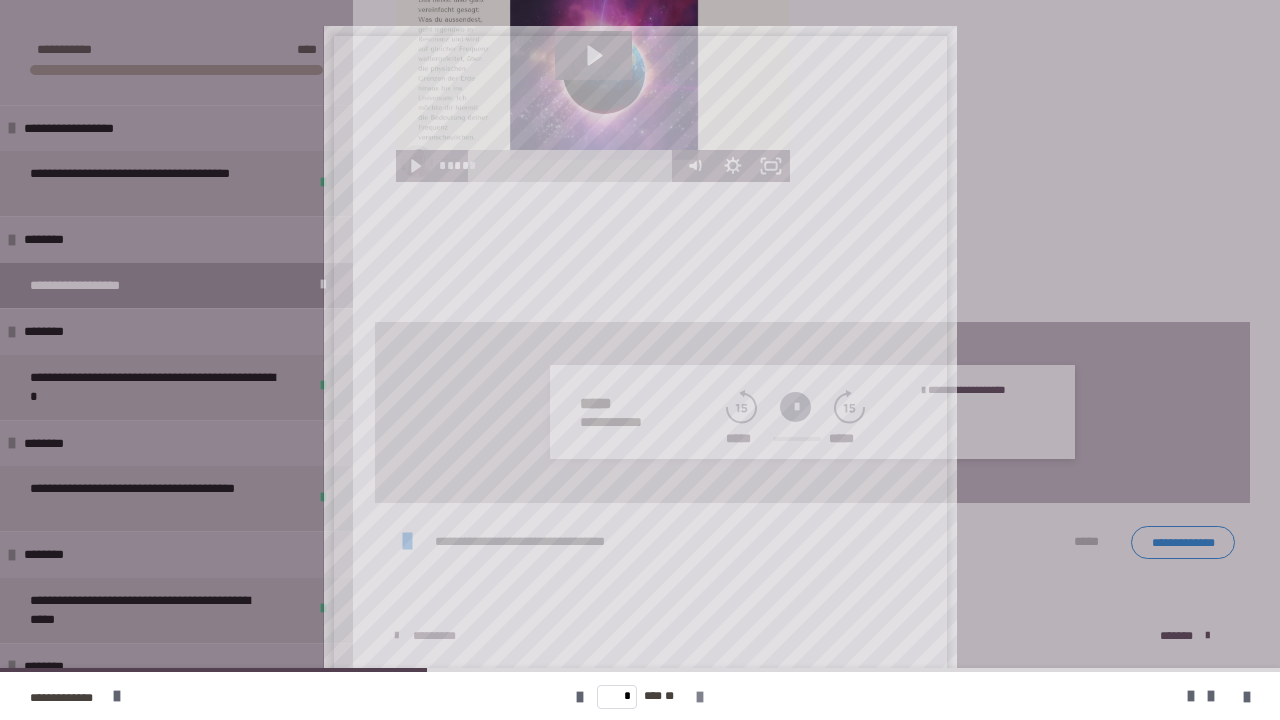click at bounding box center (700, 697) 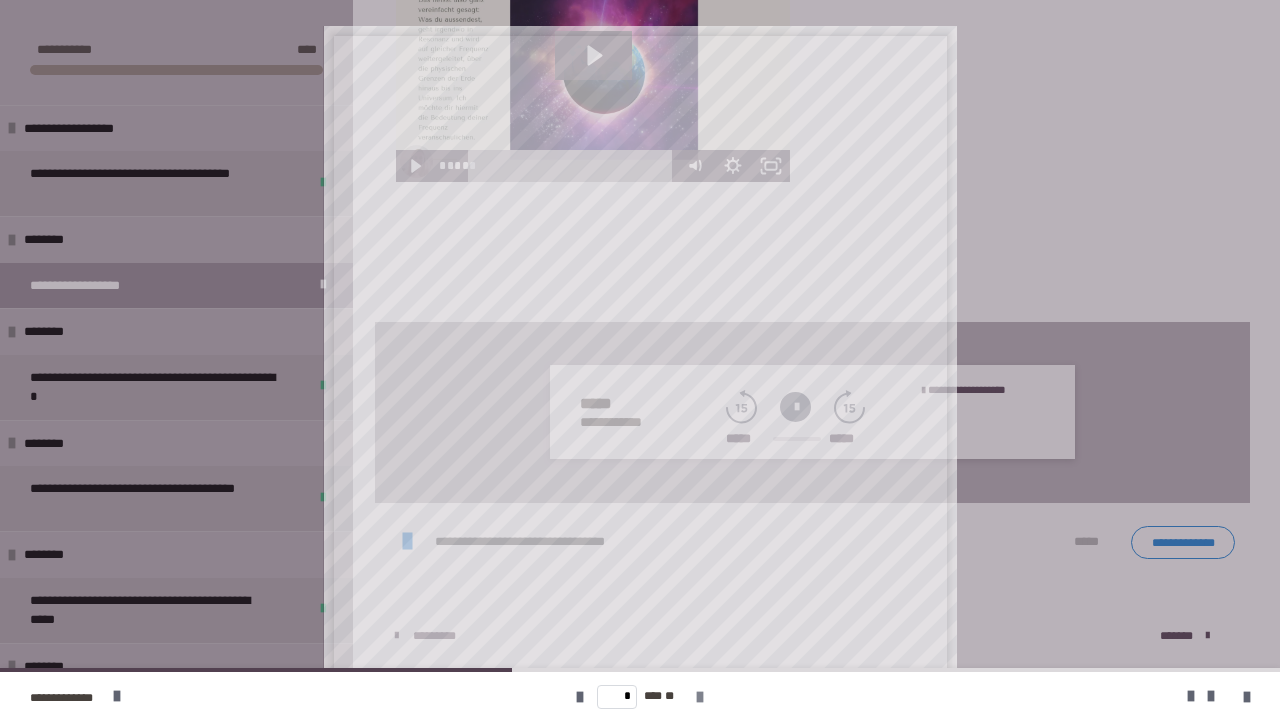 click at bounding box center [700, 697] 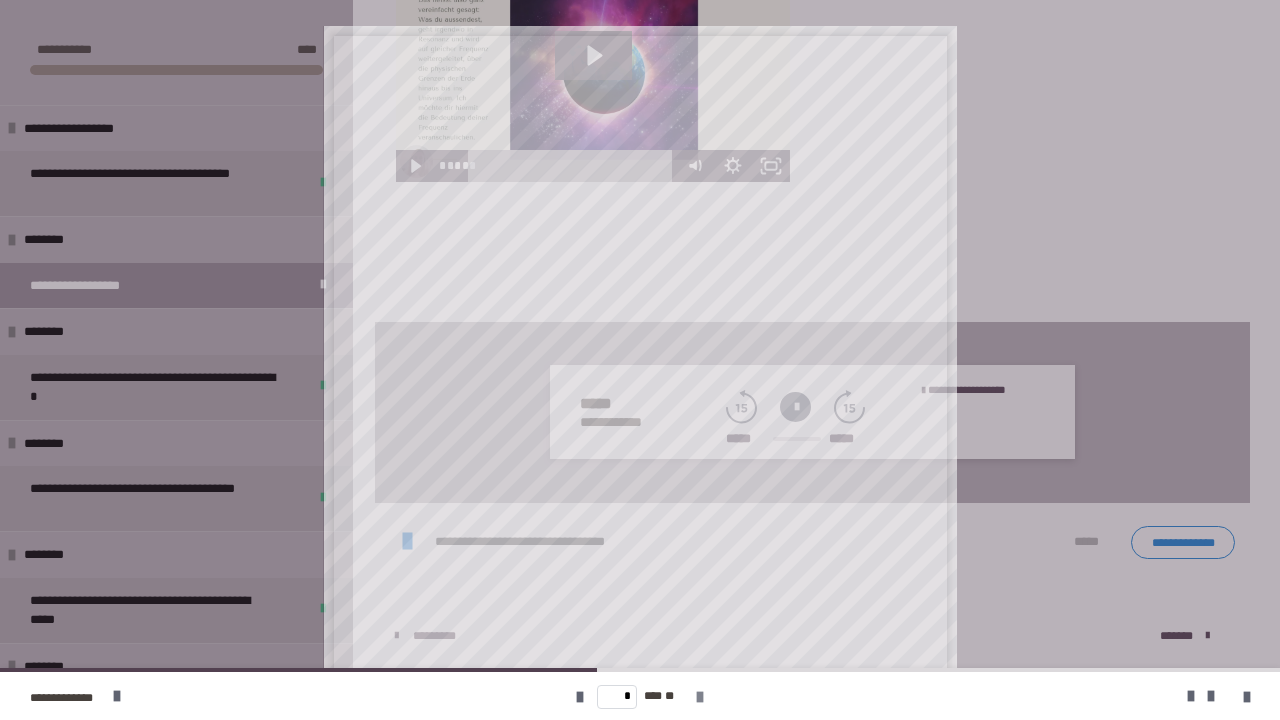 click at bounding box center [700, 697] 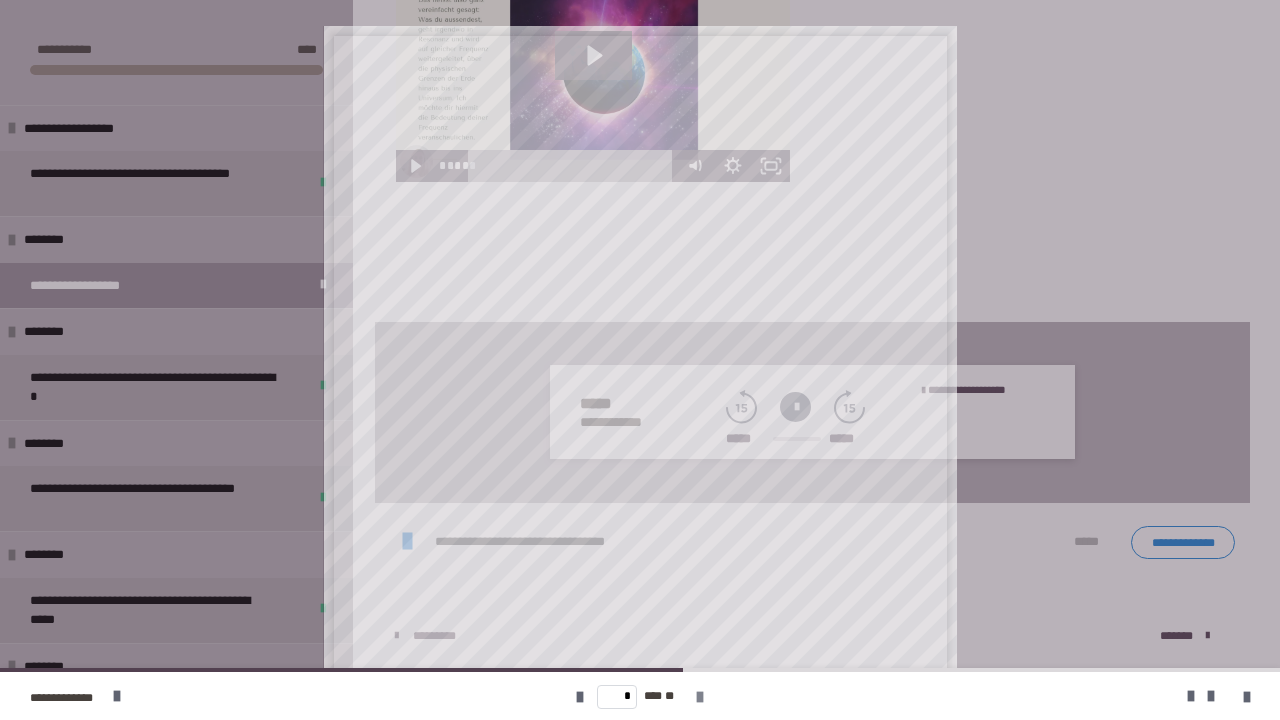click at bounding box center [700, 697] 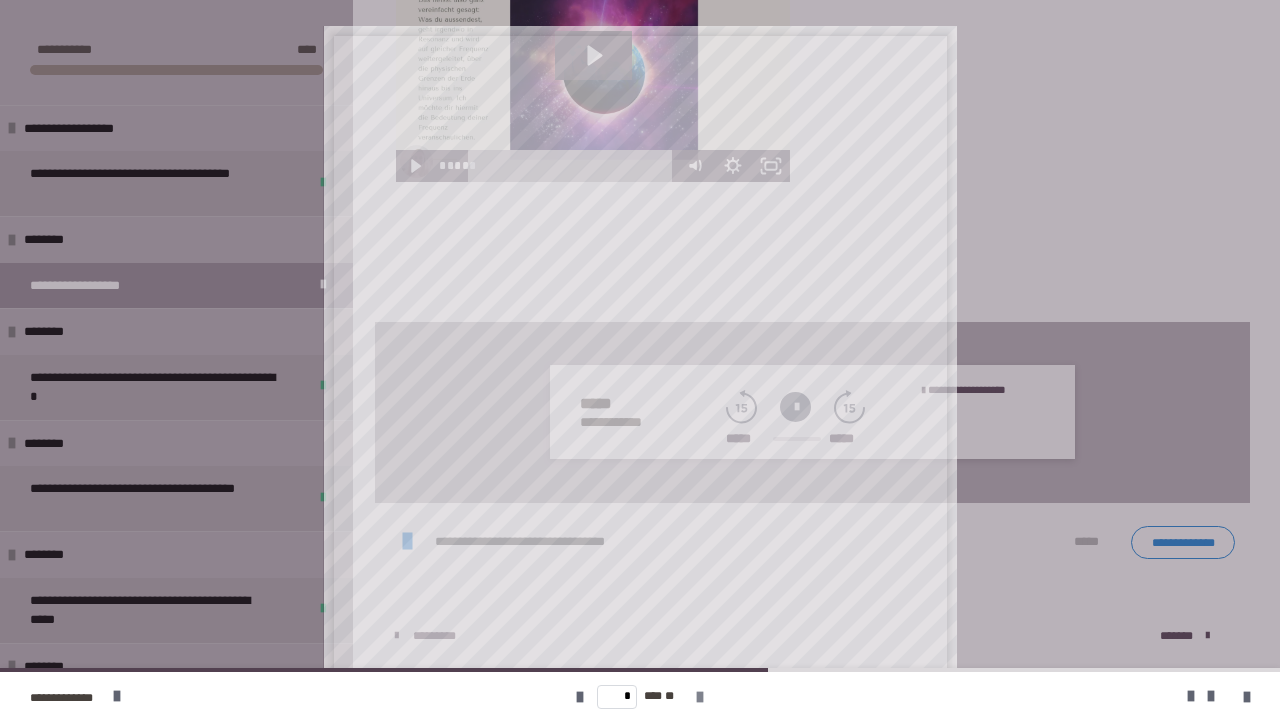click at bounding box center [700, 697] 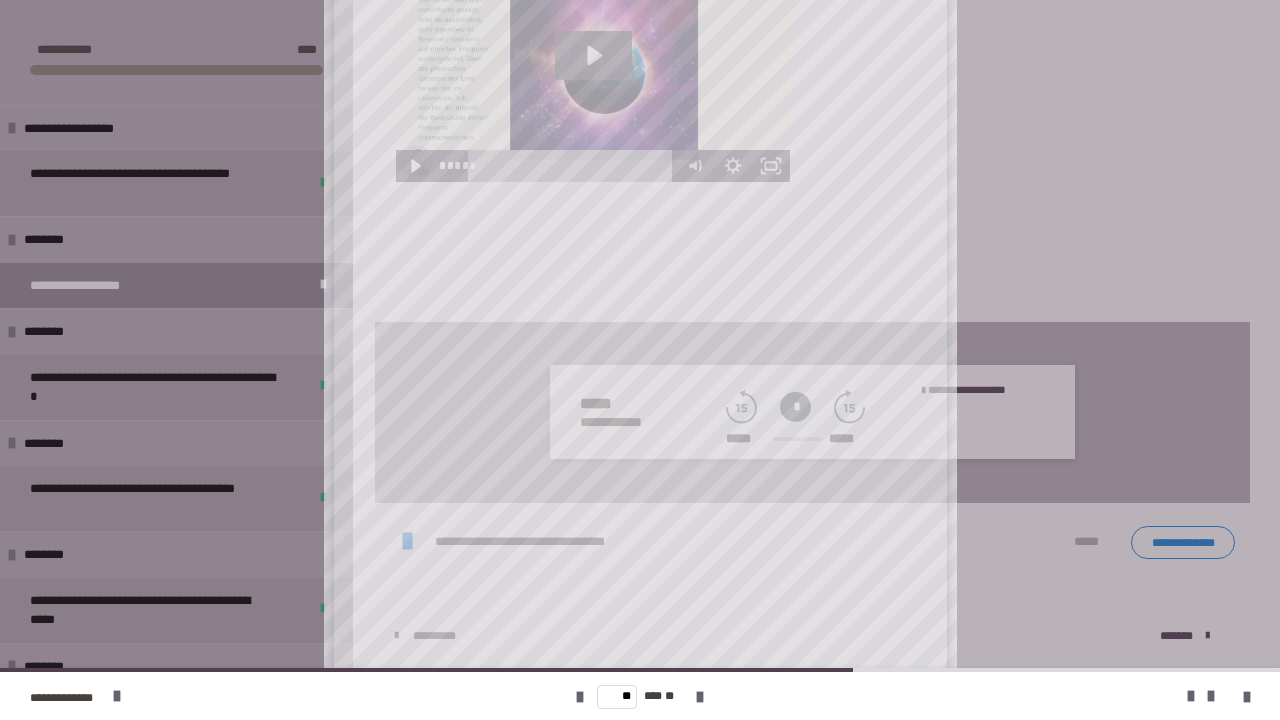 scroll, scrollTop: 202, scrollLeft: 0, axis: vertical 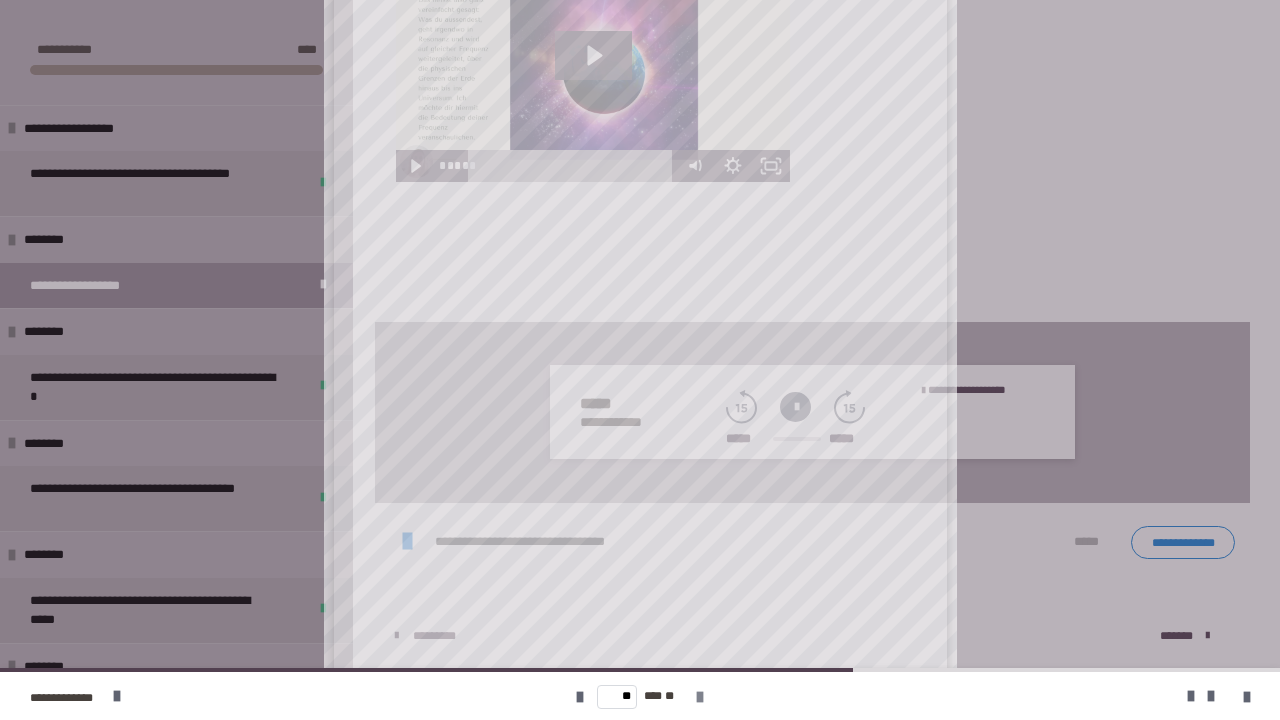 click at bounding box center [700, 697] 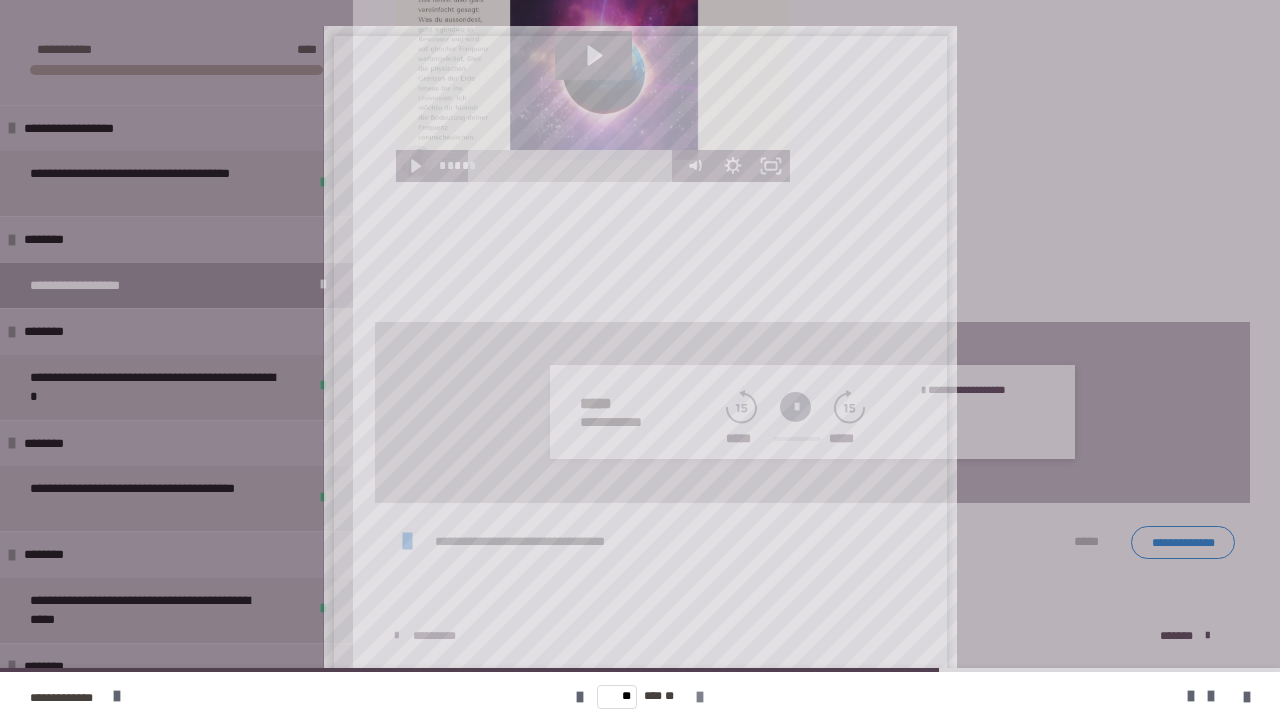 click at bounding box center (700, 697) 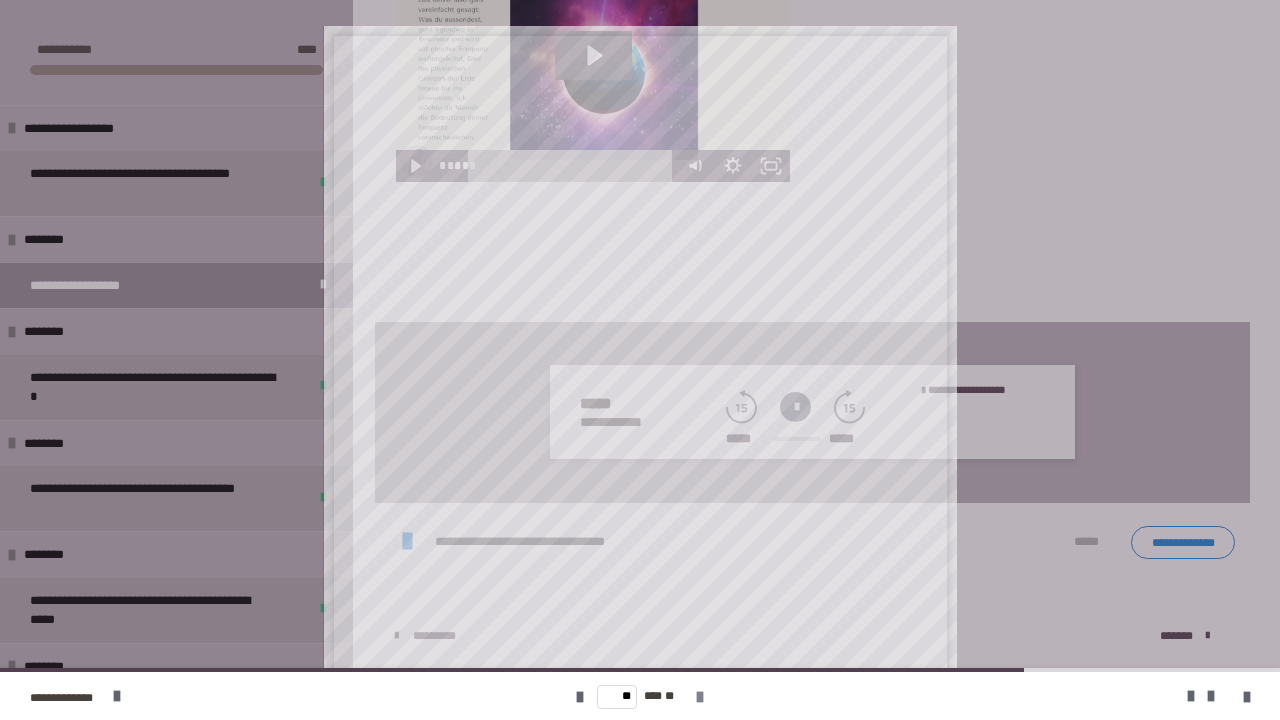 click at bounding box center (700, 697) 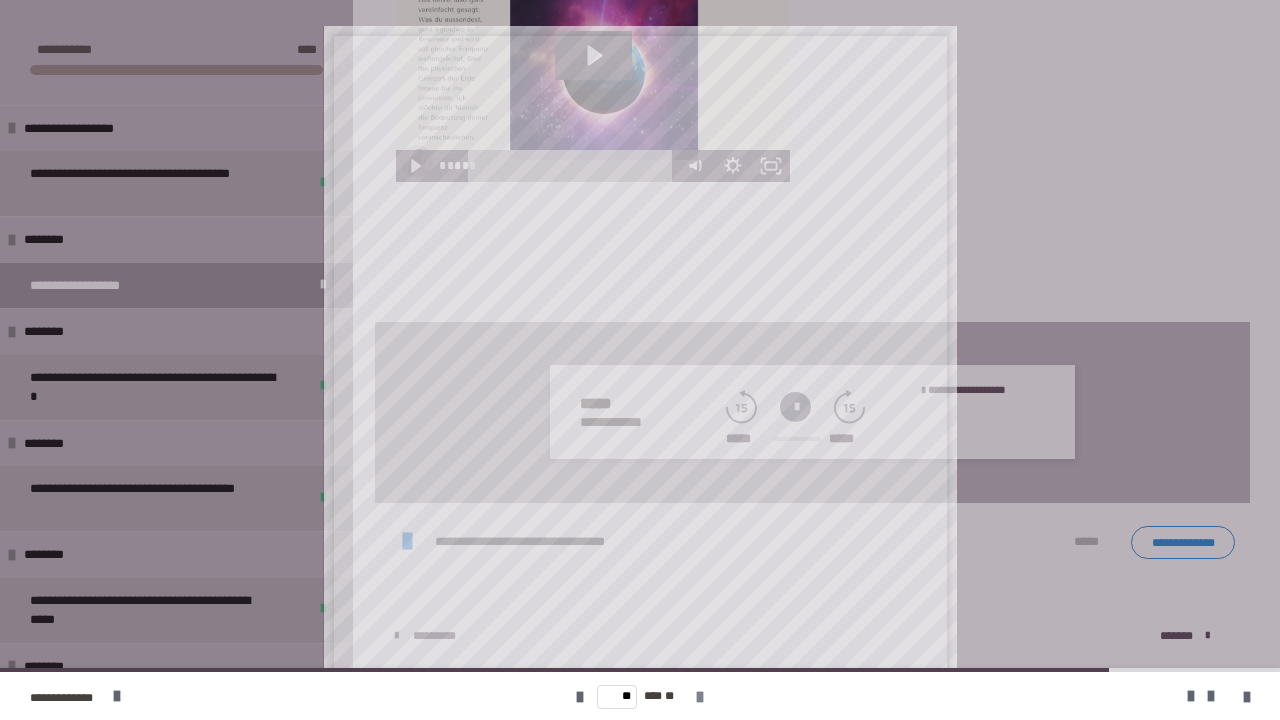 click at bounding box center (700, 697) 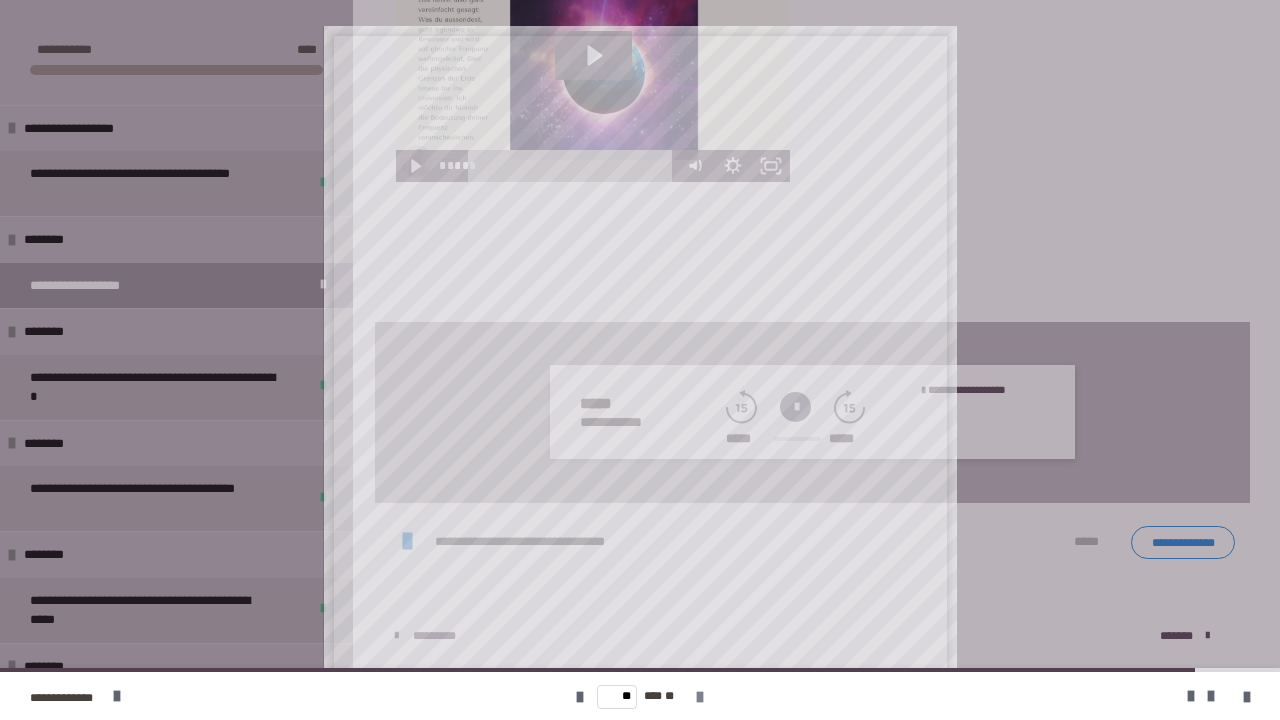 click at bounding box center (700, 697) 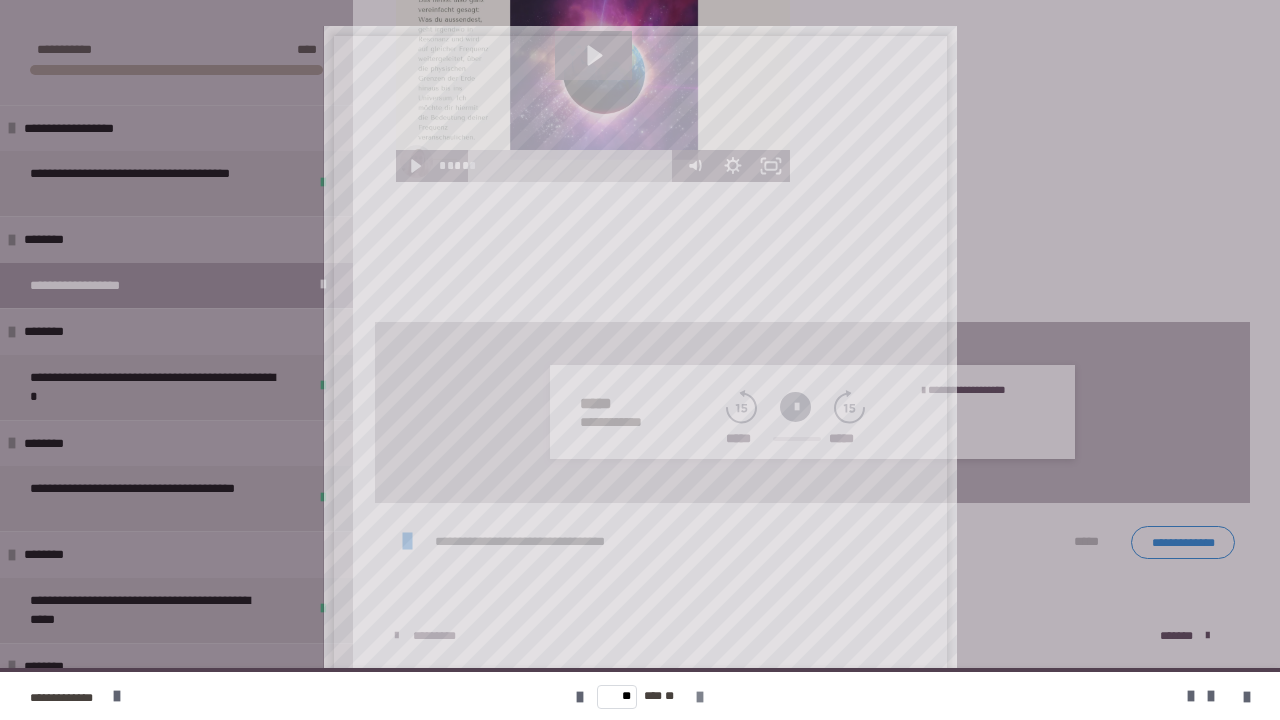 click on "** *** **" at bounding box center [640, 696] 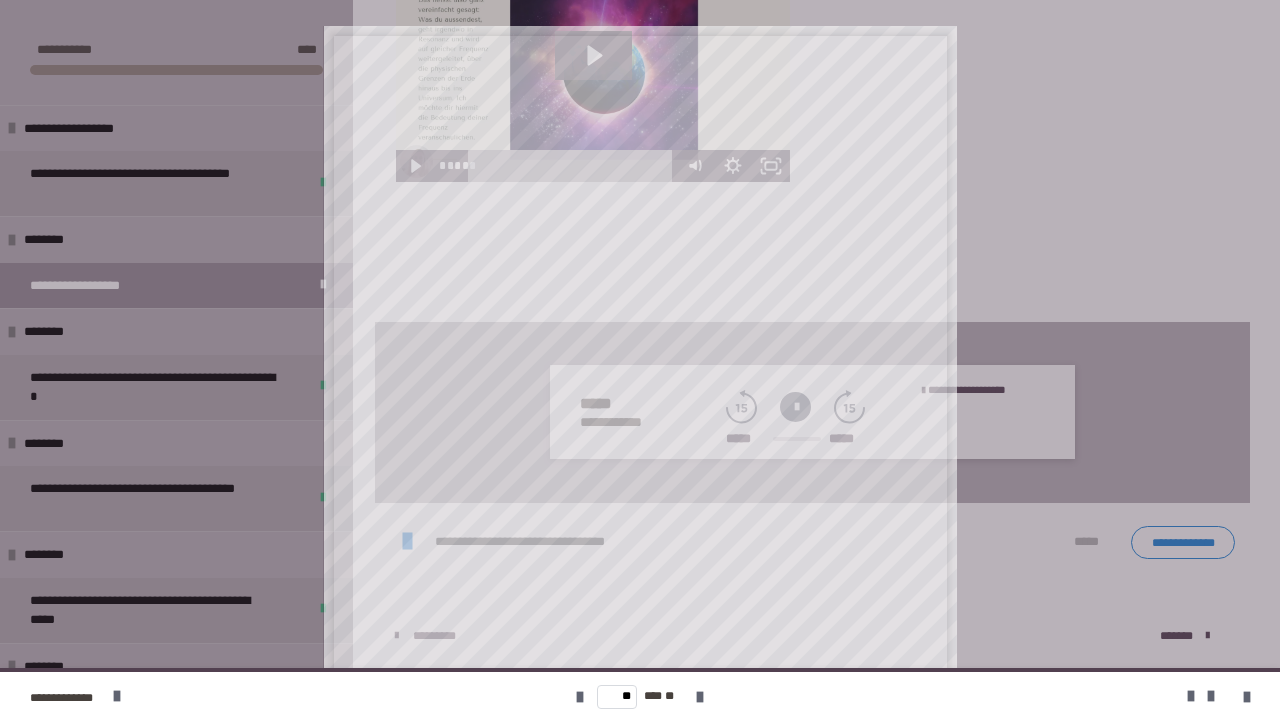 click on "** *** **" at bounding box center (640, 696) 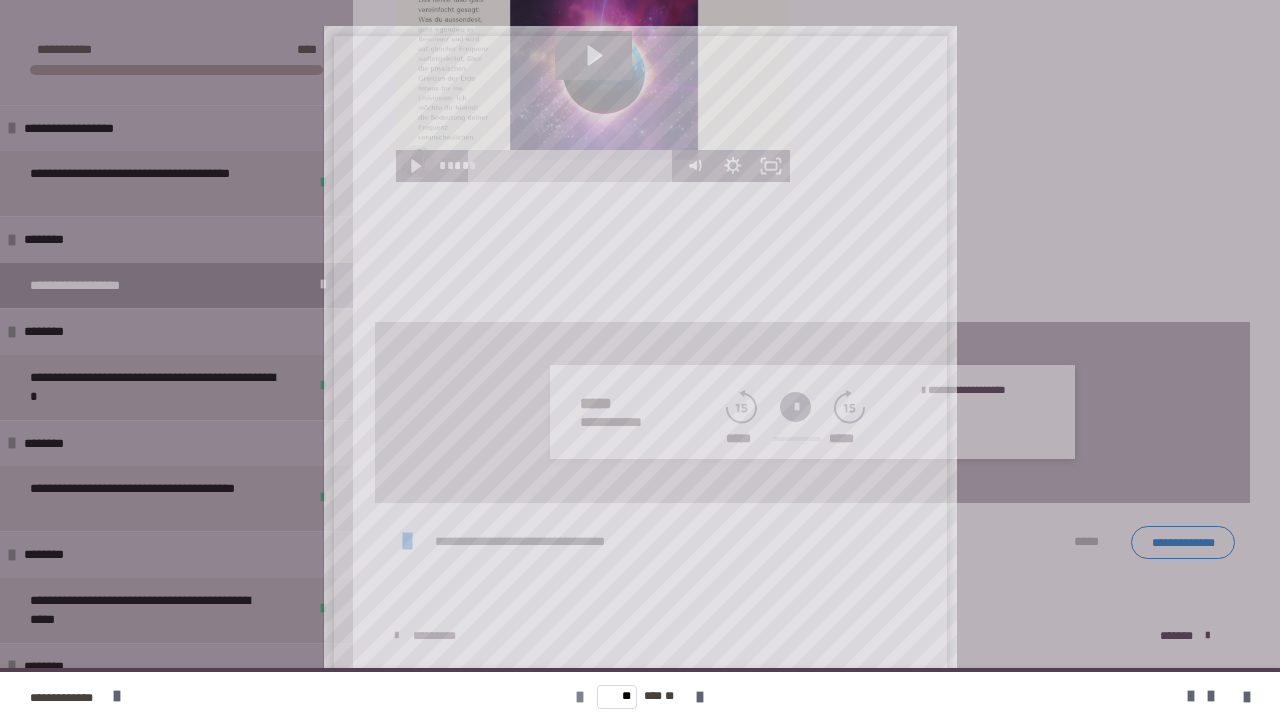 click at bounding box center [580, 697] 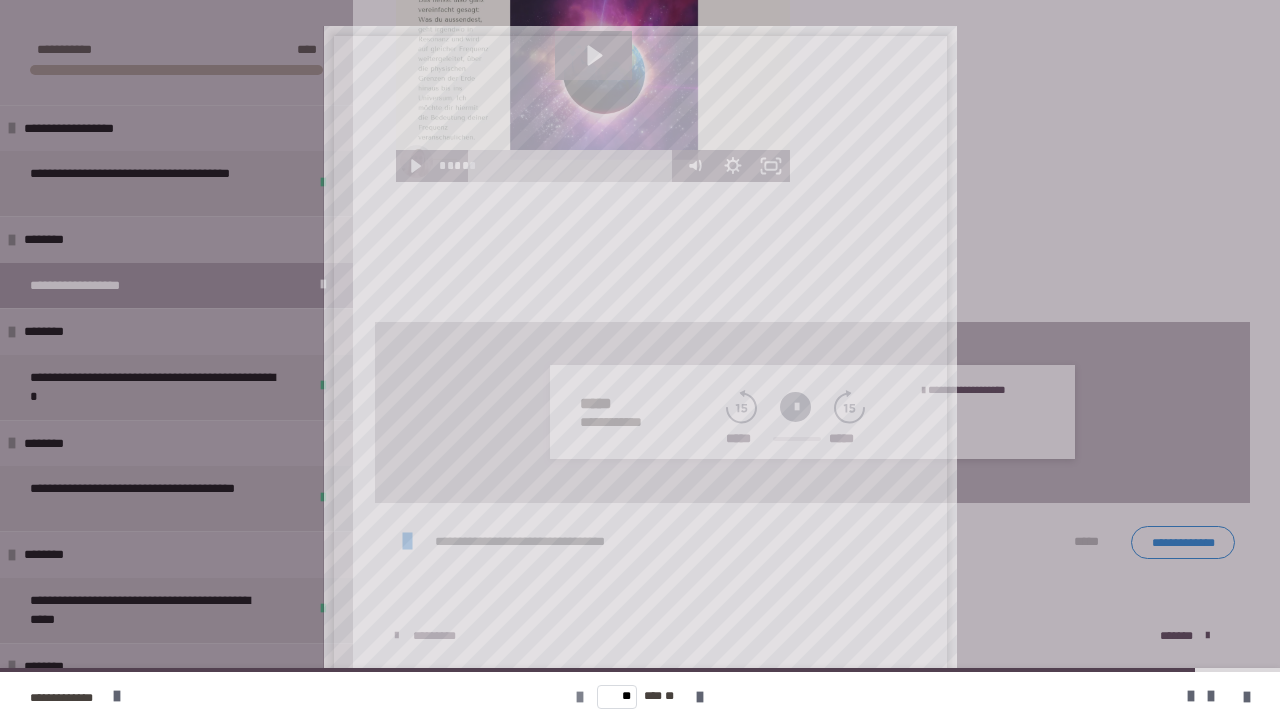 click at bounding box center (580, 697) 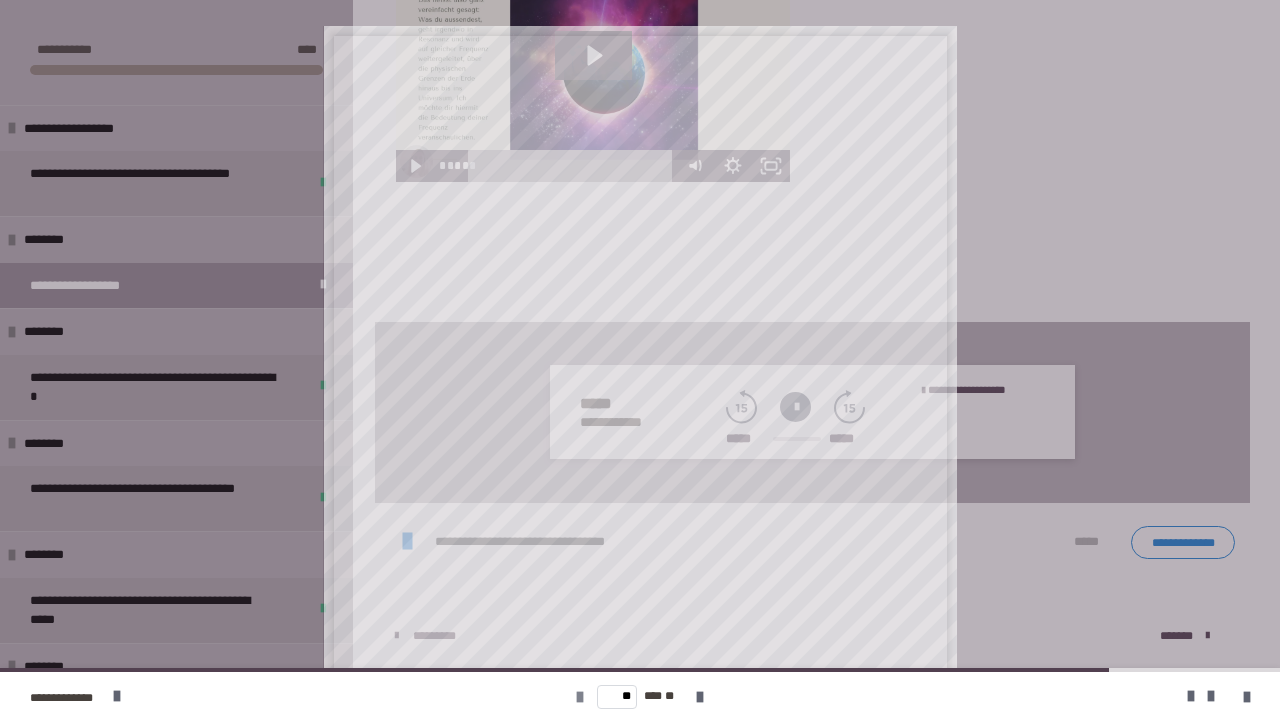 click at bounding box center [580, 697] 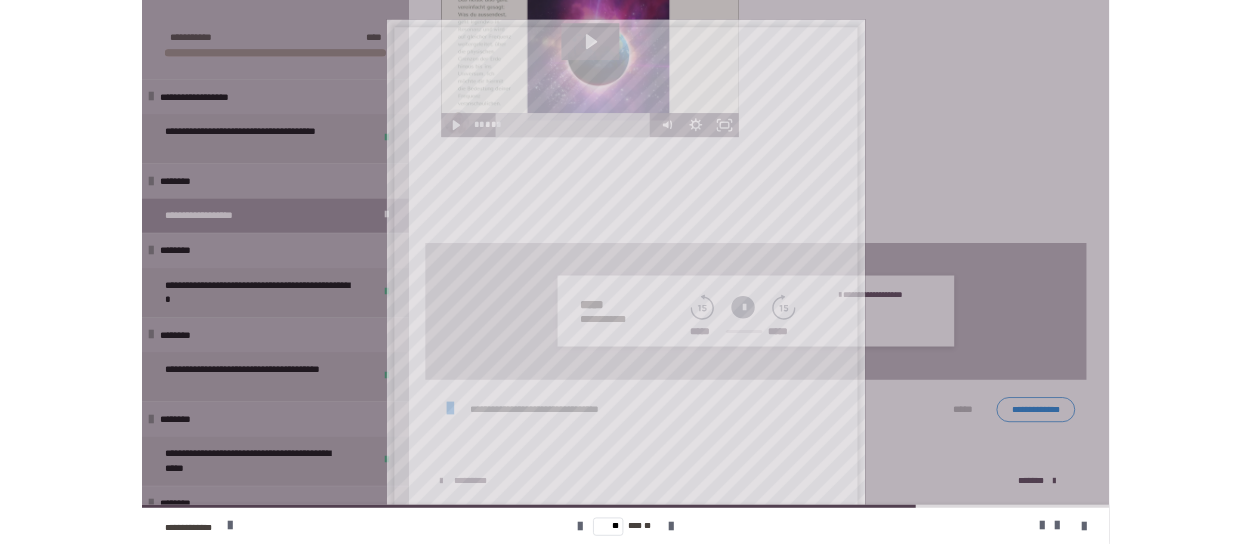 scroll, scrollTop: 202, scrollLeft: 0, axis: vertical 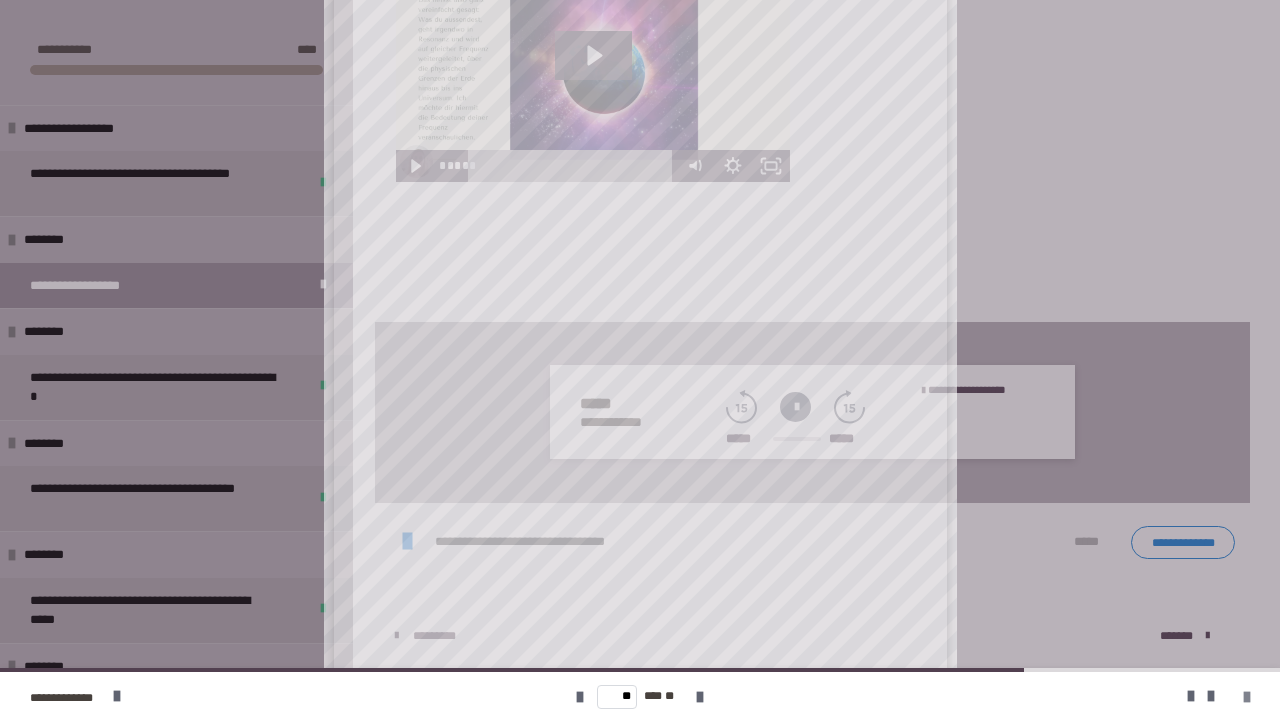 click at bounding box center [1247, 697] 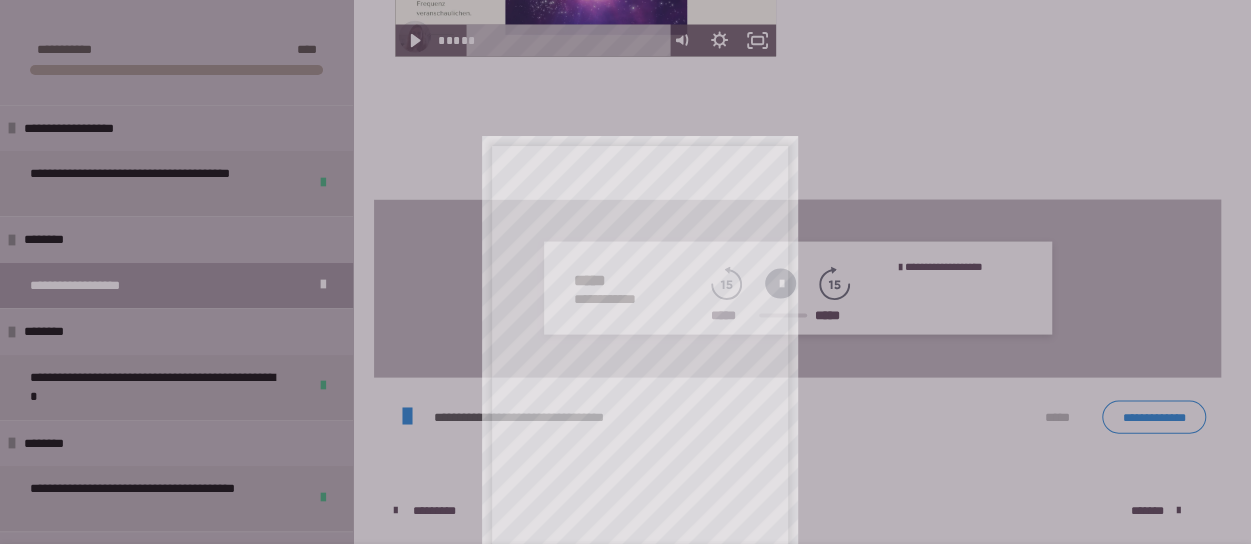 scroll, scrollTop: 0, scrollLeft: 0, axis: both 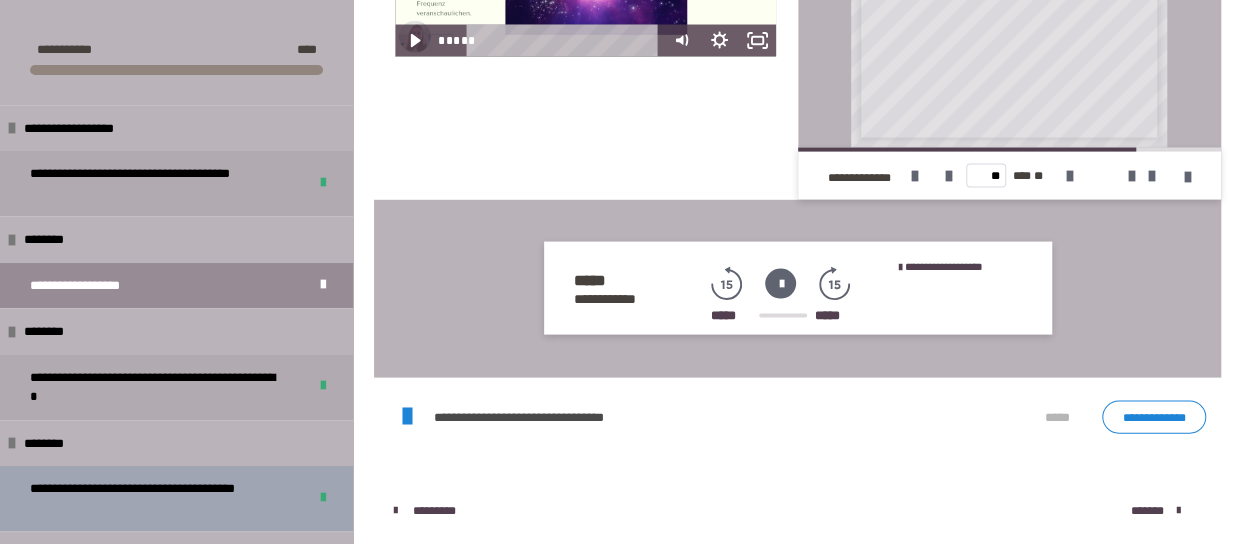 click on "**********" at bounding box center [153, 498] 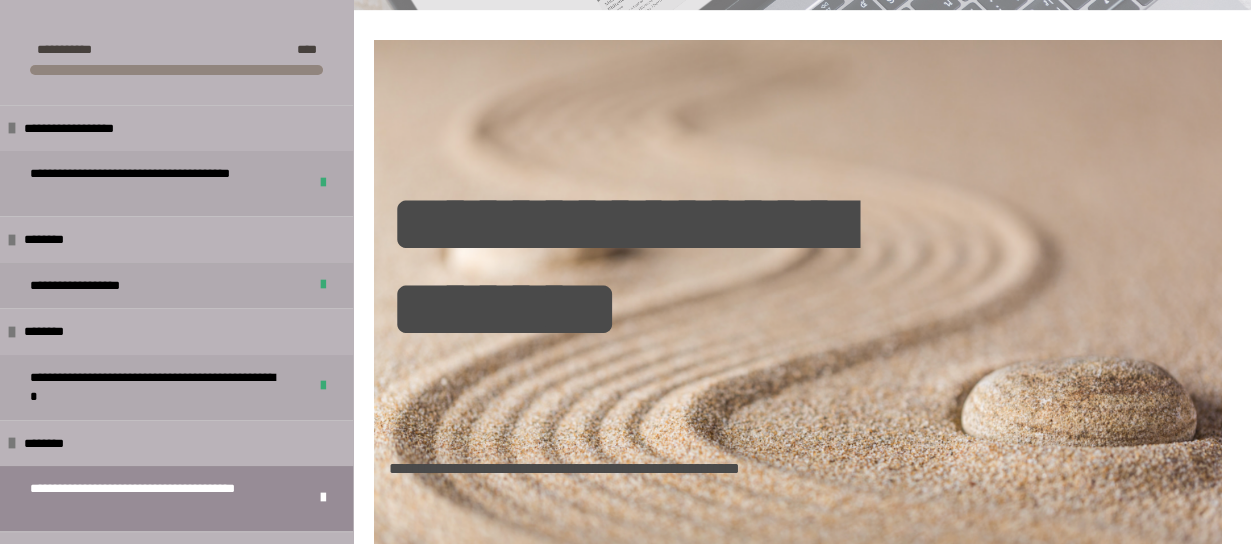 click on "**********" at bounding box center [625, 1063] 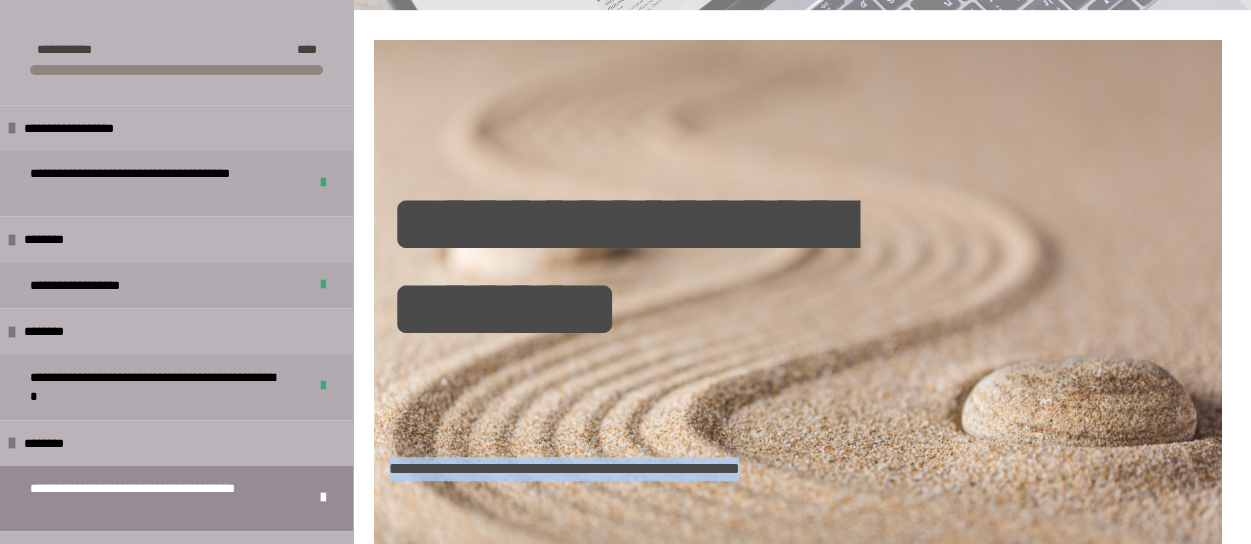 click on "**********" at bounding box center (625, 923) 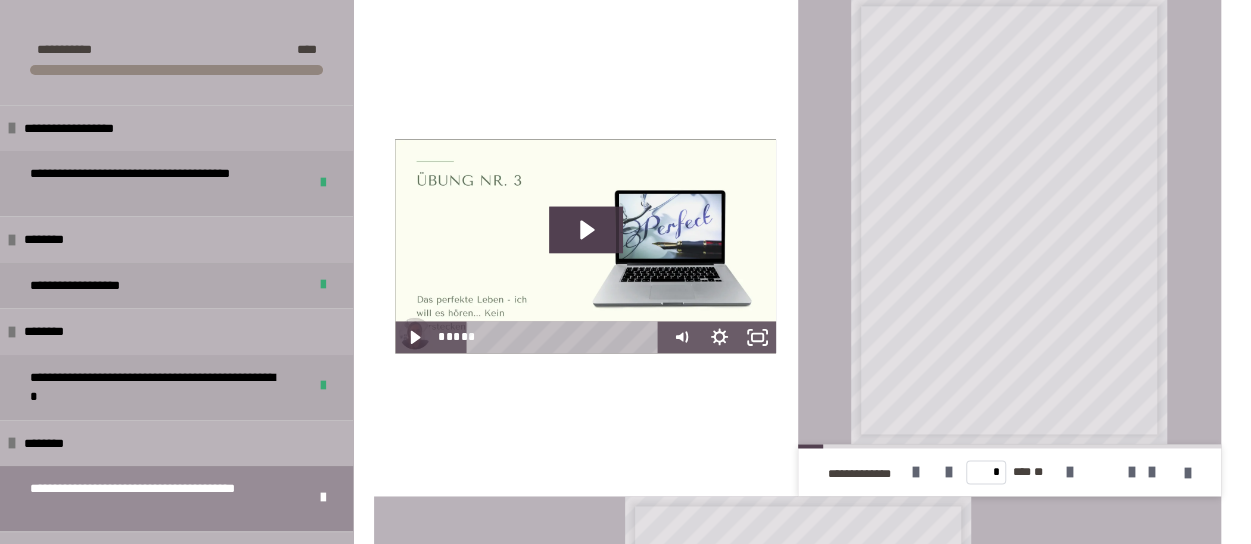 scroll, scrollTop: 1698, scrollLeft: 0, axis: vertical 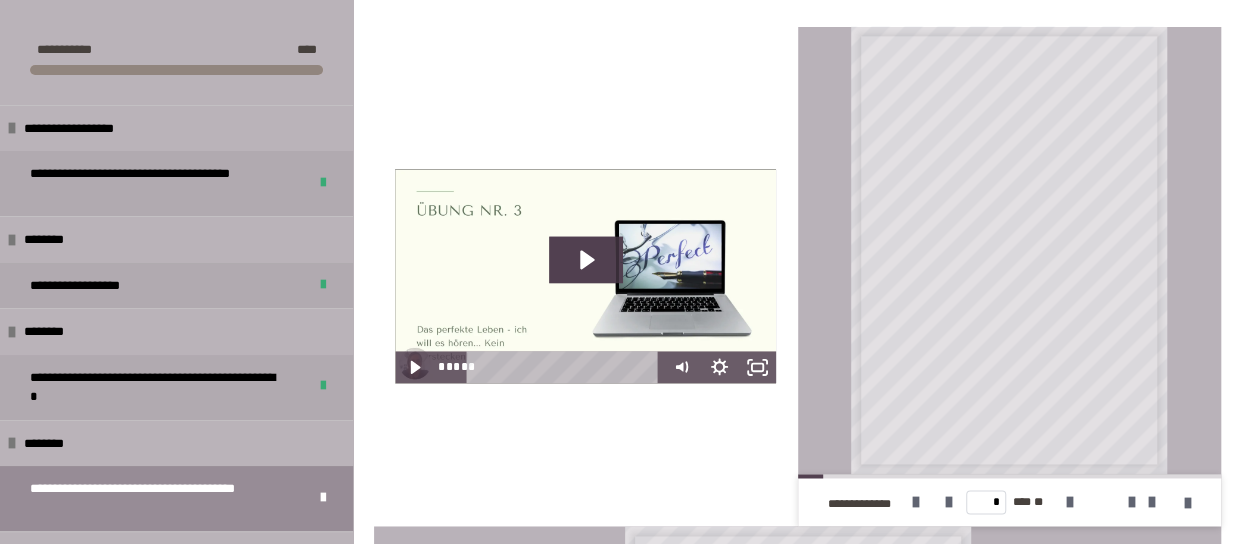 click at bounding box center (1176, 502) 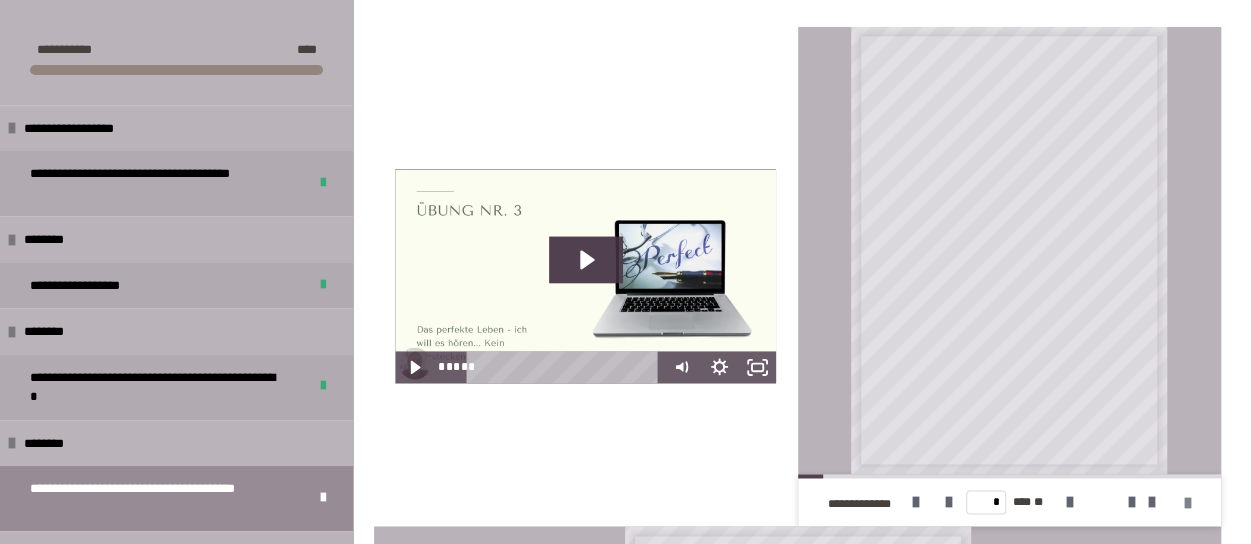 click at bounding box center [1188, 503] 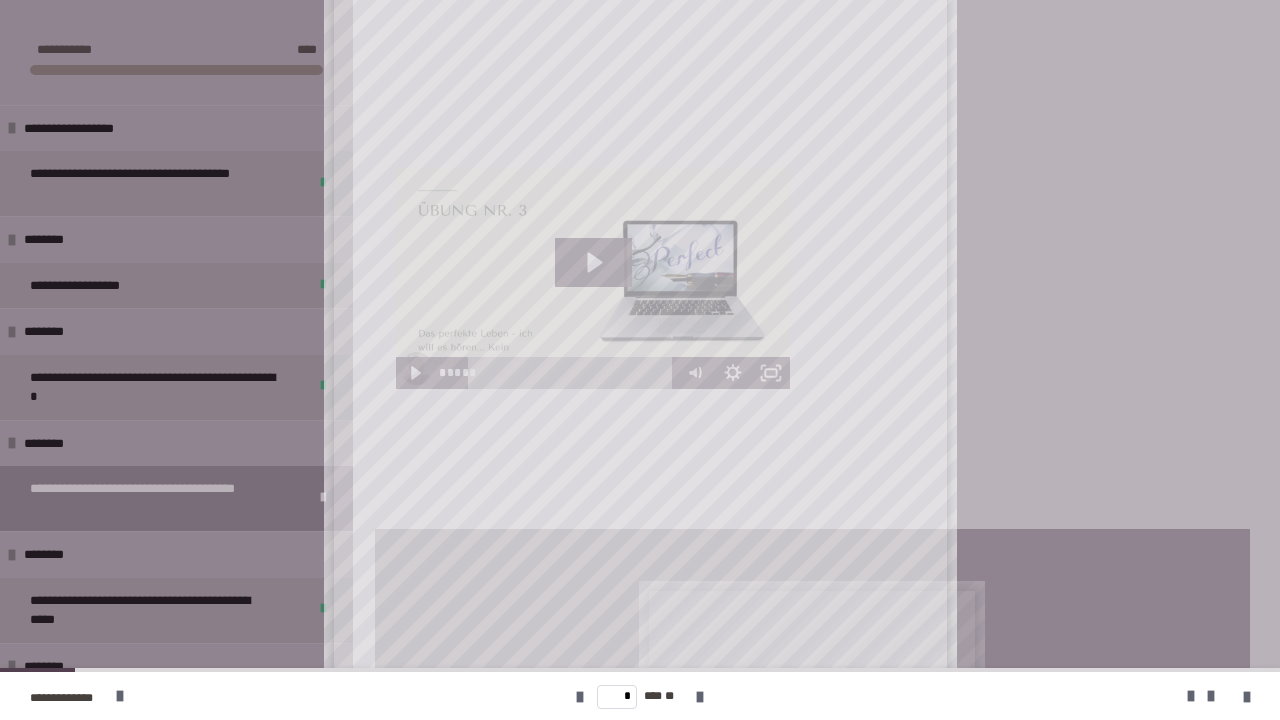 scroll, scrollTop: 202, scrollLeft: 0, axis: vertical 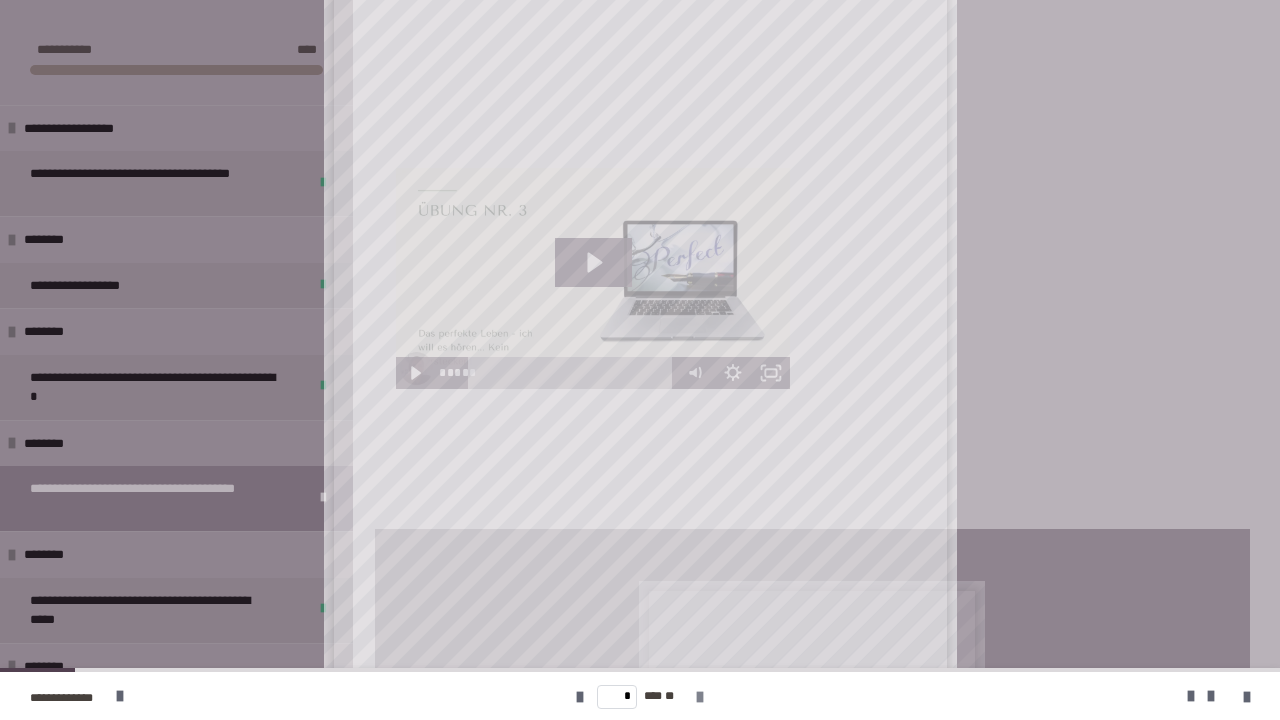 click at bounding box center [700, 697] 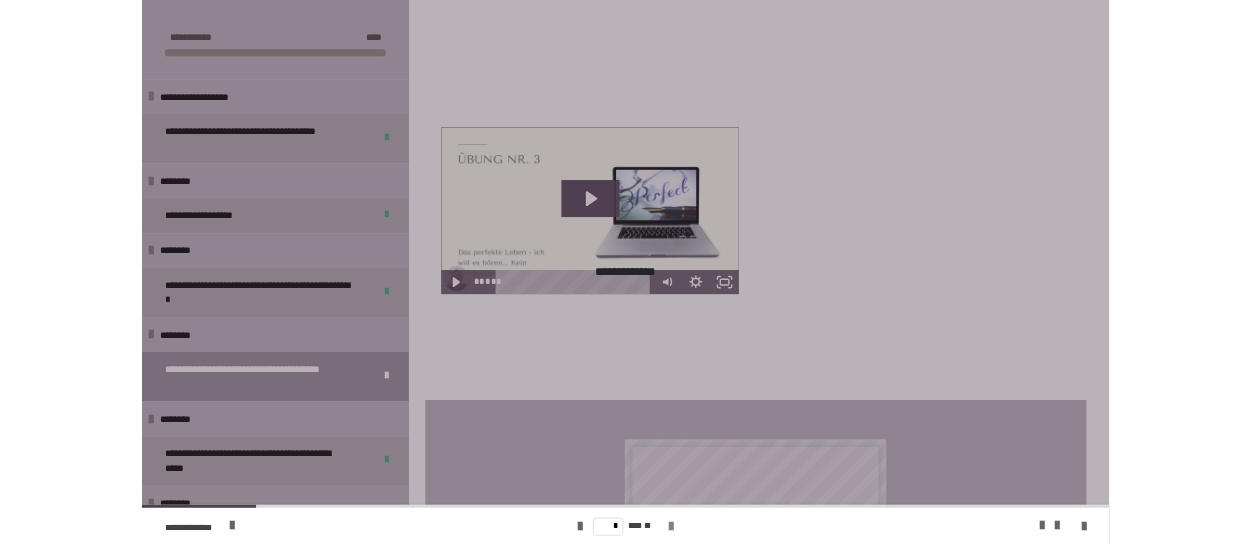 scroll, scrollTop: 0, scrollLeft: 0, axis: both 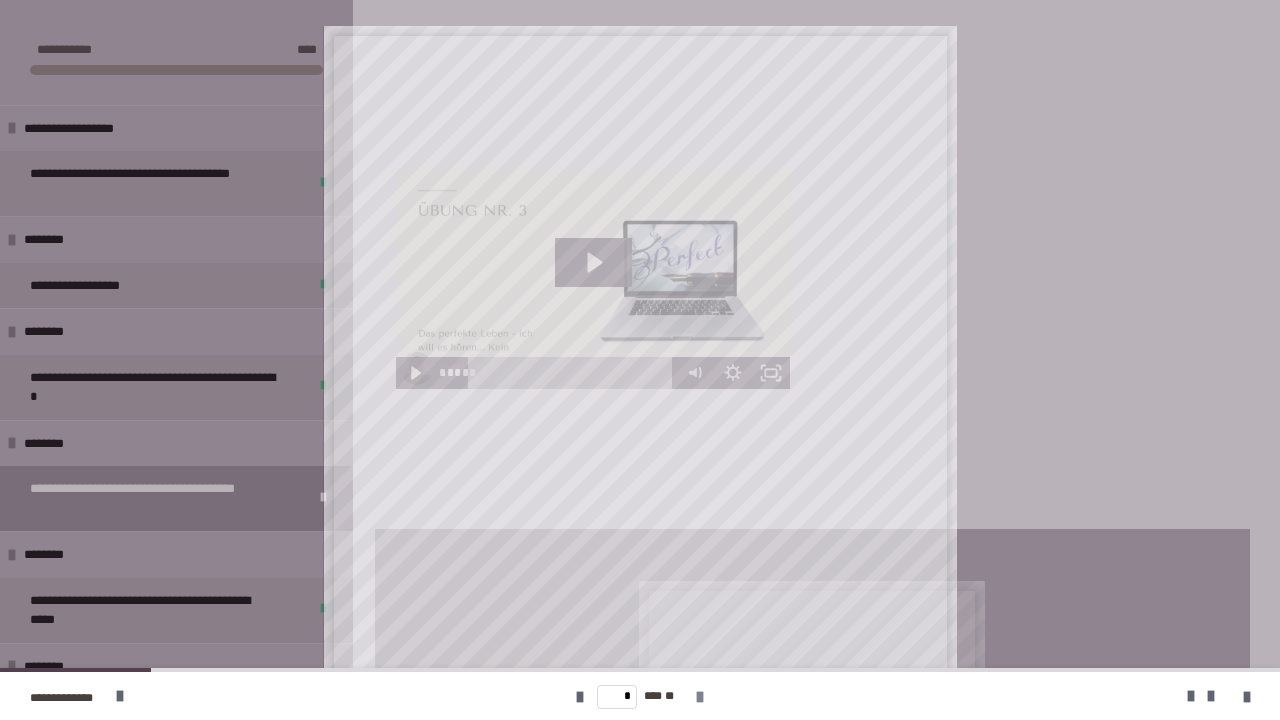 click at bounding box center [700, 697] 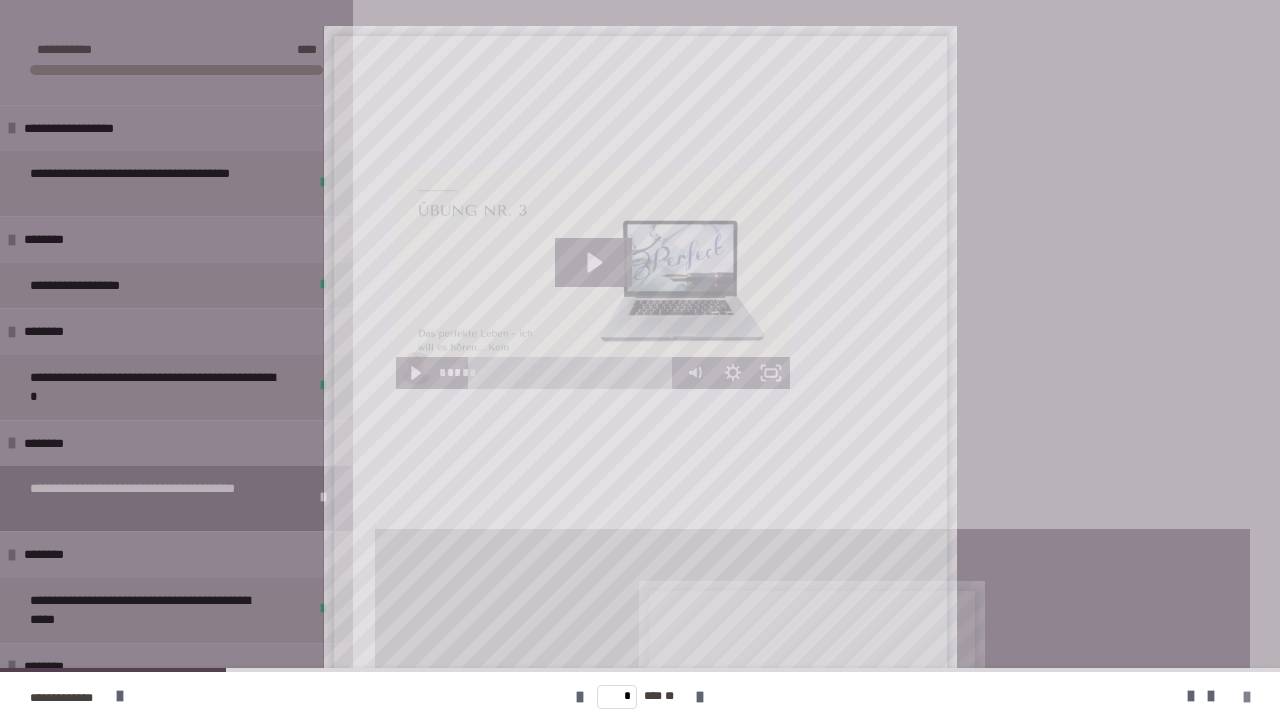 click at bounding box center [1247, 697] 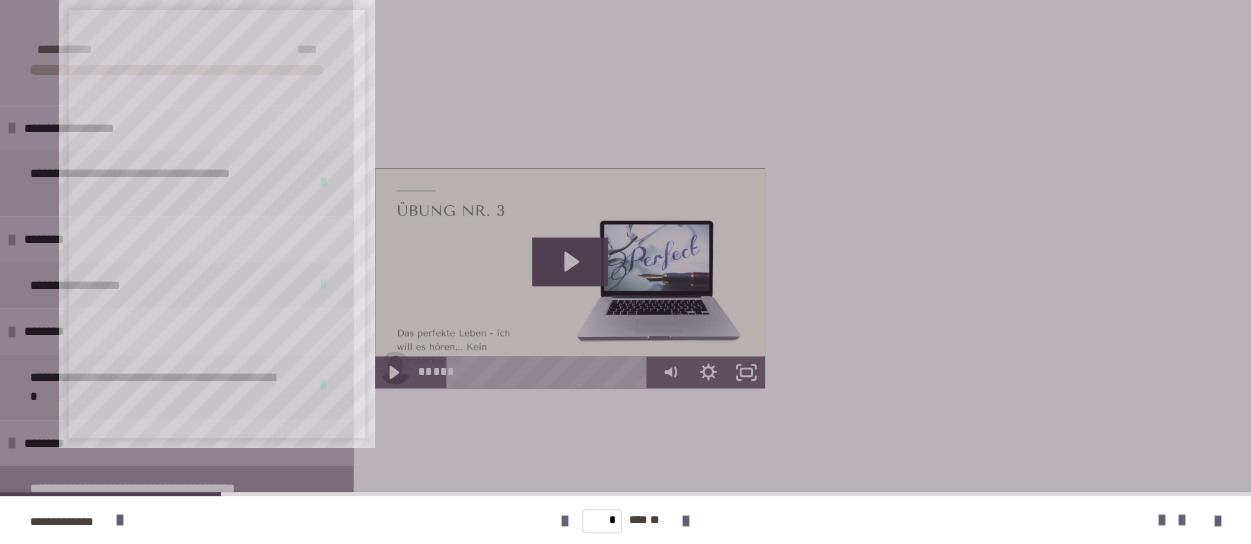 scroll, scrollTop: 480, scrollLeft: 0, axis: vertical 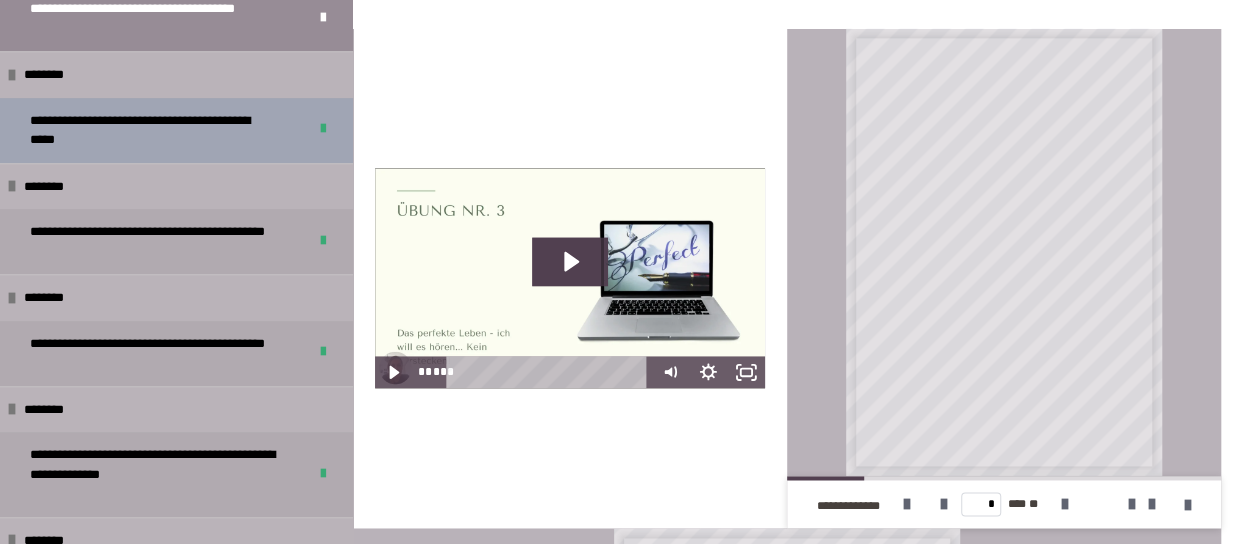 click on "**********" at bounding box center [153, 130] 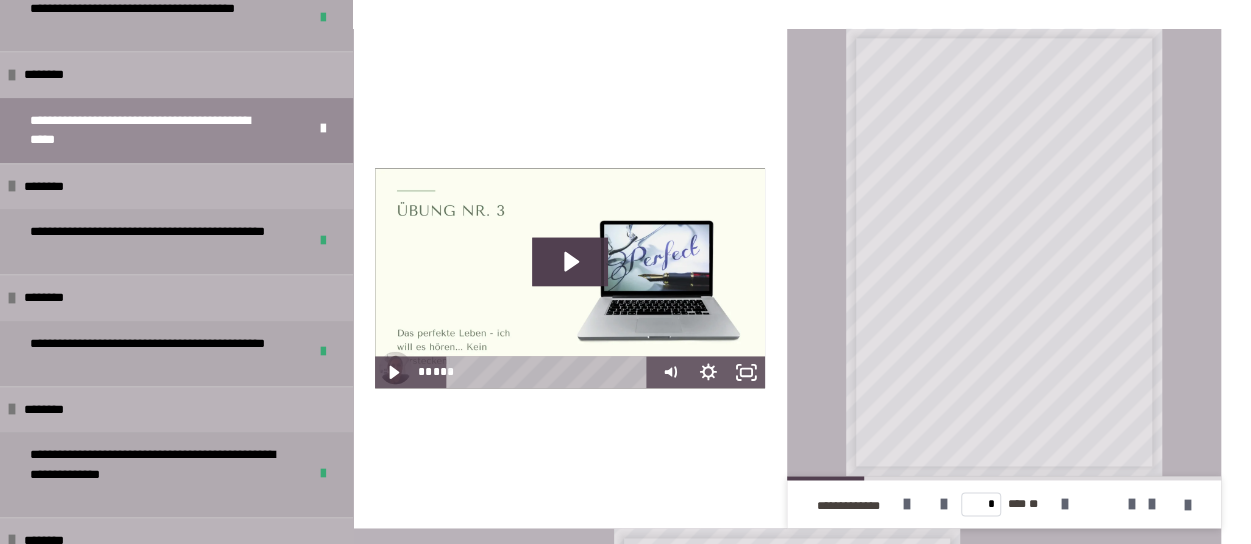 scroll, scrollTop: 270, scrollLeft: 0, axis: vertical 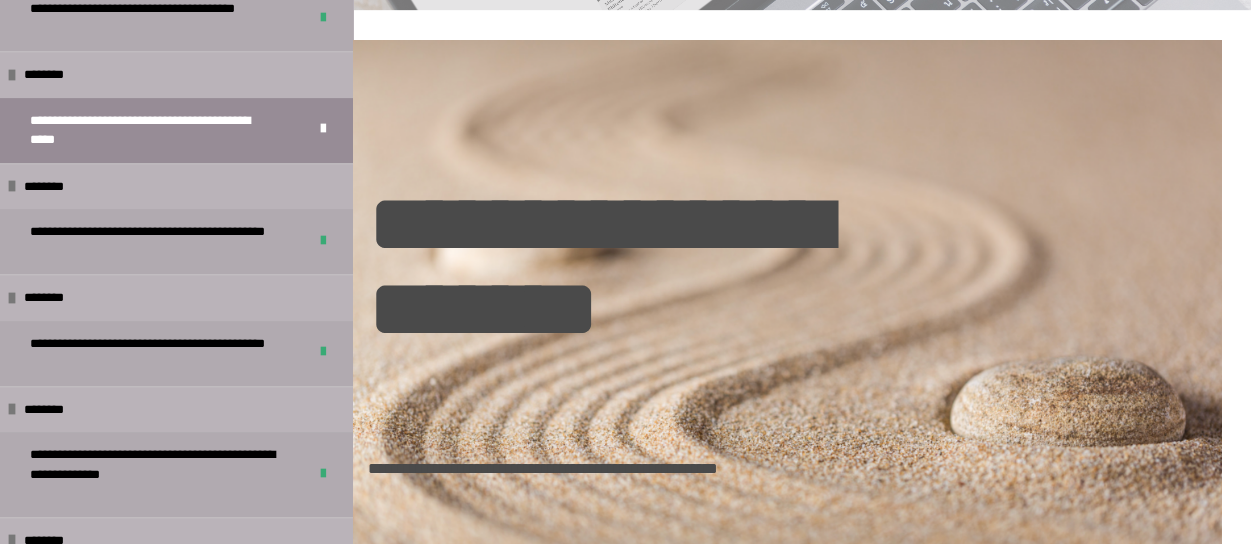 click on "**********" at bounding box center (153, 130) 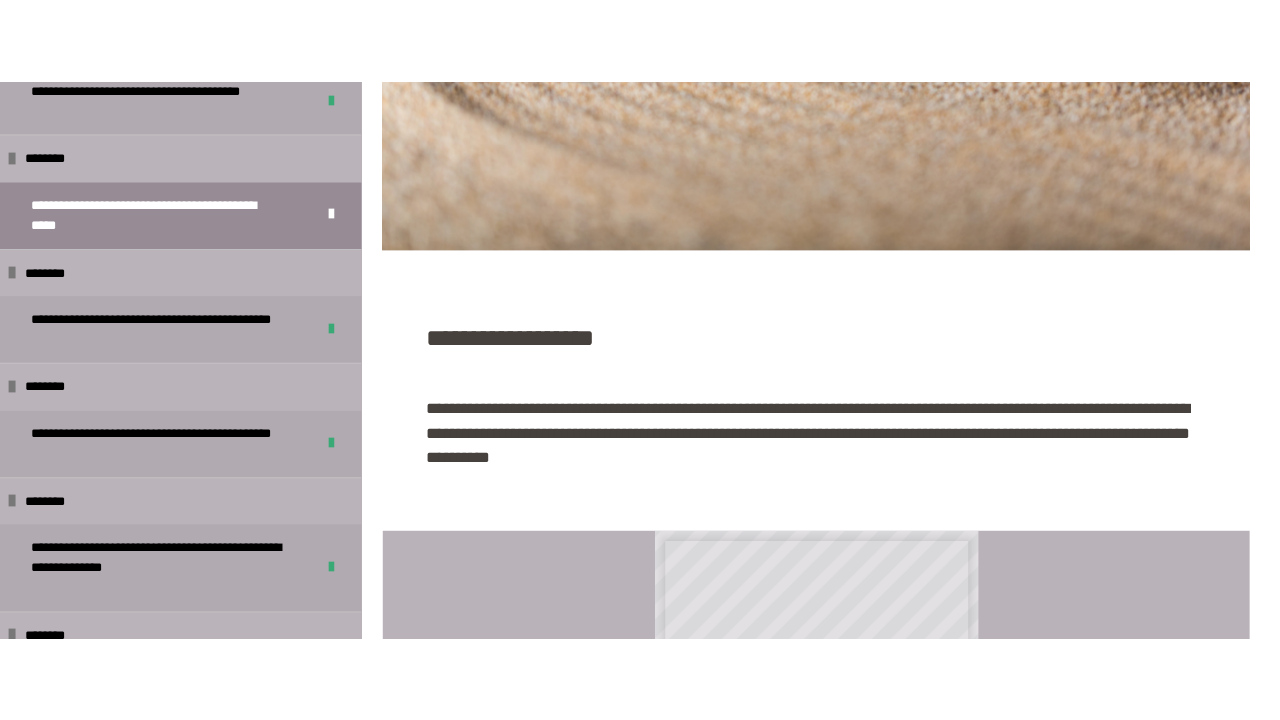 scroll, scrollTop: 1222, scrollLeft: 0, axis: vertical 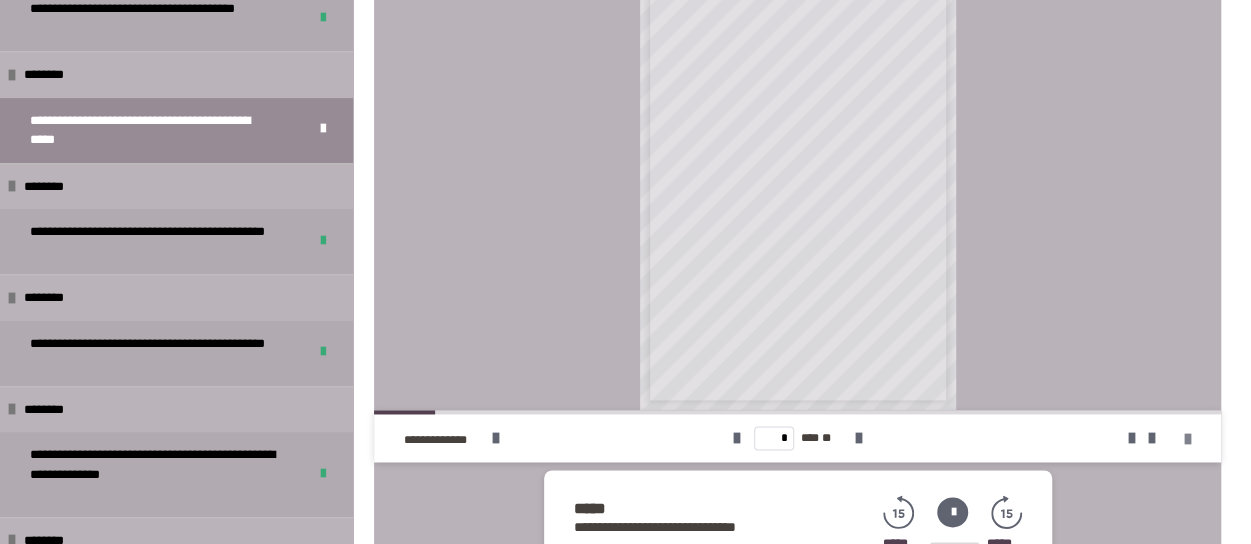 click at bounding box center [1188, 439] 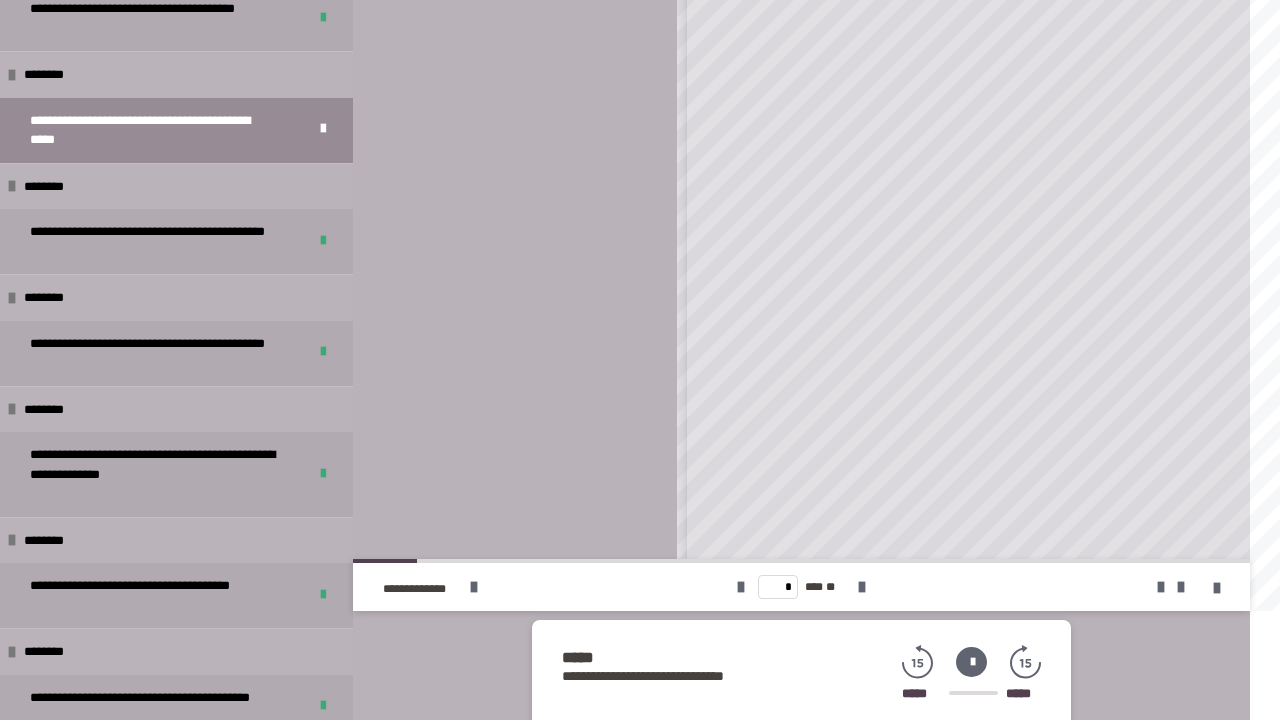 scroll, scrollTop: 202, scrollLeft: 0, axis: vertical 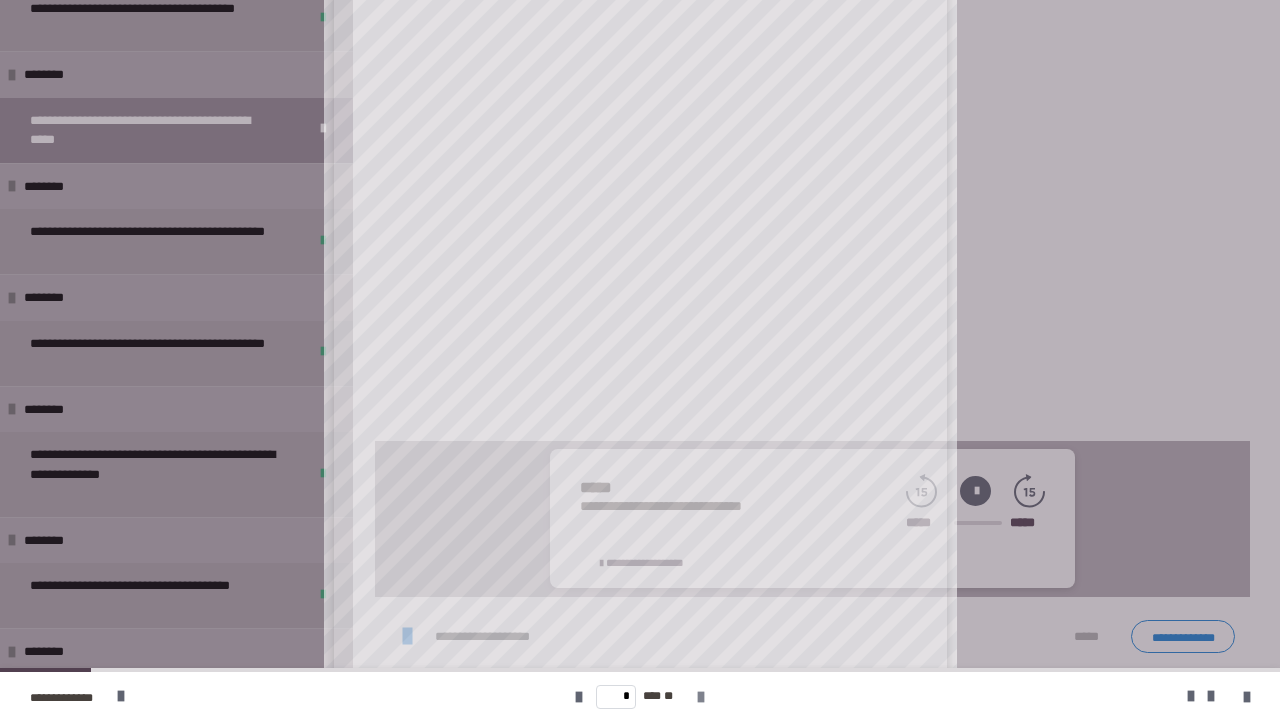 click at bounding box center [701, 697] 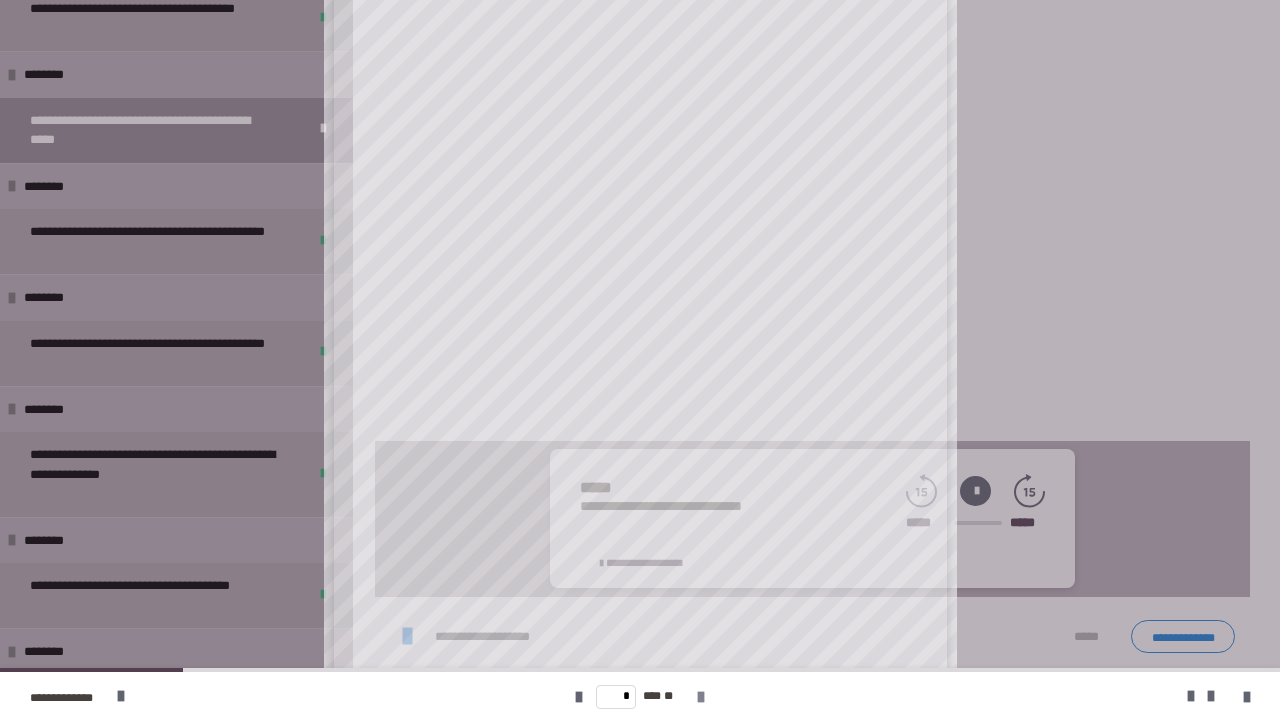scroll, scrollTop: 0, scrollLeft: 0, axis: both 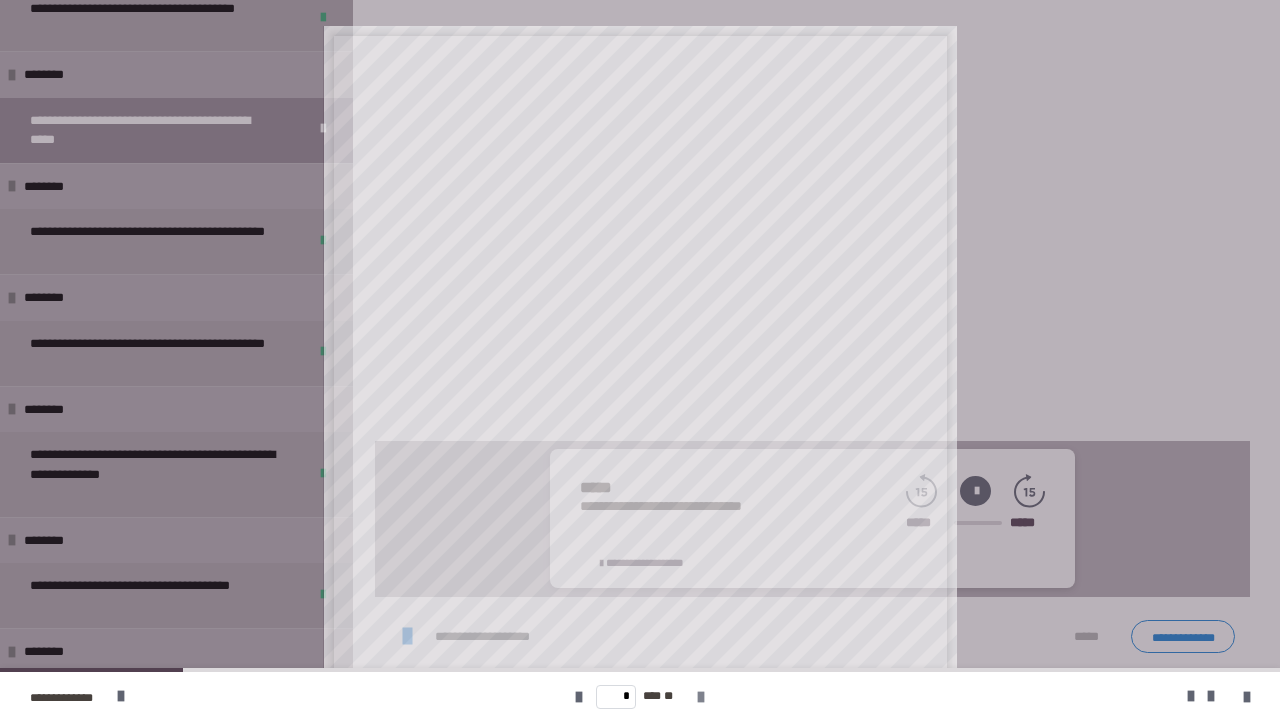 click at bounding box center [701, 697] 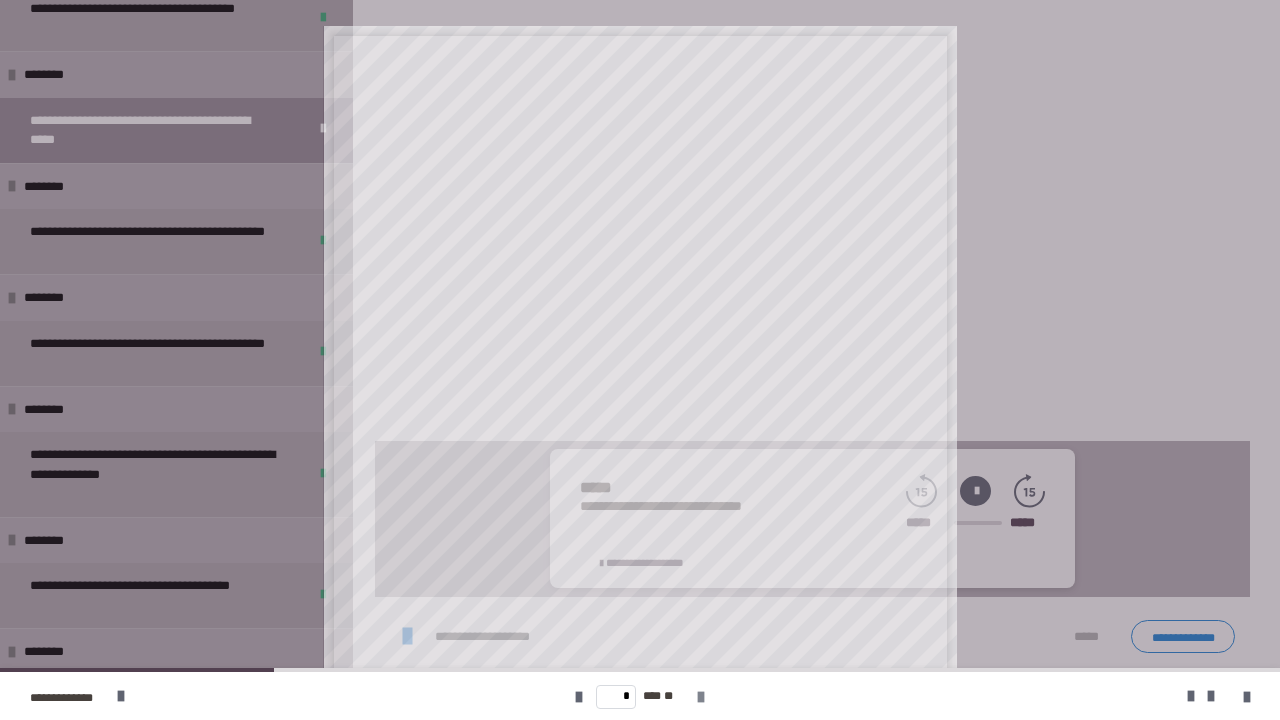 click at bounding box center (701, 697) 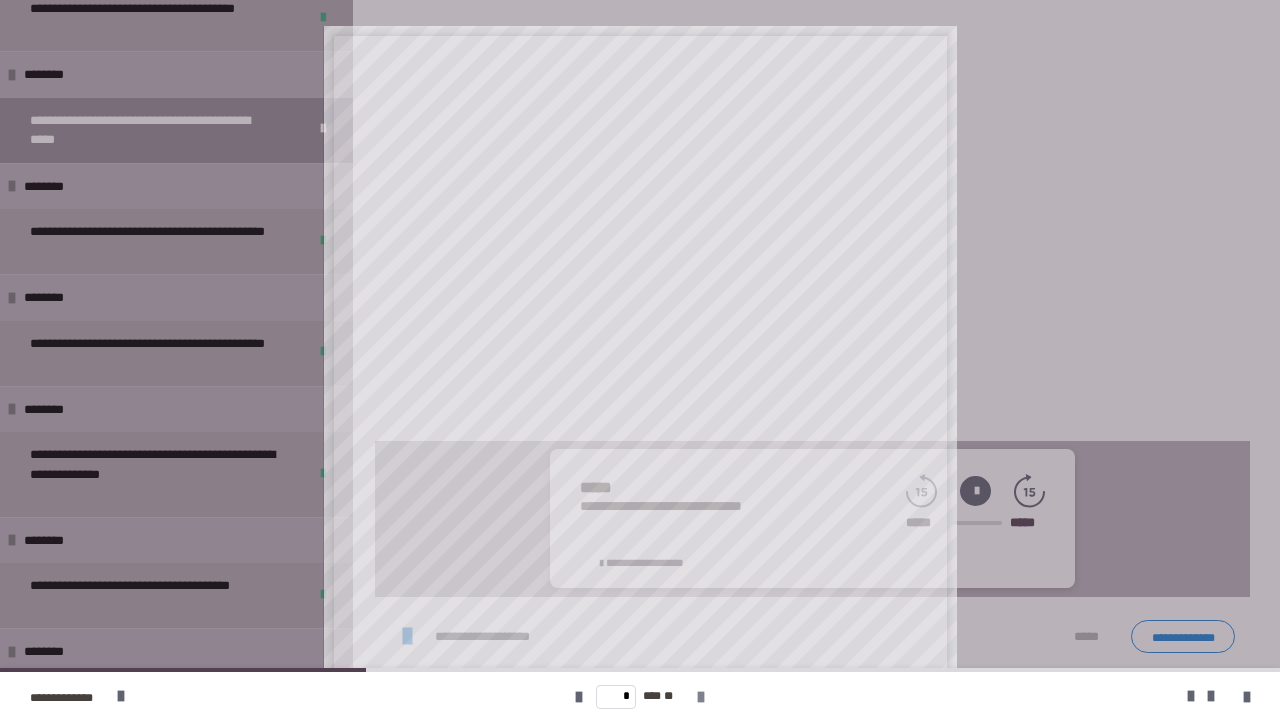 click at bounding box center [701, 697] 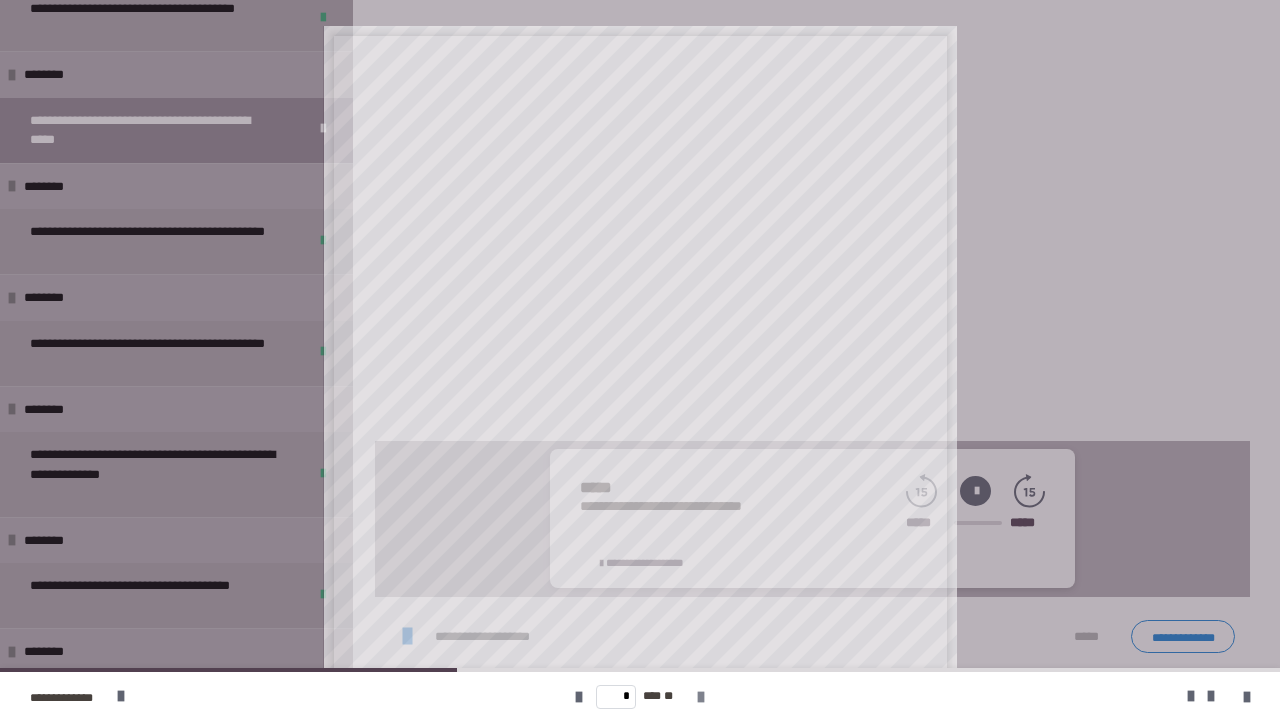 click at bounding box center [701, 697] 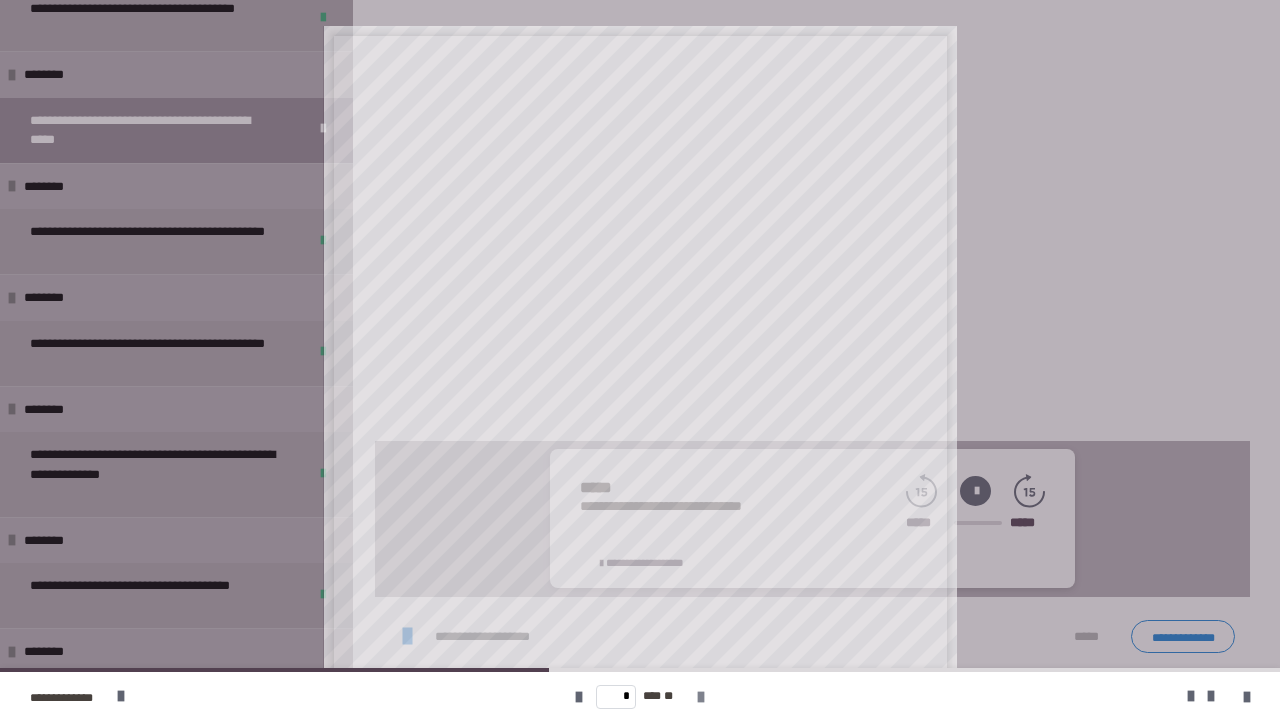 click at bounding box center (701, 697) 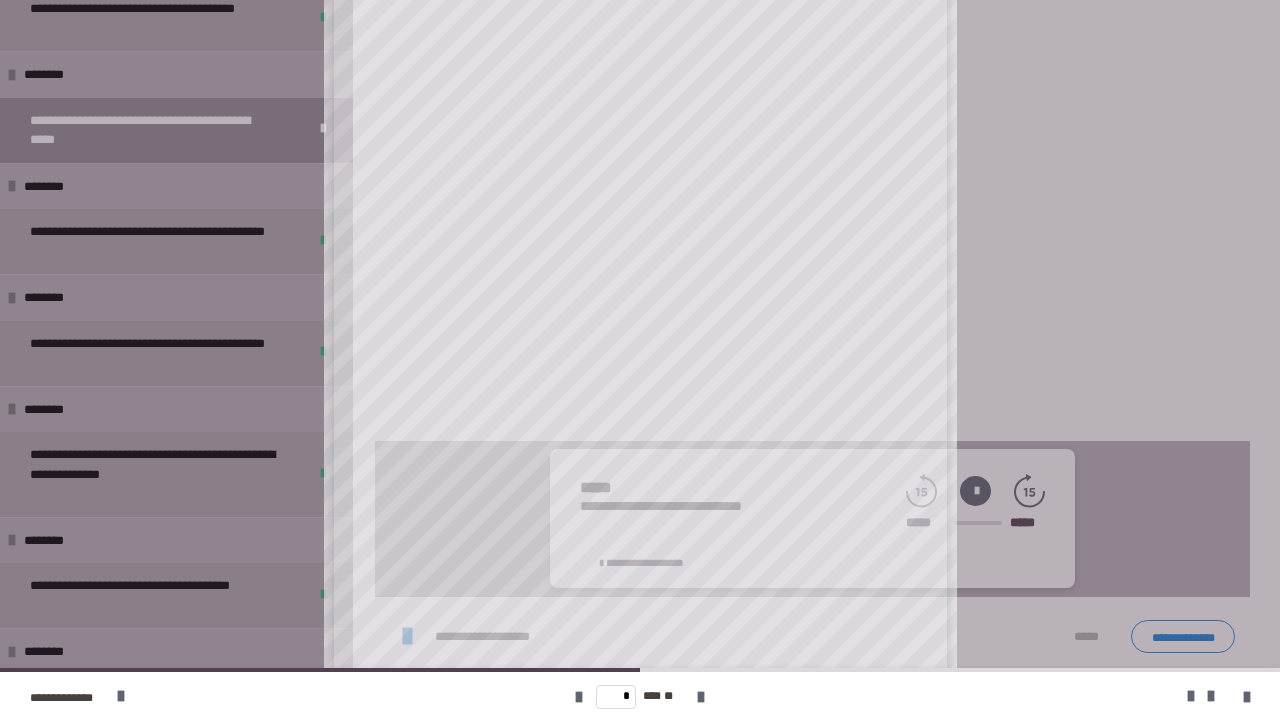 scroll, scrollTop: 202, scrollLeft: 0, axis: vertical 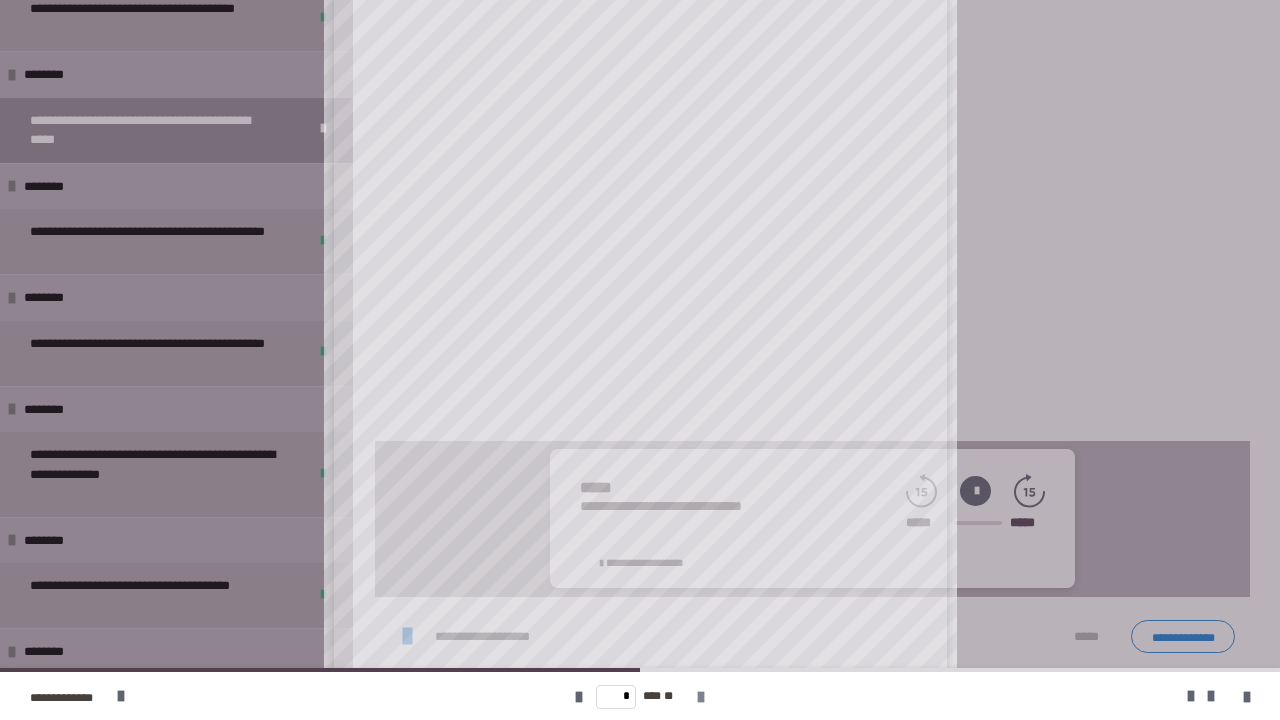 click at bounding box center [701, 696] 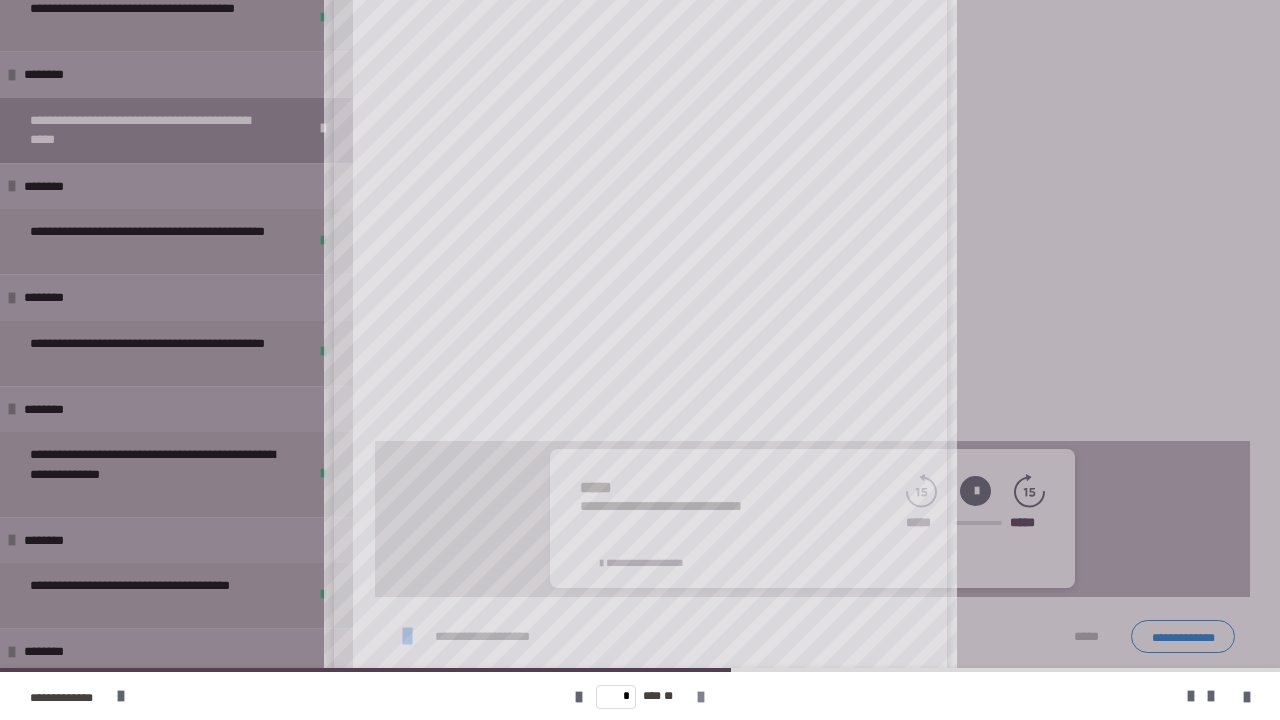 scroll, scrollTop: 0, scrollLeft: 0, axis: both 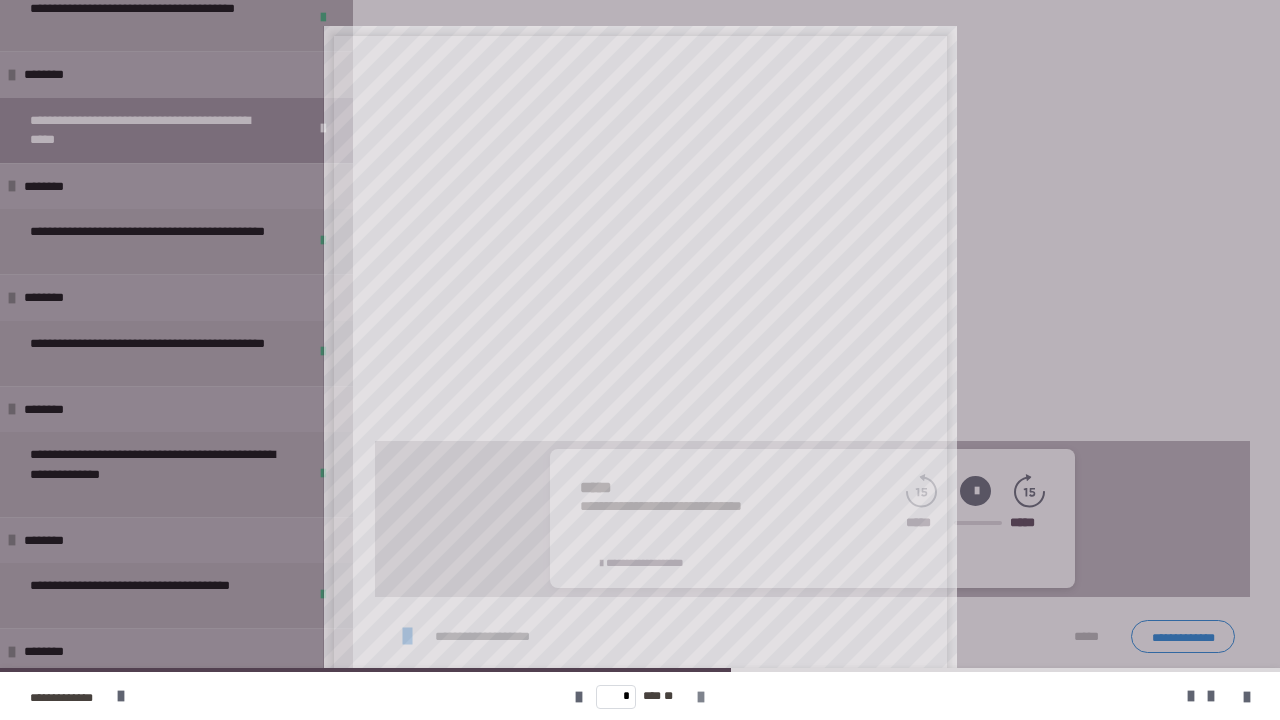 click at bounding box center (701, 697) 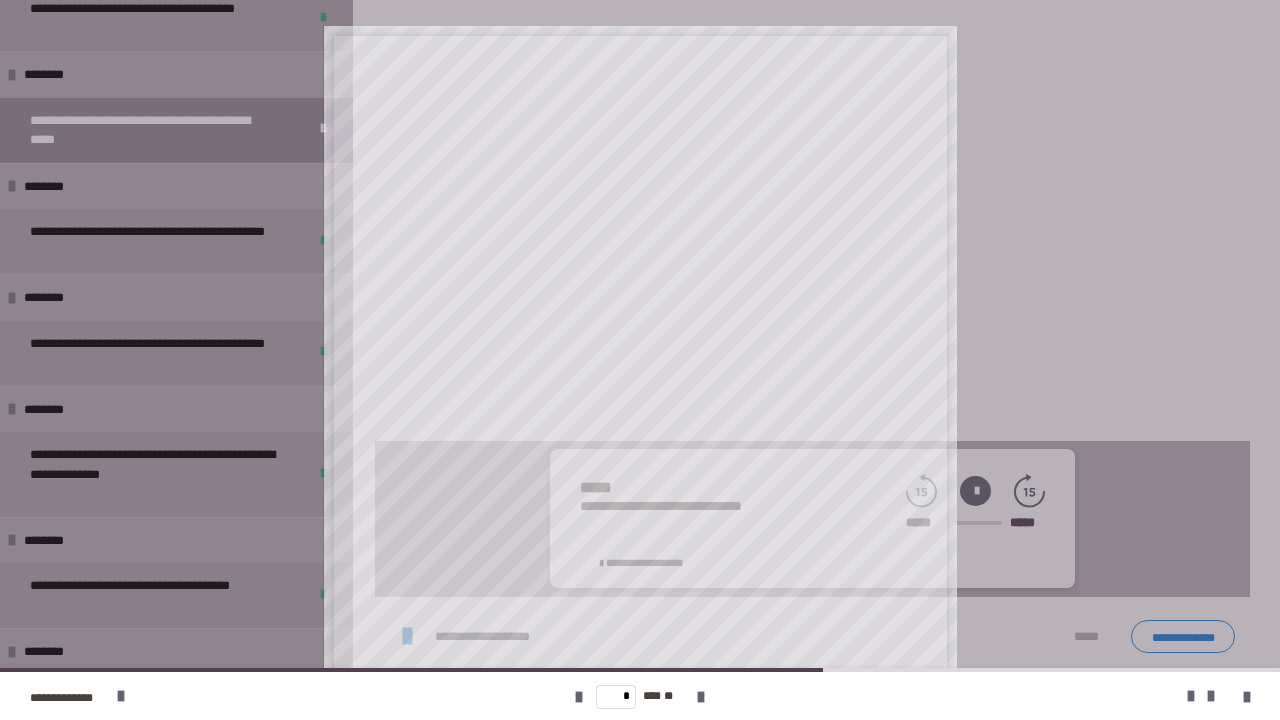 scroll, scrollTop: 202, scrollLeft: 0, axis: vertical 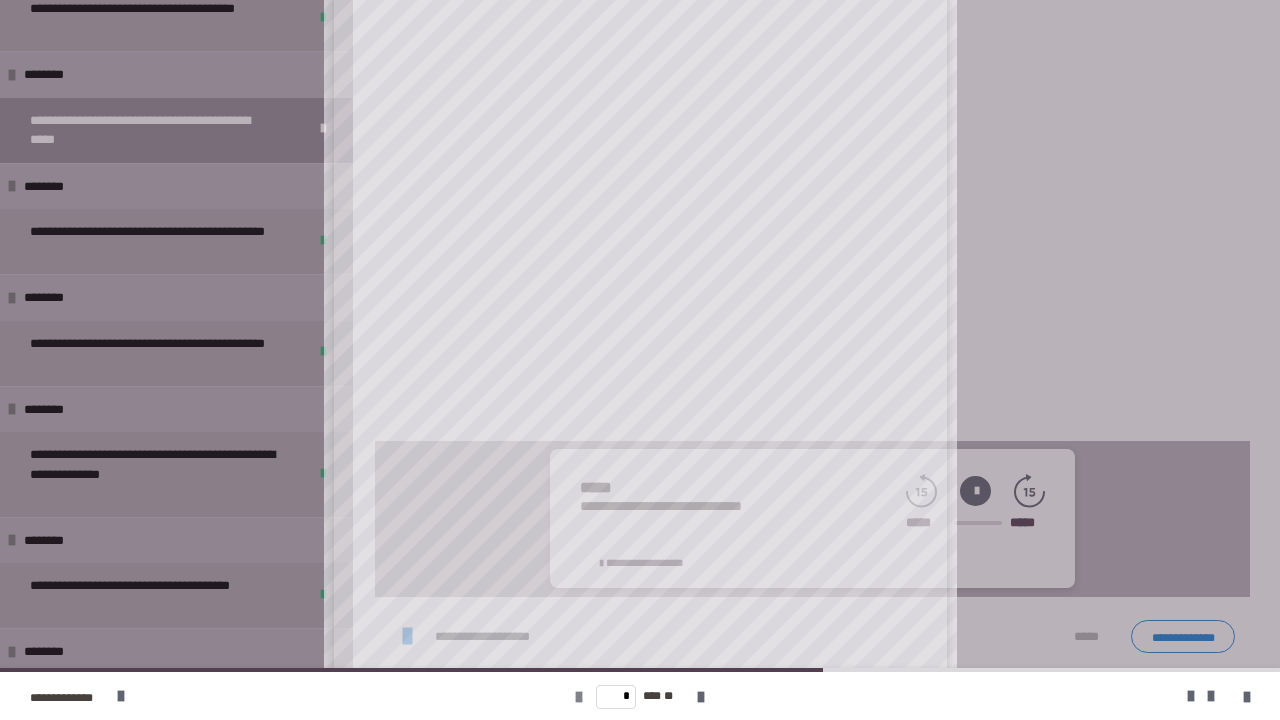 click at bounding box center [579, 697] 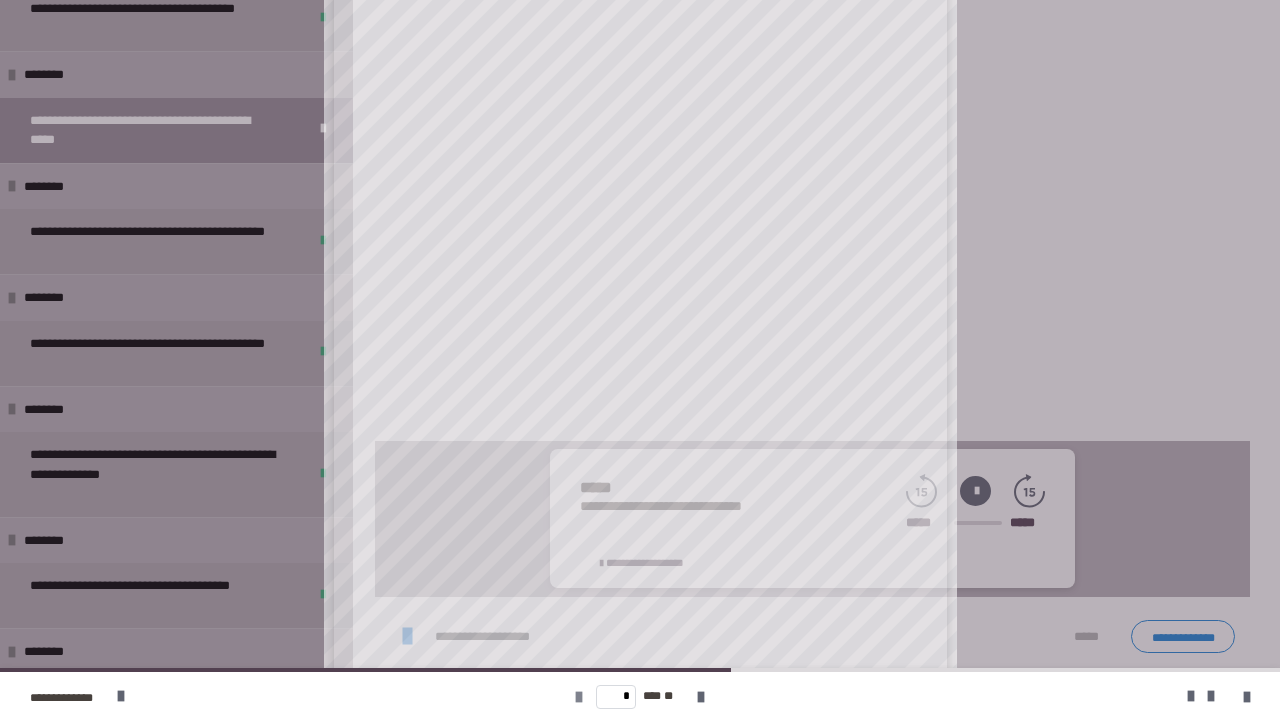 click at bounding box center (579, 697) 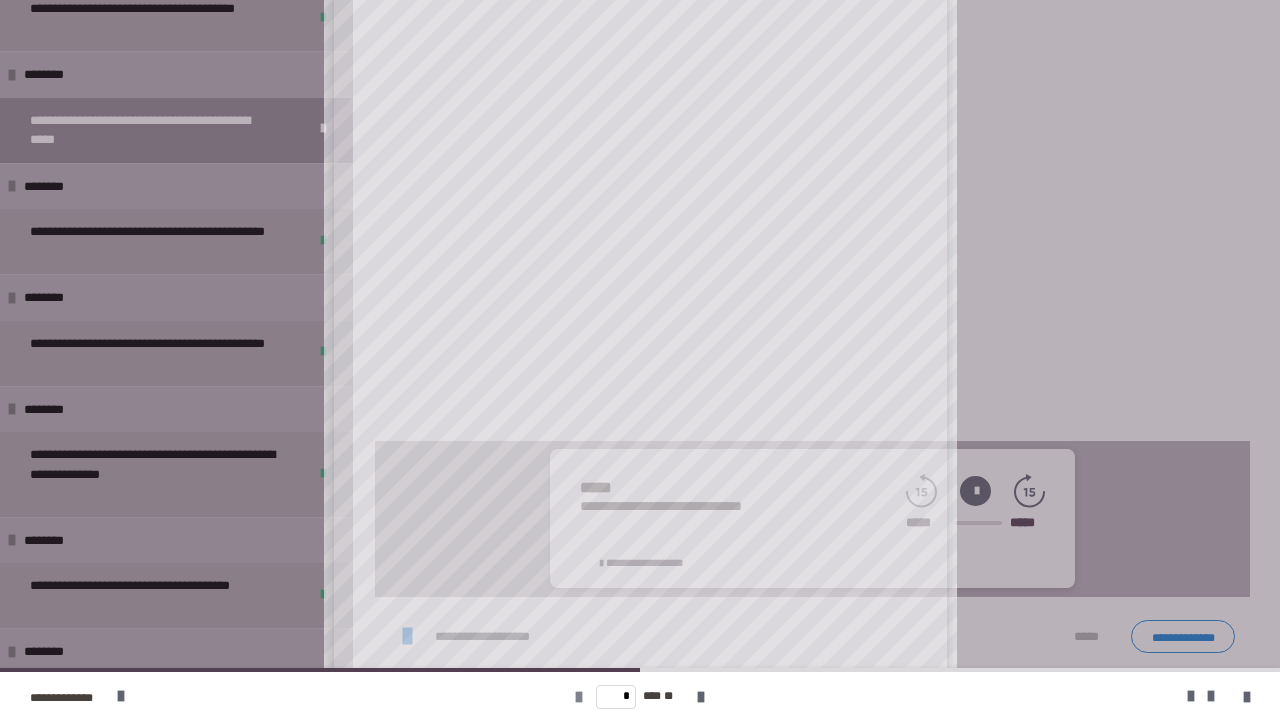 click at bounding box center [579, 697] 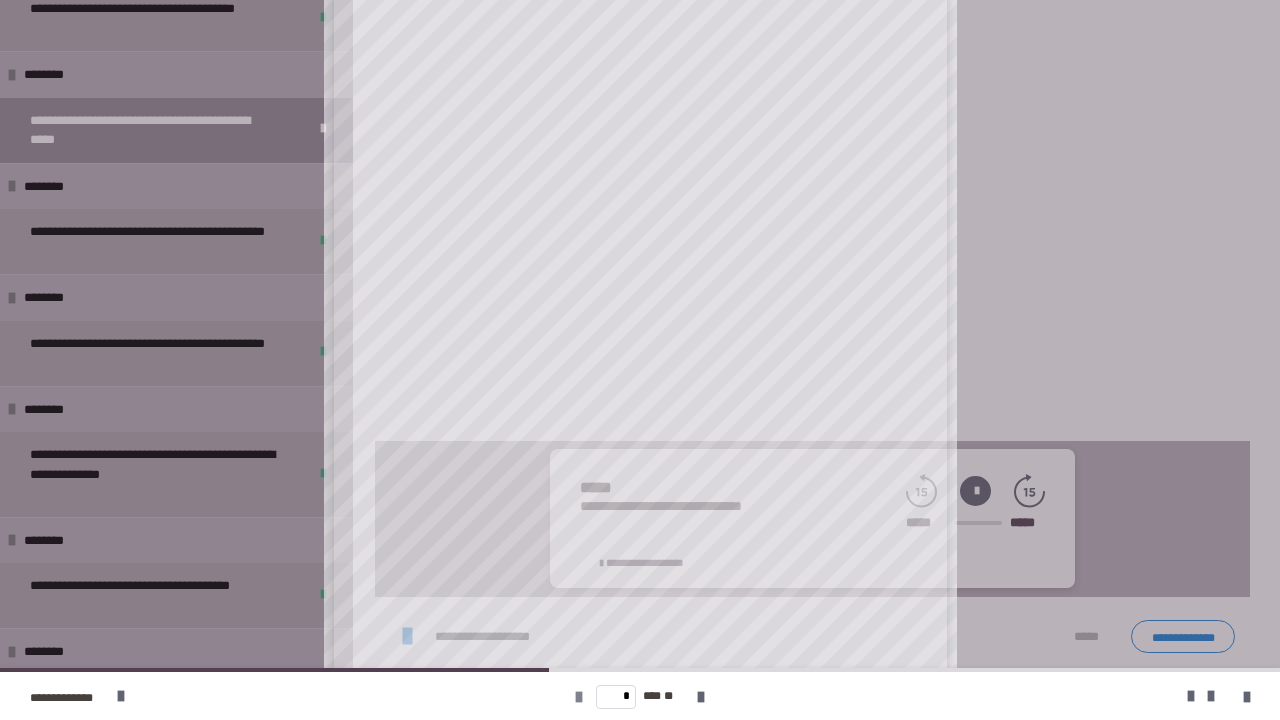 click at bounding box center (579, 697) 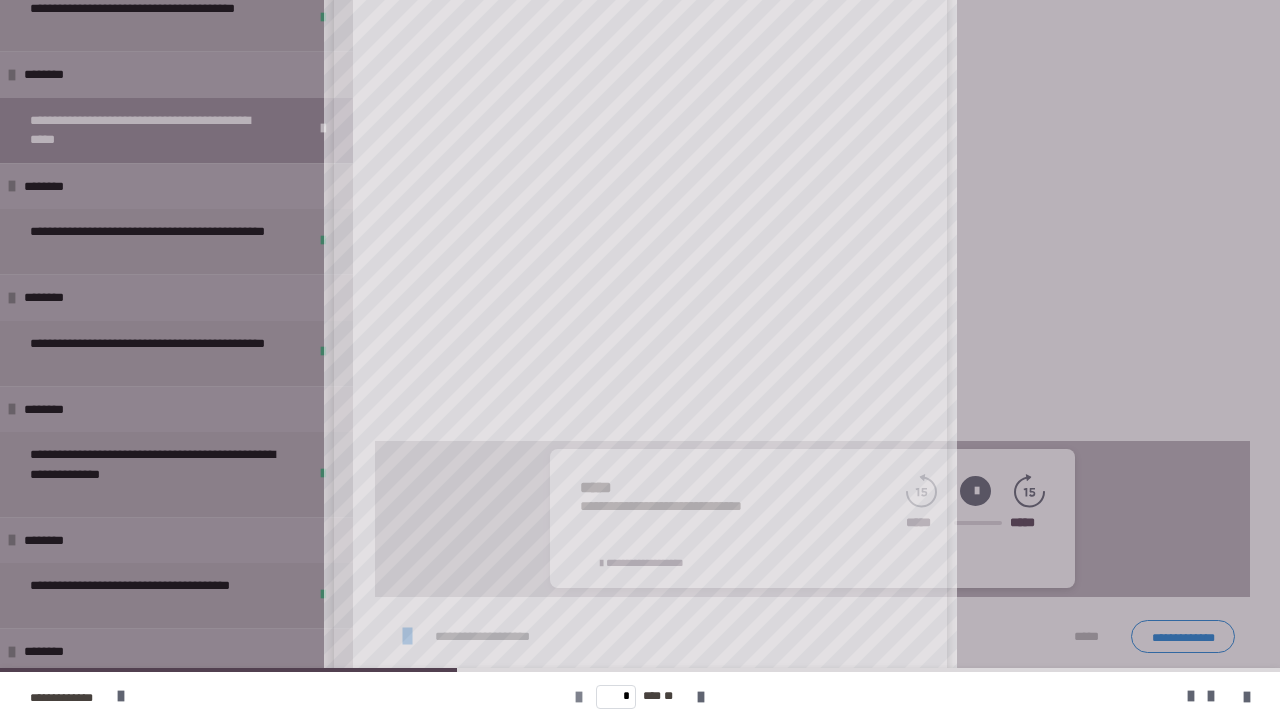 click at bounding box center [579, 697] 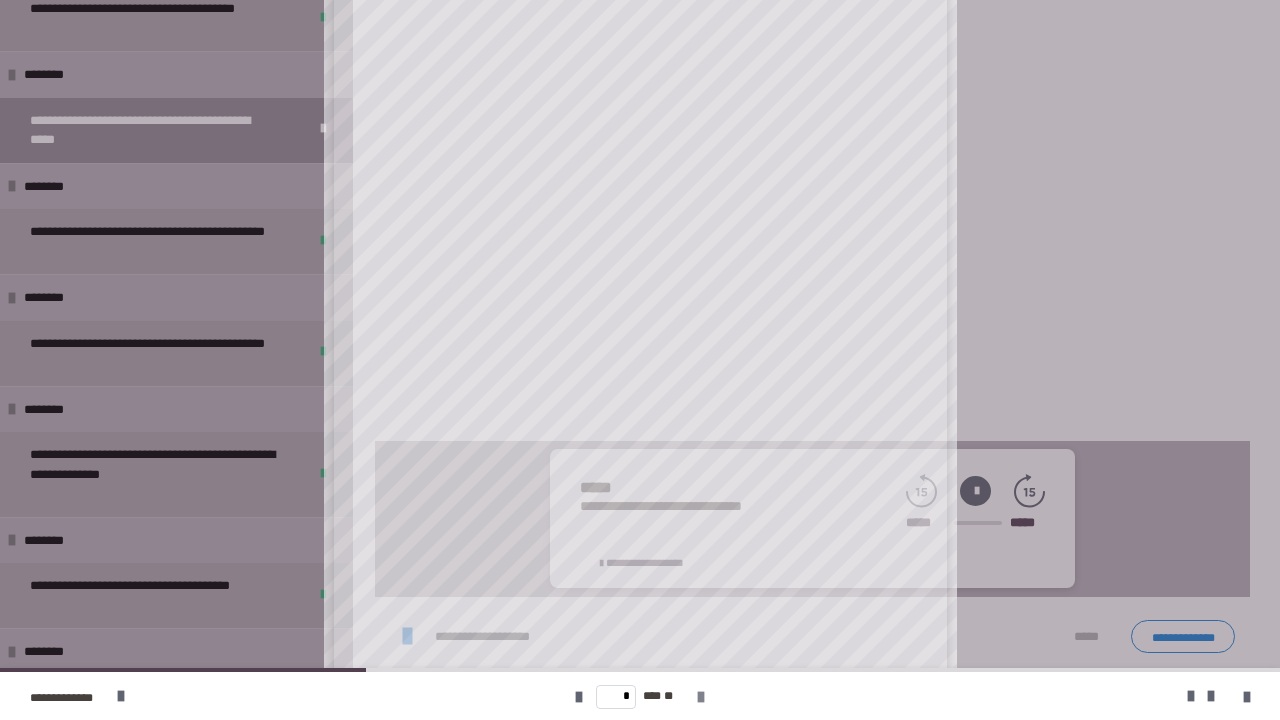 click at bounding box center [701, 697] 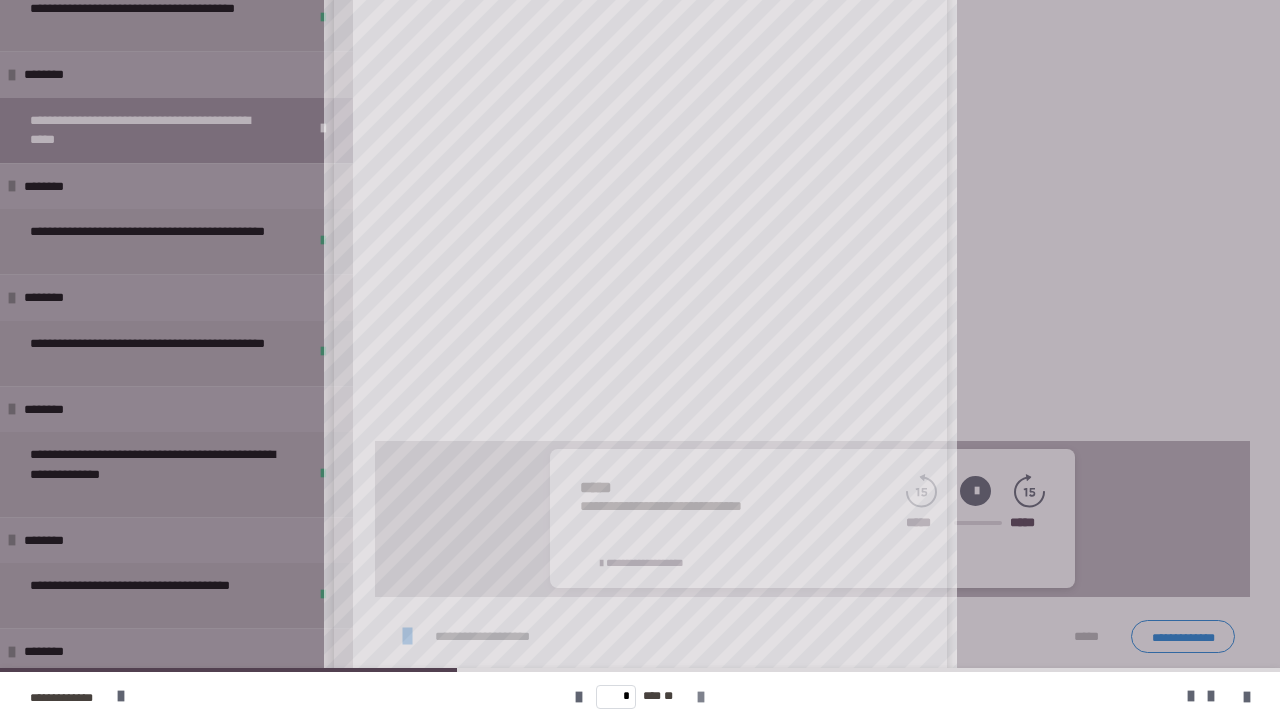 click at bounding box center (701, 697) 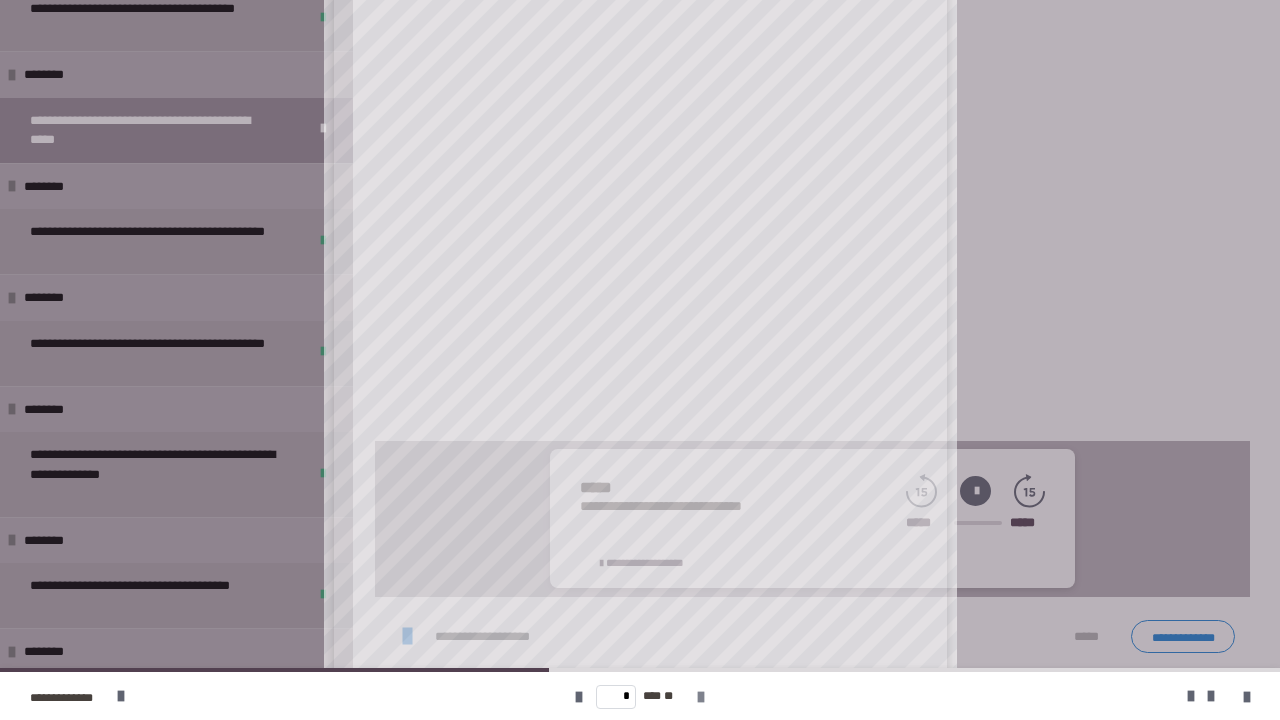 click at bounding box center [701, 697] 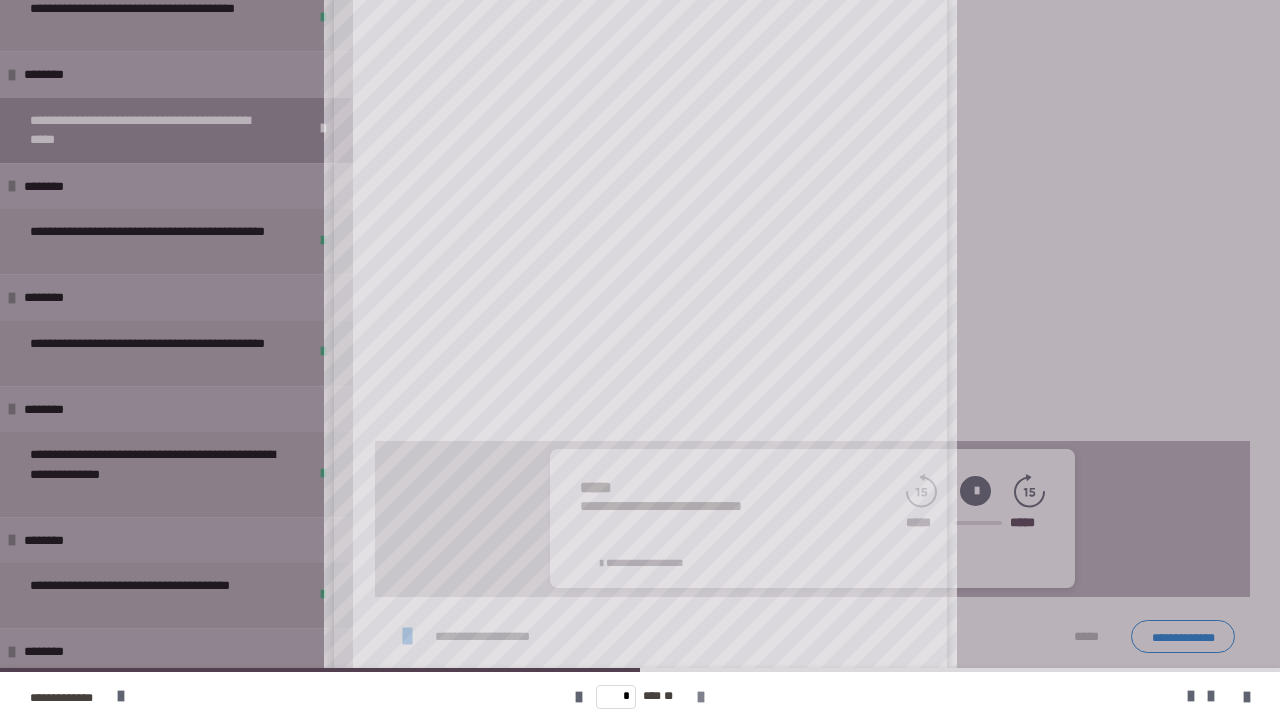 click at bounding box center (701, 697) 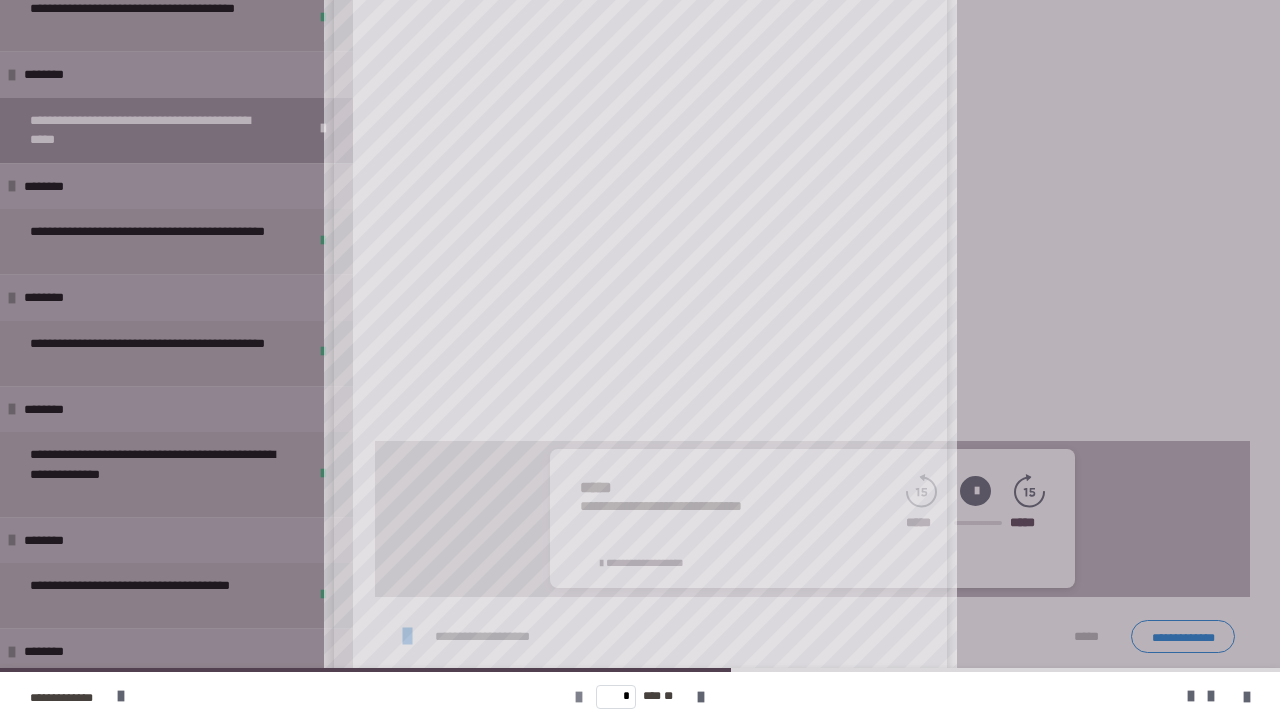 click at bounding box center [579, 697] 